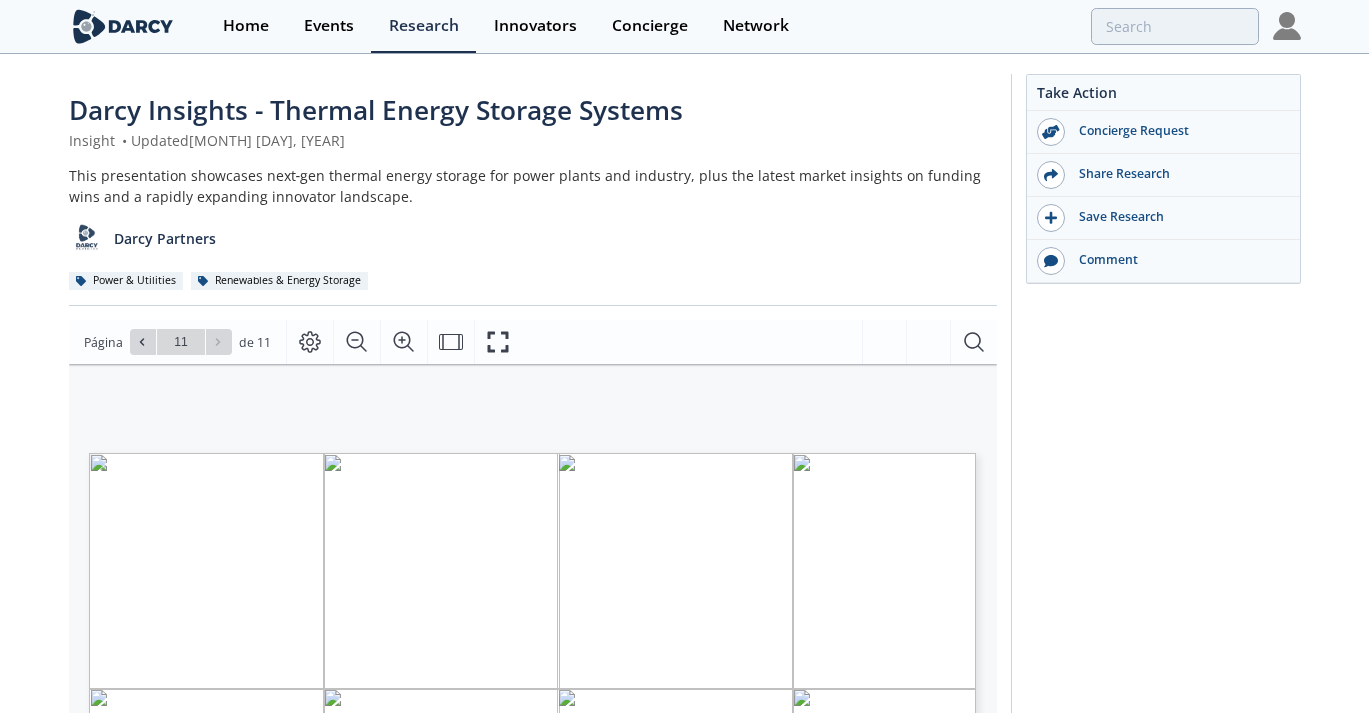 scroll, scrollTop: 0, scrollLeft: 0, axis: both 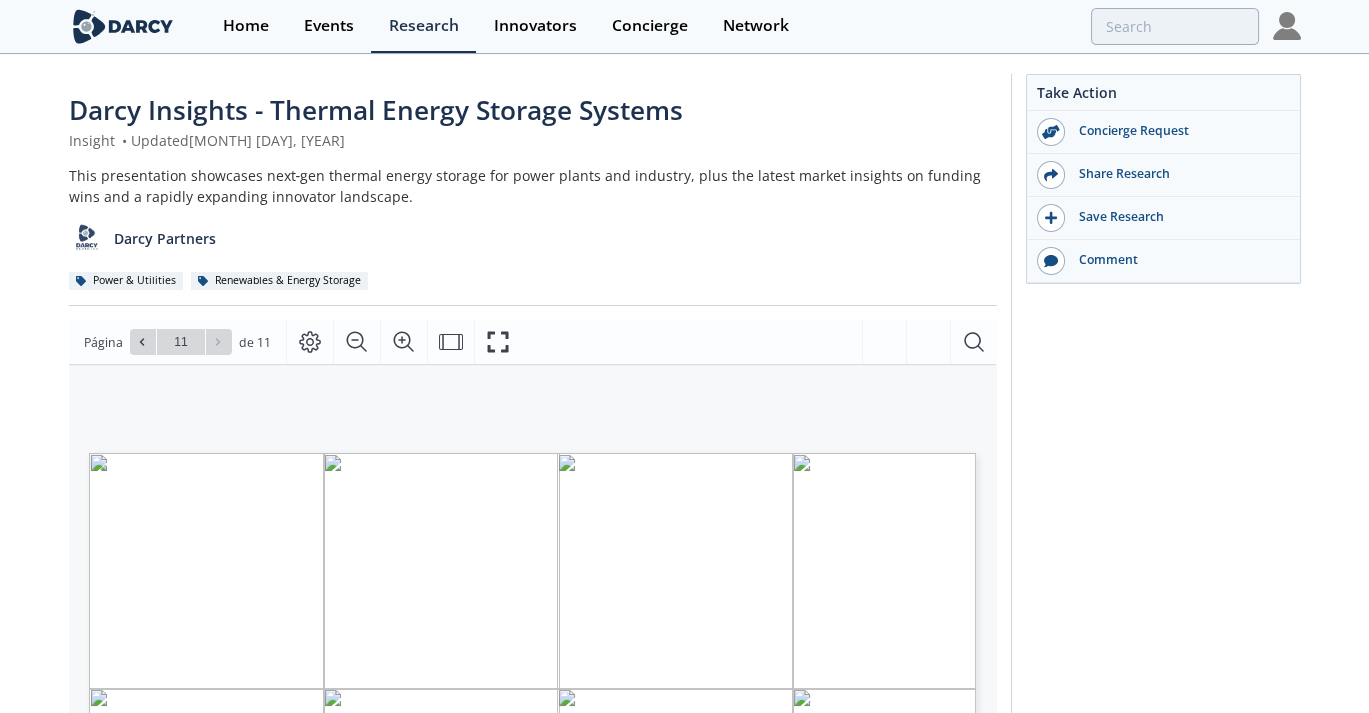 click 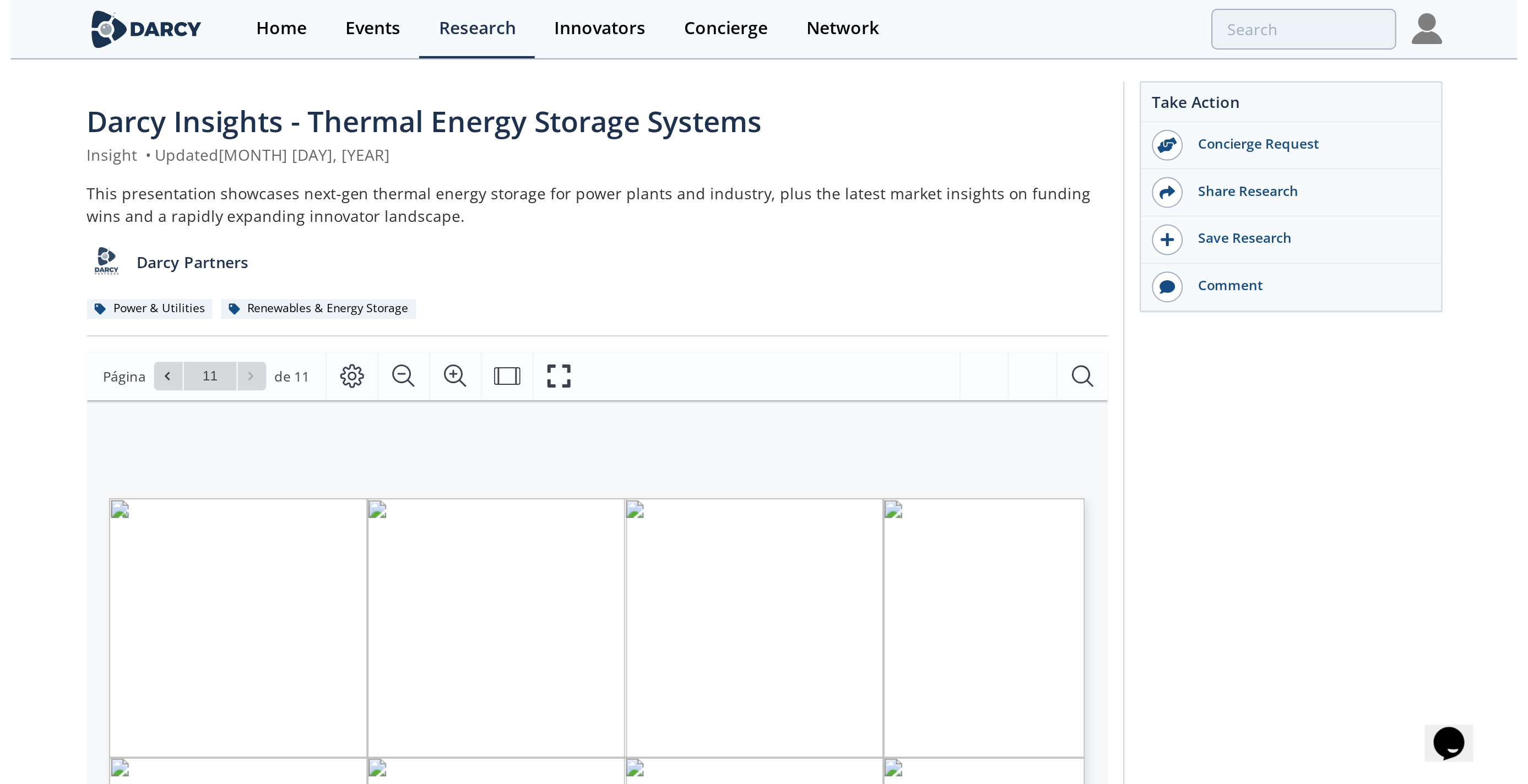 scroll, scrollTop: 0, scrollLeft: 0, axis: both 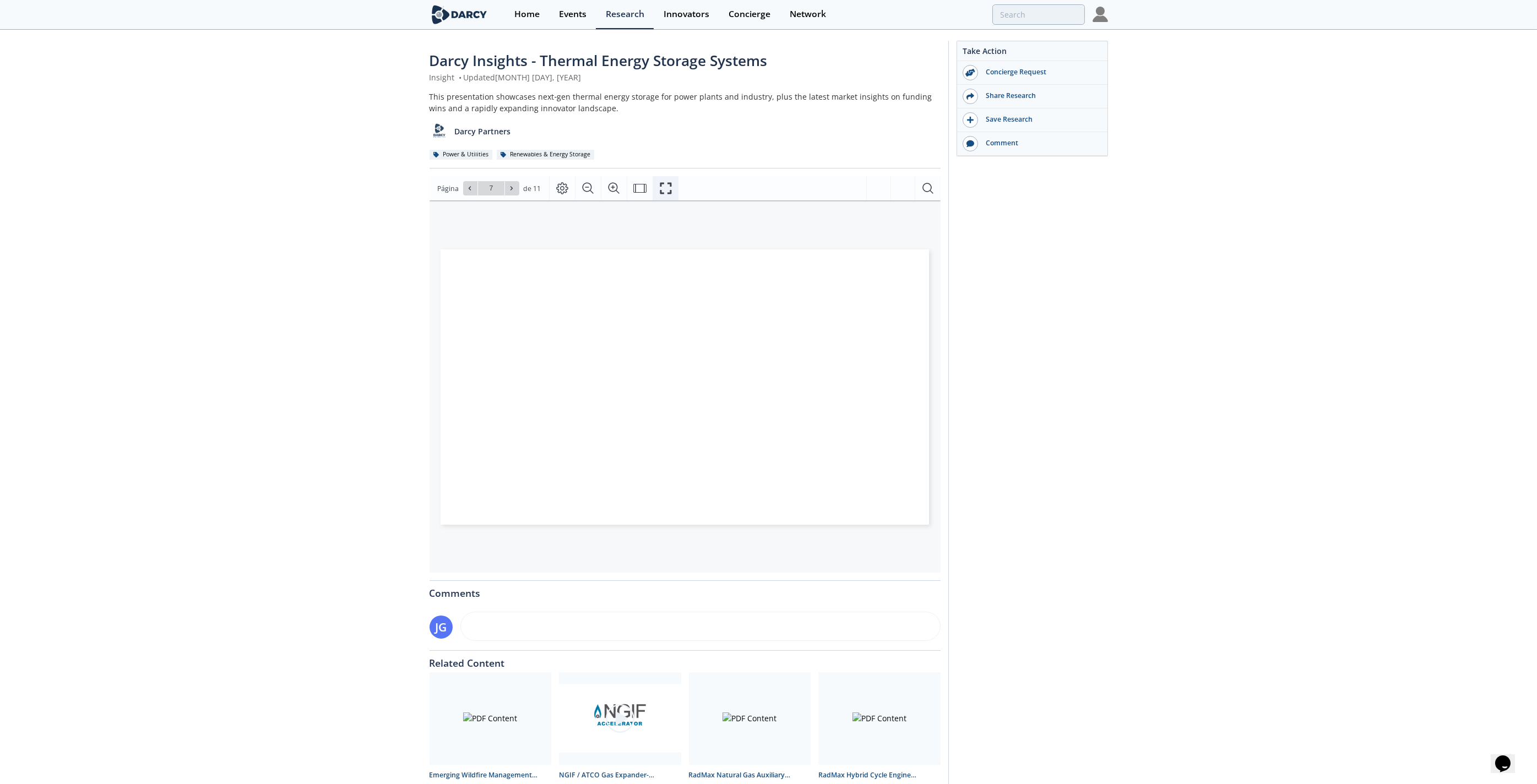 click at bounding box center (665, 188) 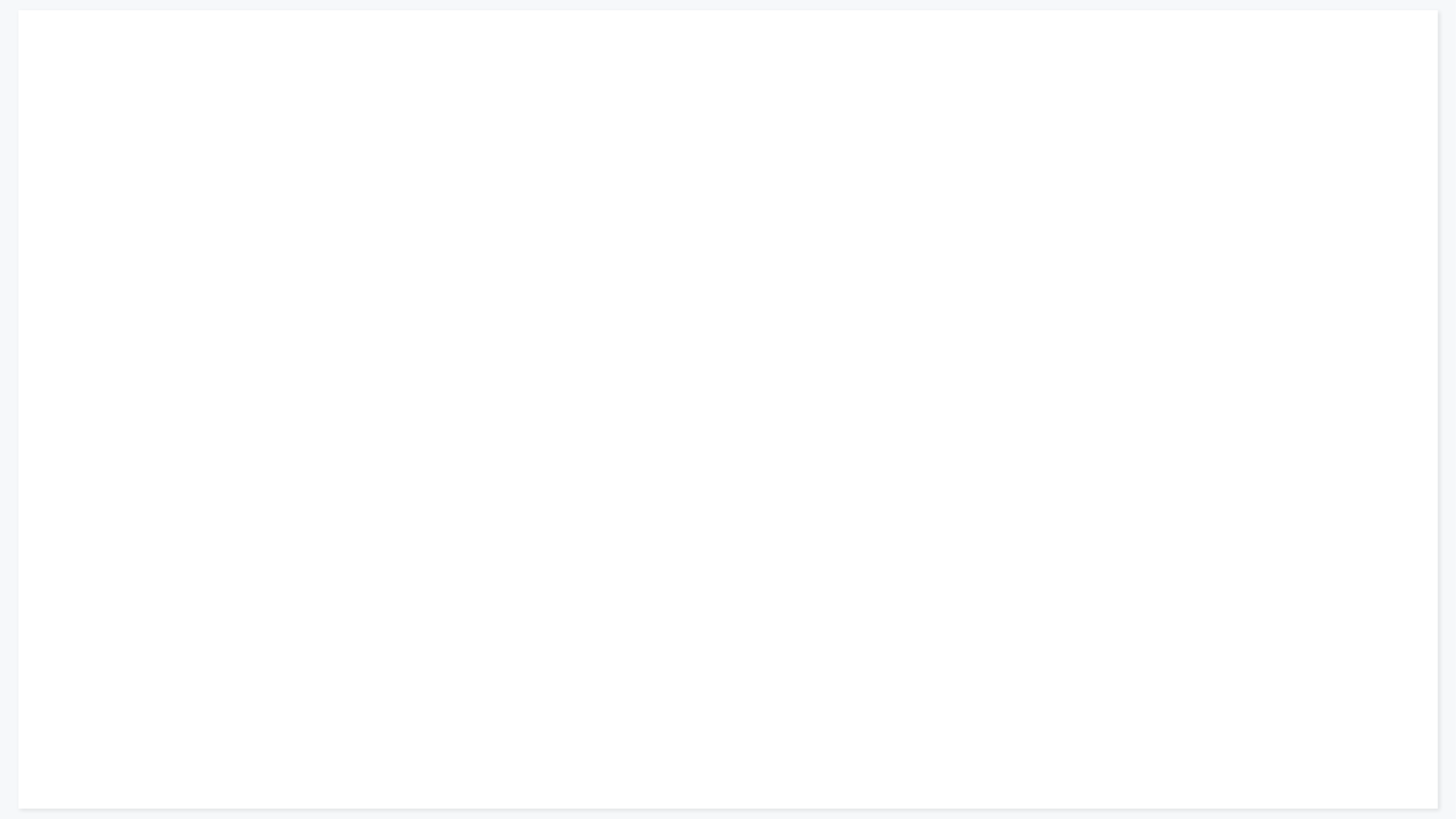 click at bounding box center [676, 480] 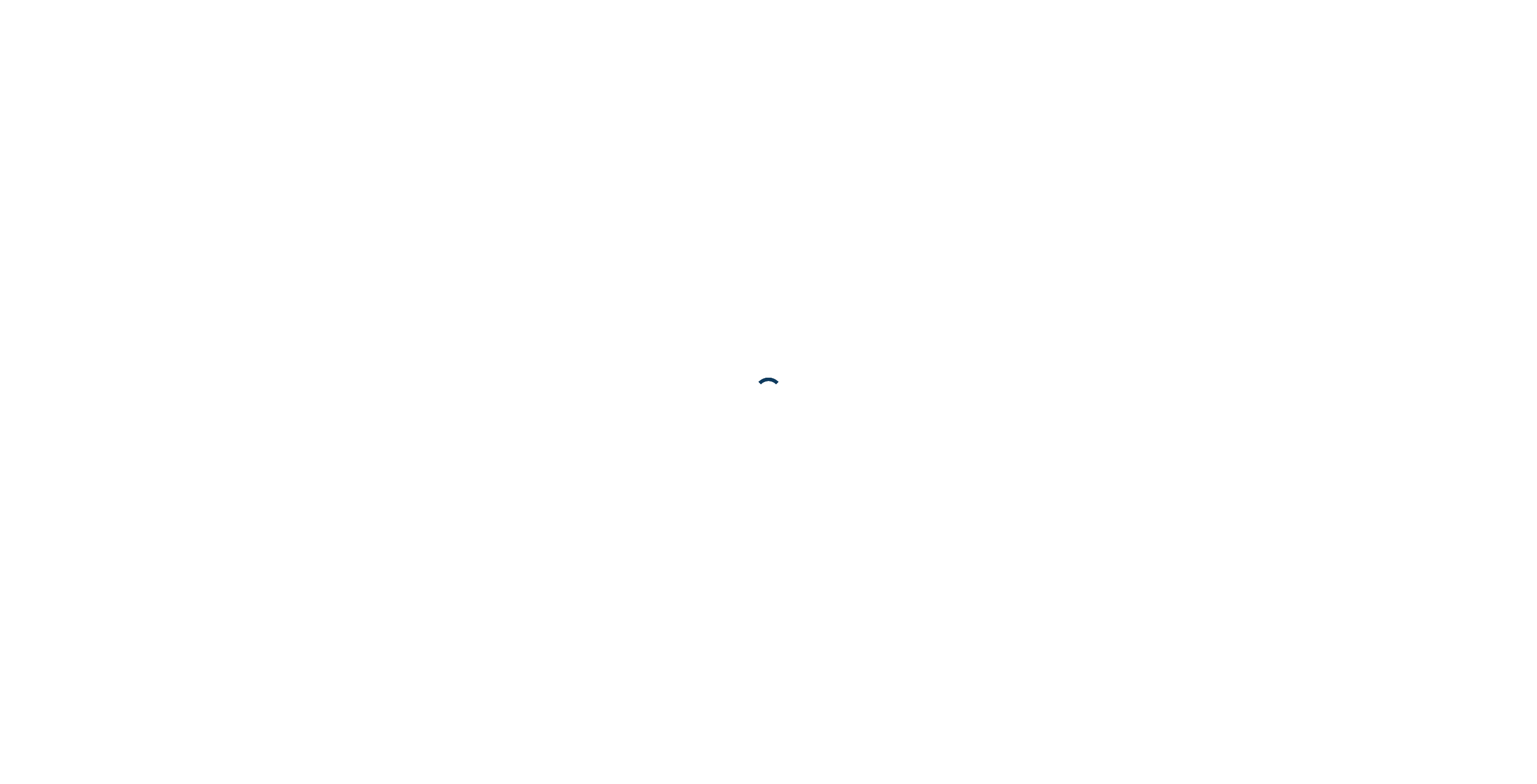 scroll, scrollTop: 0, scrollLeft: 0, axis: both 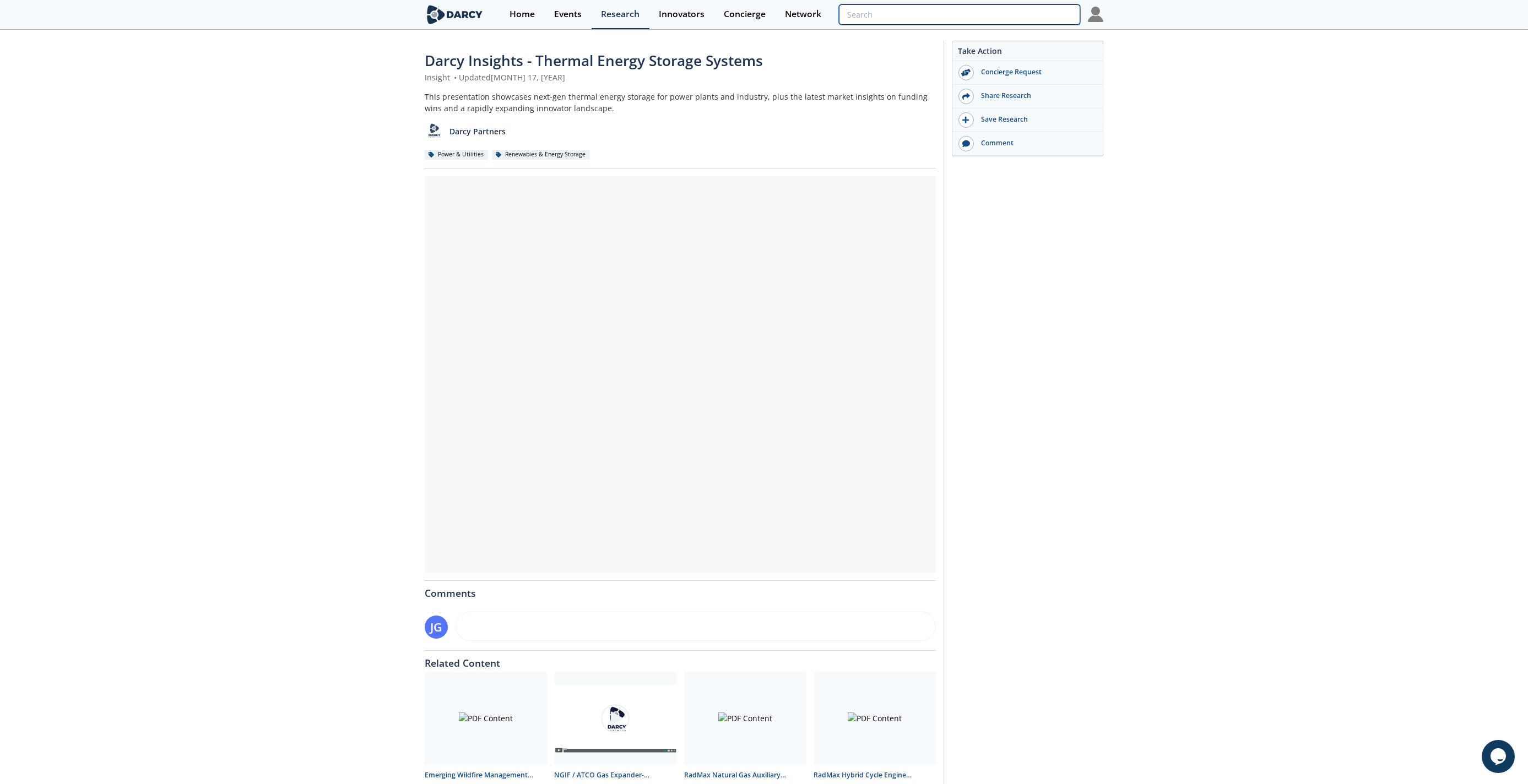 click at bounding box center (960, 14) 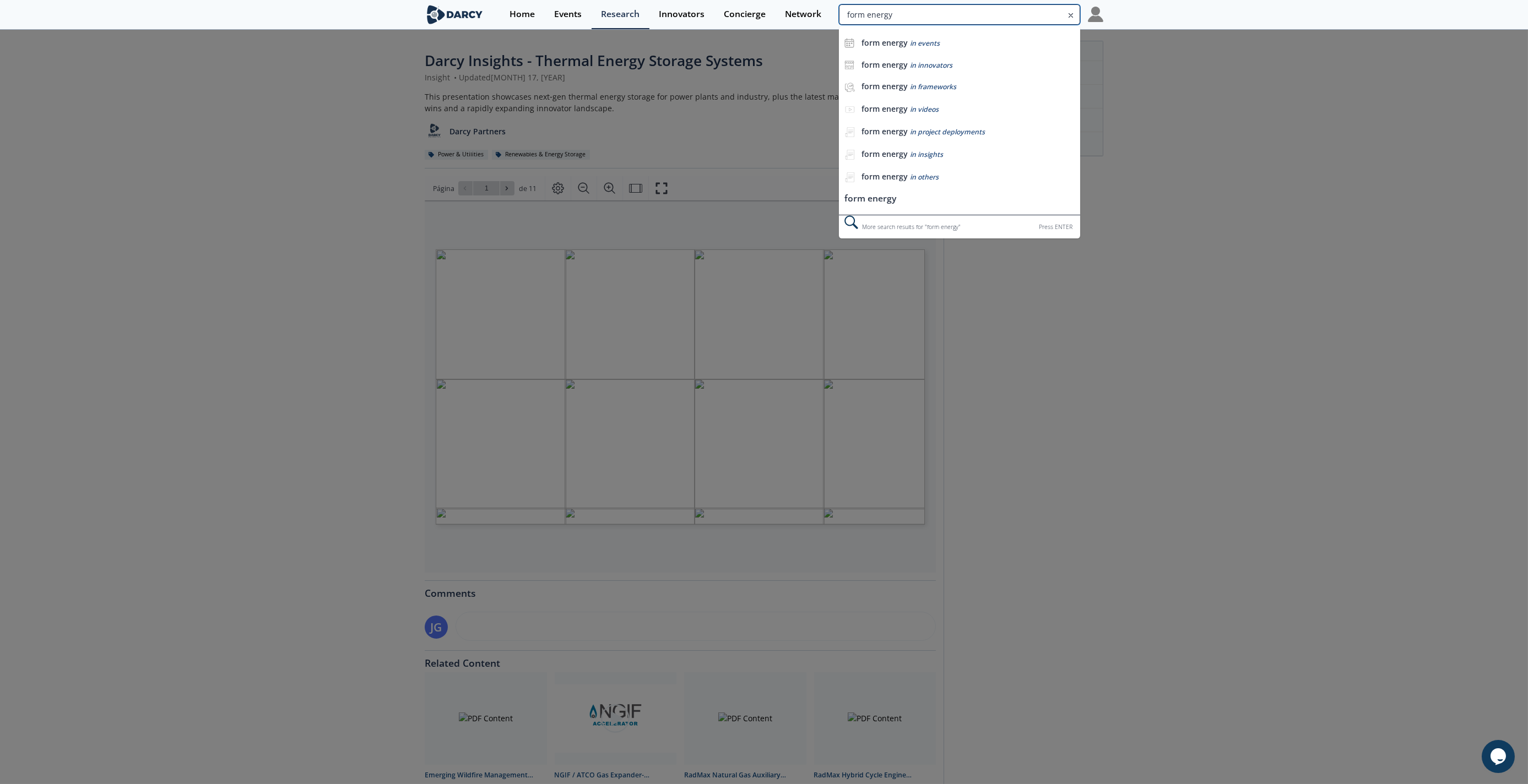 type on "form energy" 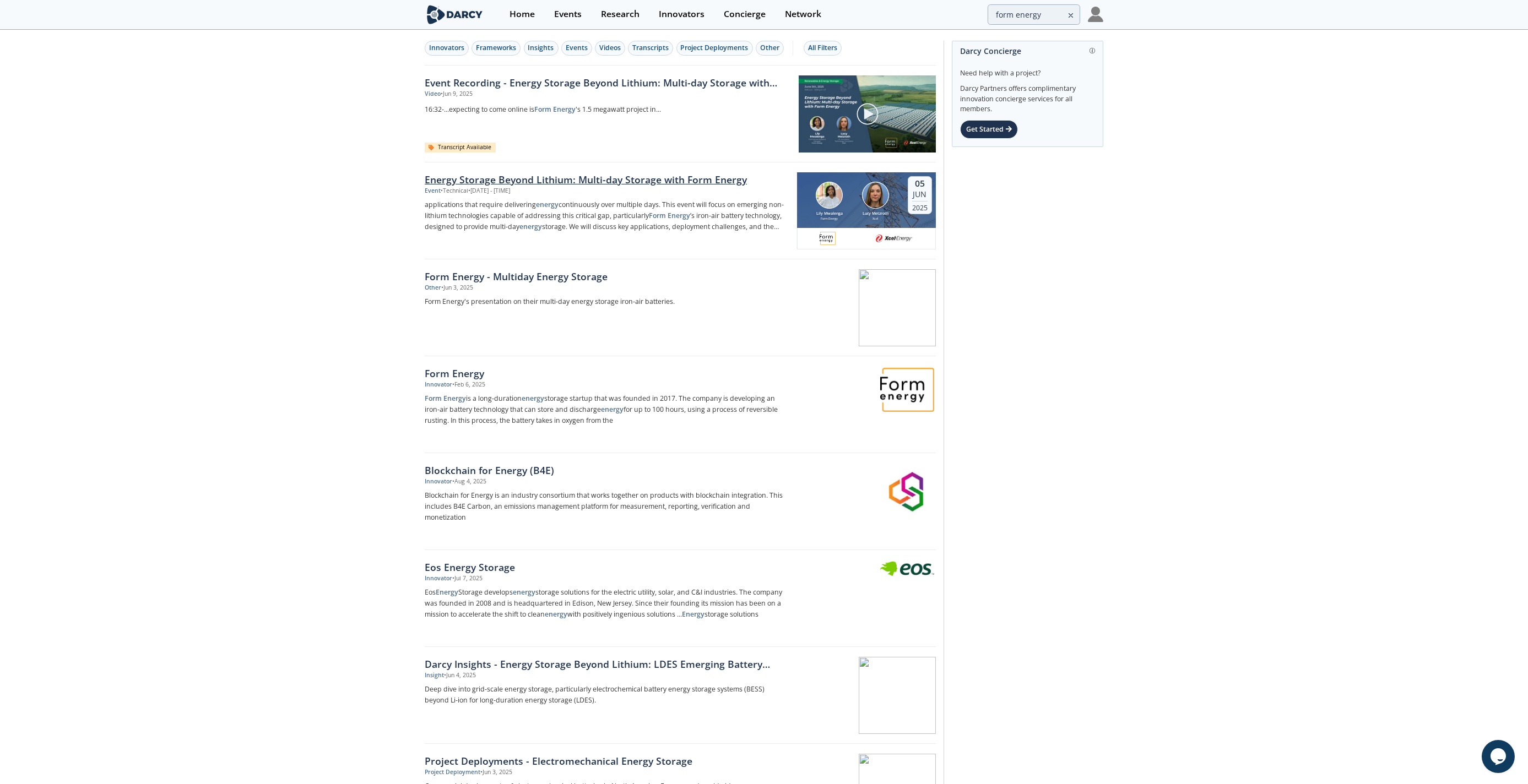click on "Energy Storage Beyond Lithium: Multi-day Storage with Form Energy" at bounding box center [607, 179] 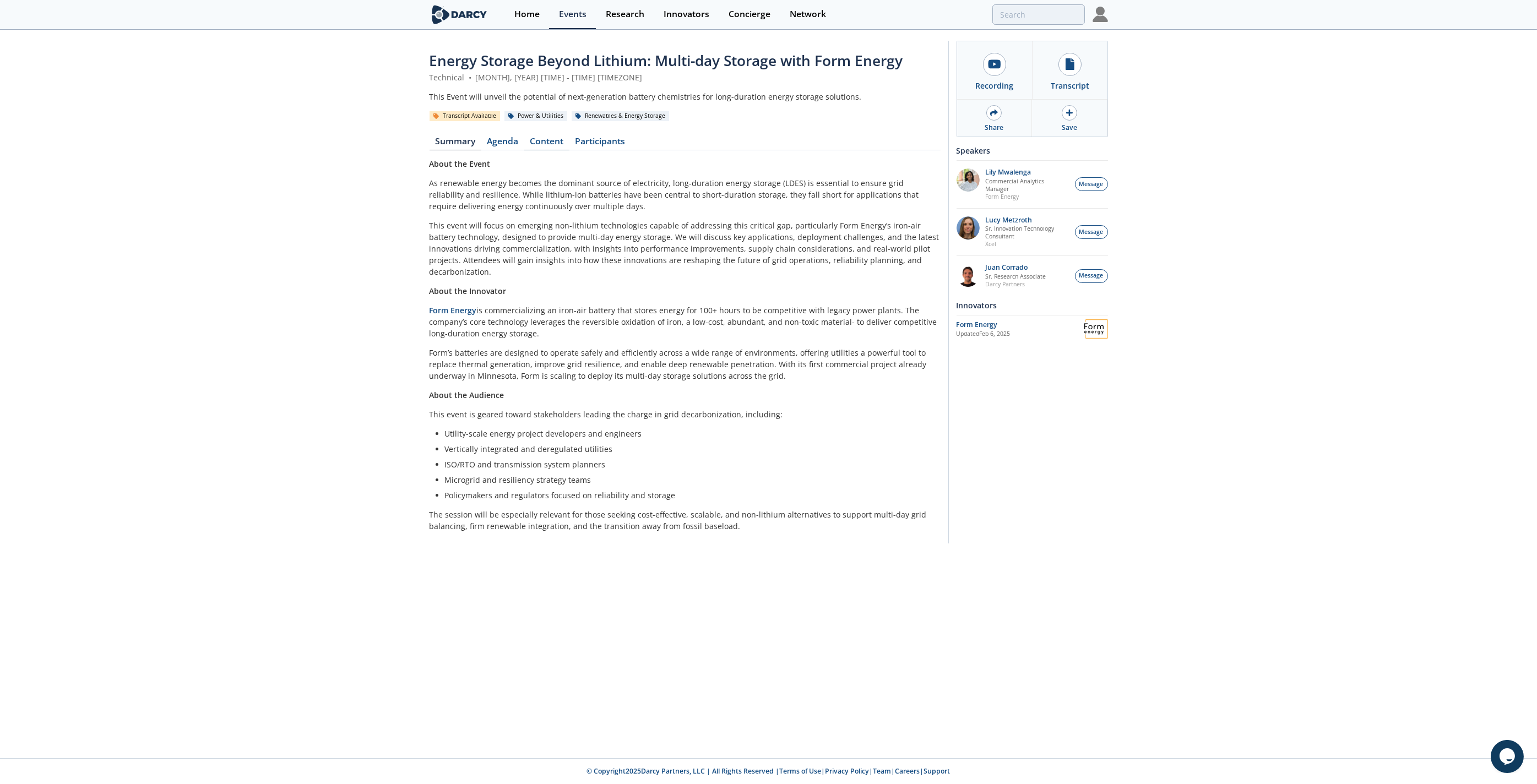 click on "Content" at bounding box center [547, 144] 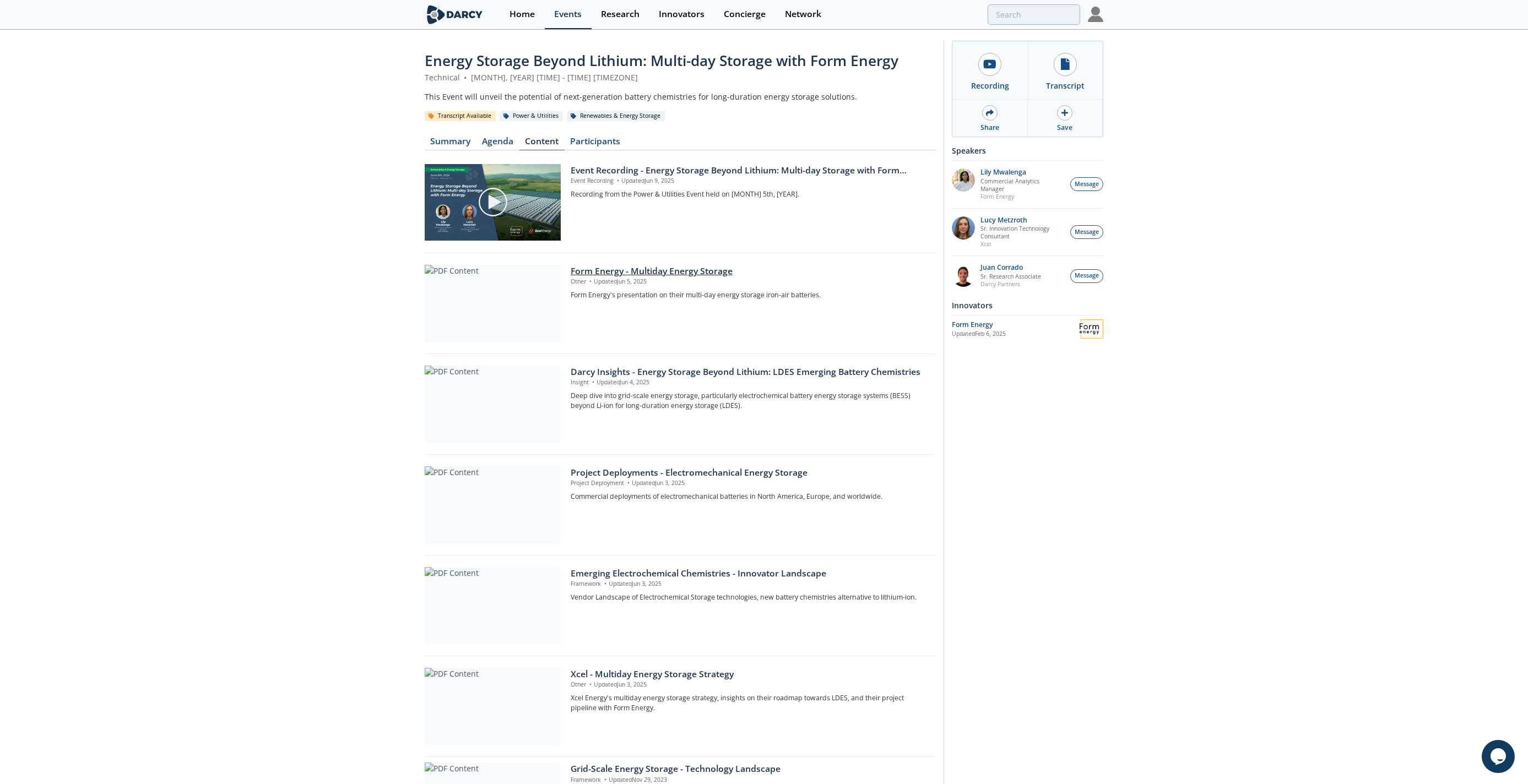 click on "Form Energy - Multiday Energy Storage" at bounding box center [749, 271] 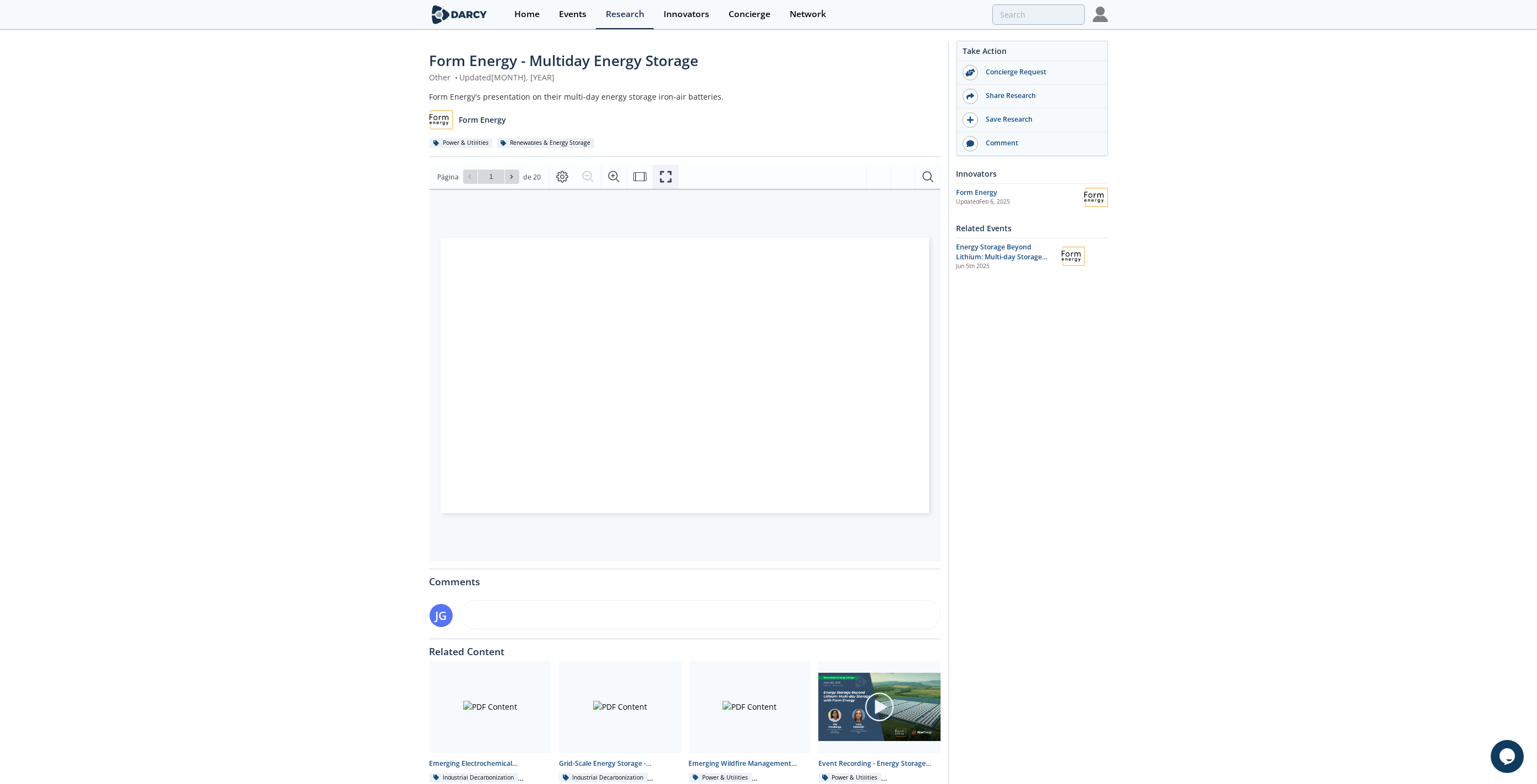 click 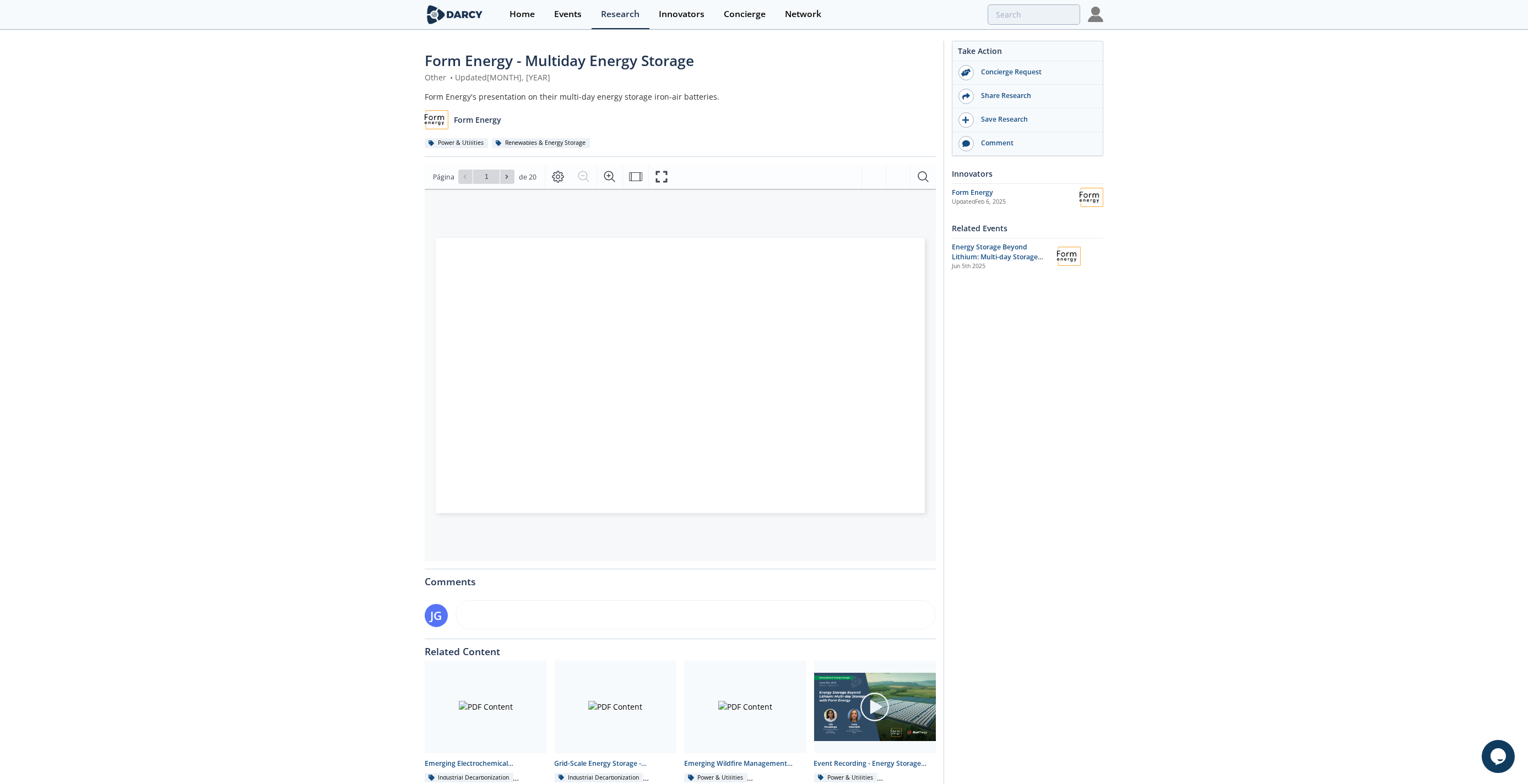 click on "Power & Utilities
Renewables & Energy Storage" at bounding box center (680, 143) 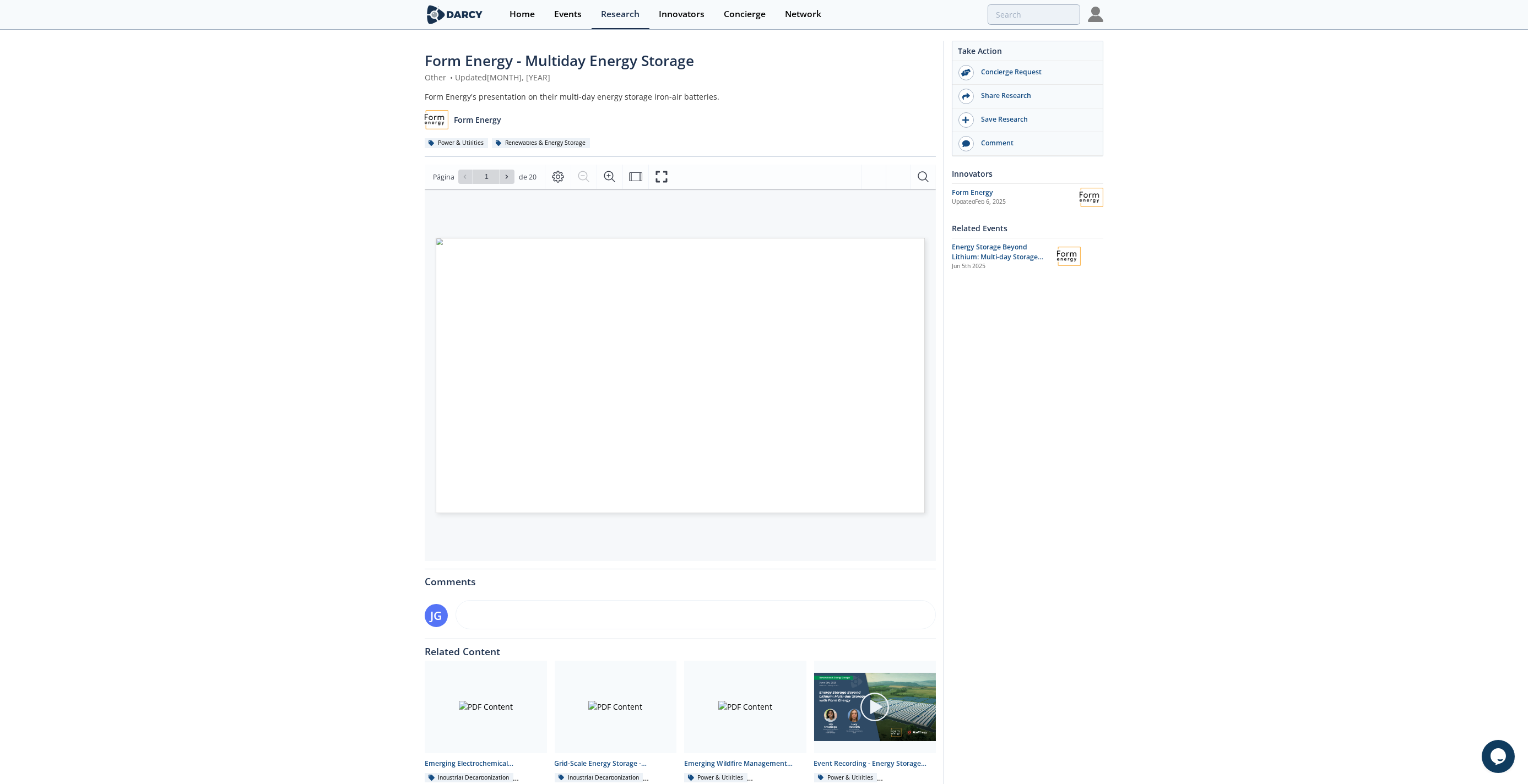 click on "Take Action
Concierge Request
Share Research
Save Research
Comment
Innovators
Form Energy" at bounding box center (1023, 416) 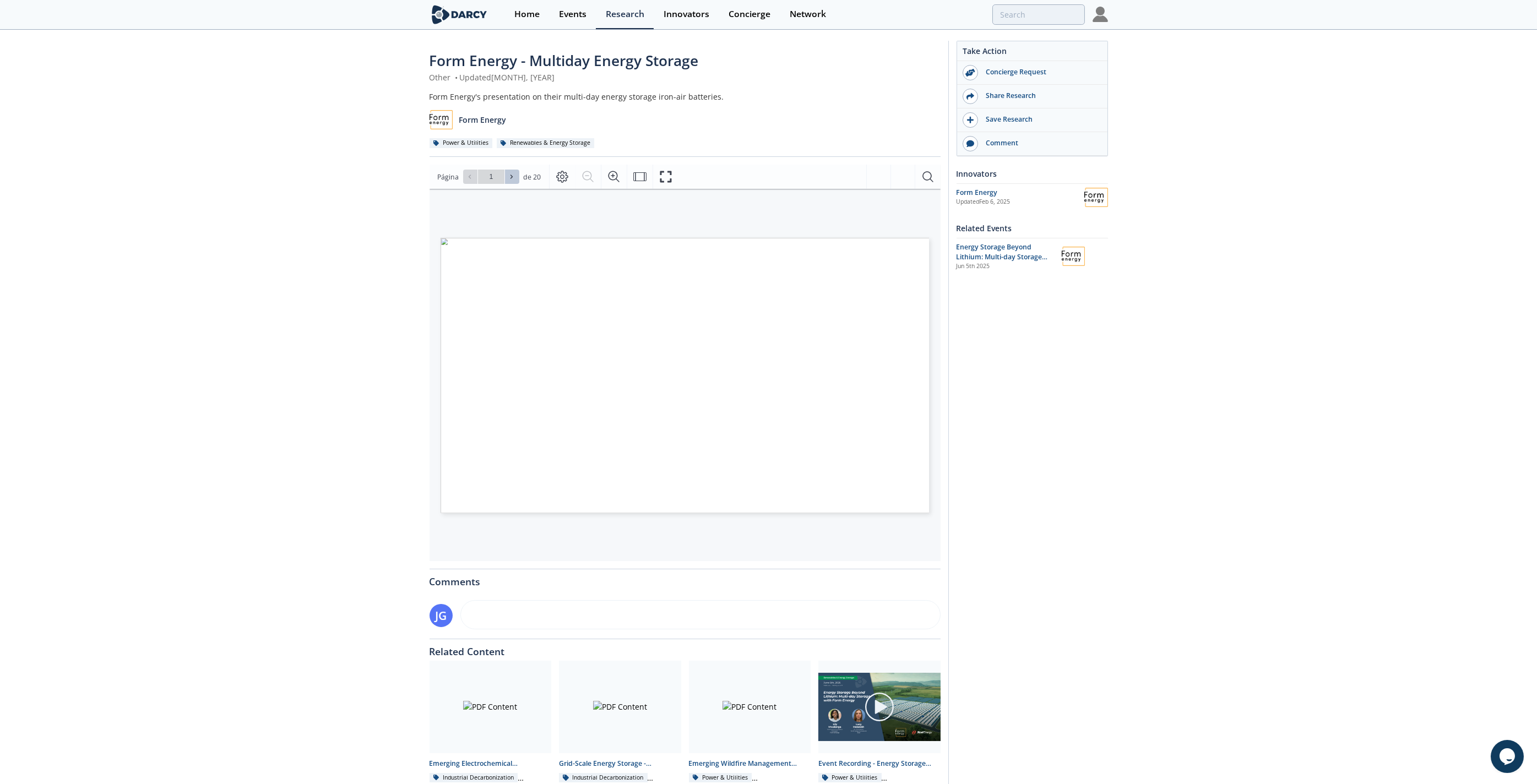 click 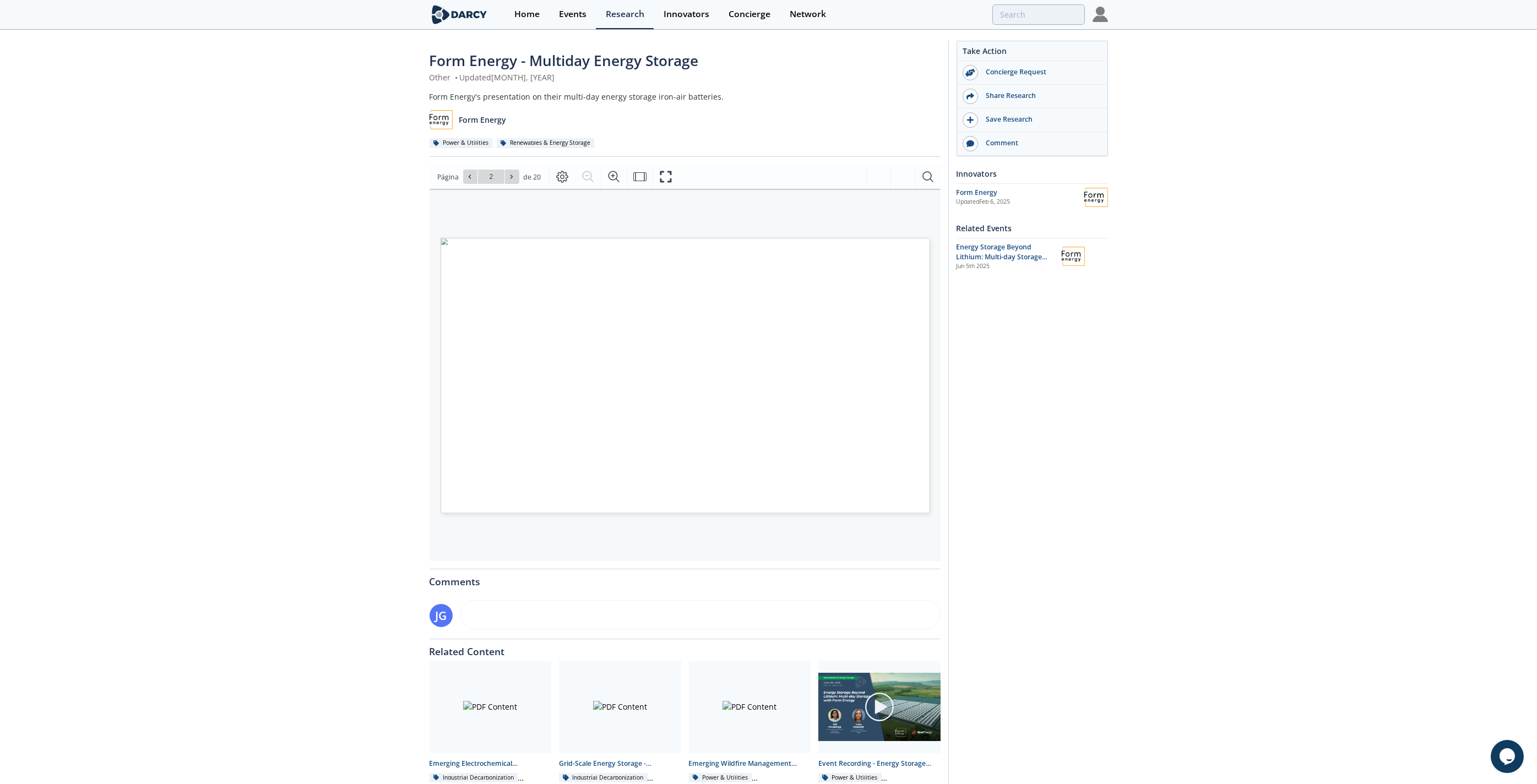 click 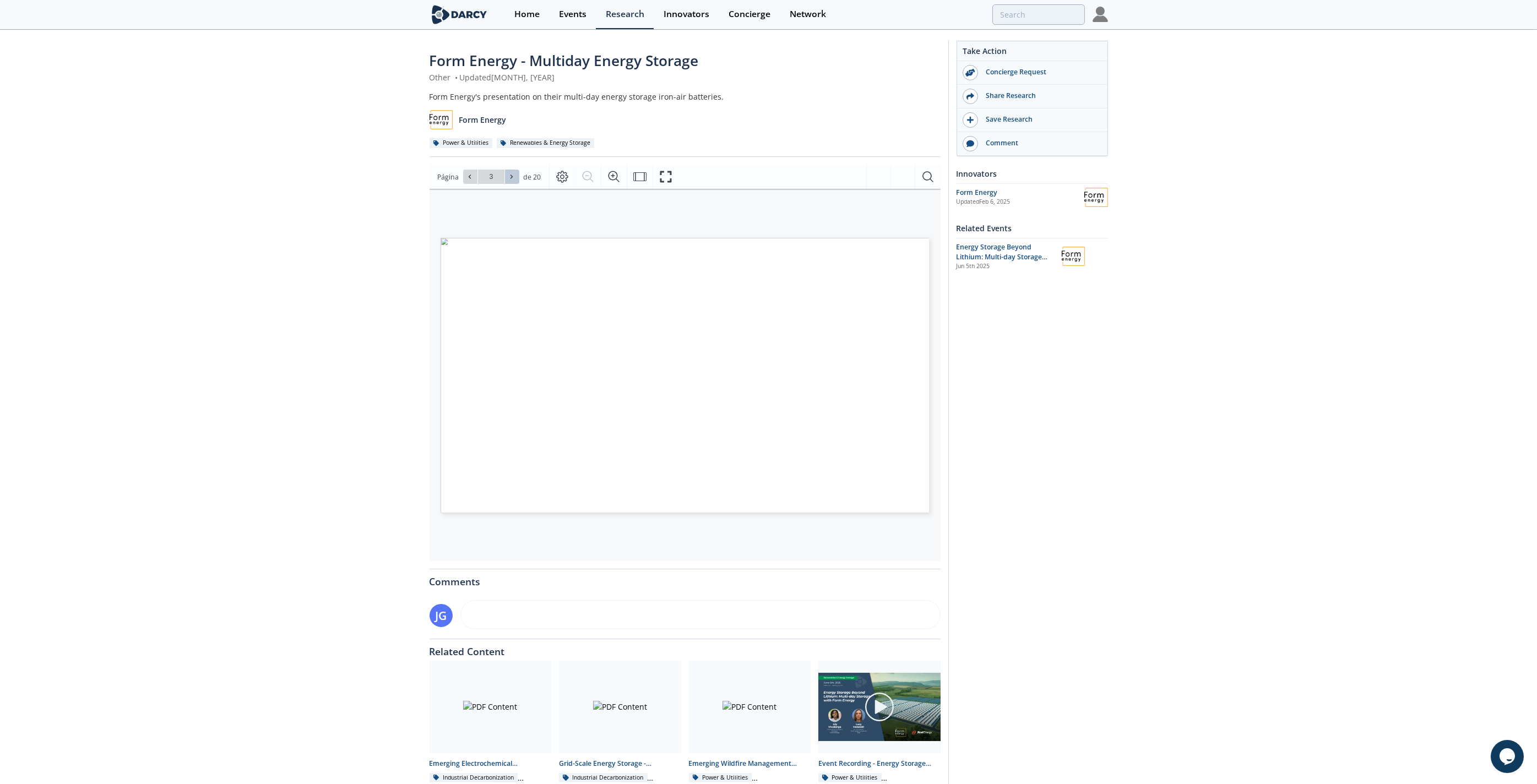 click 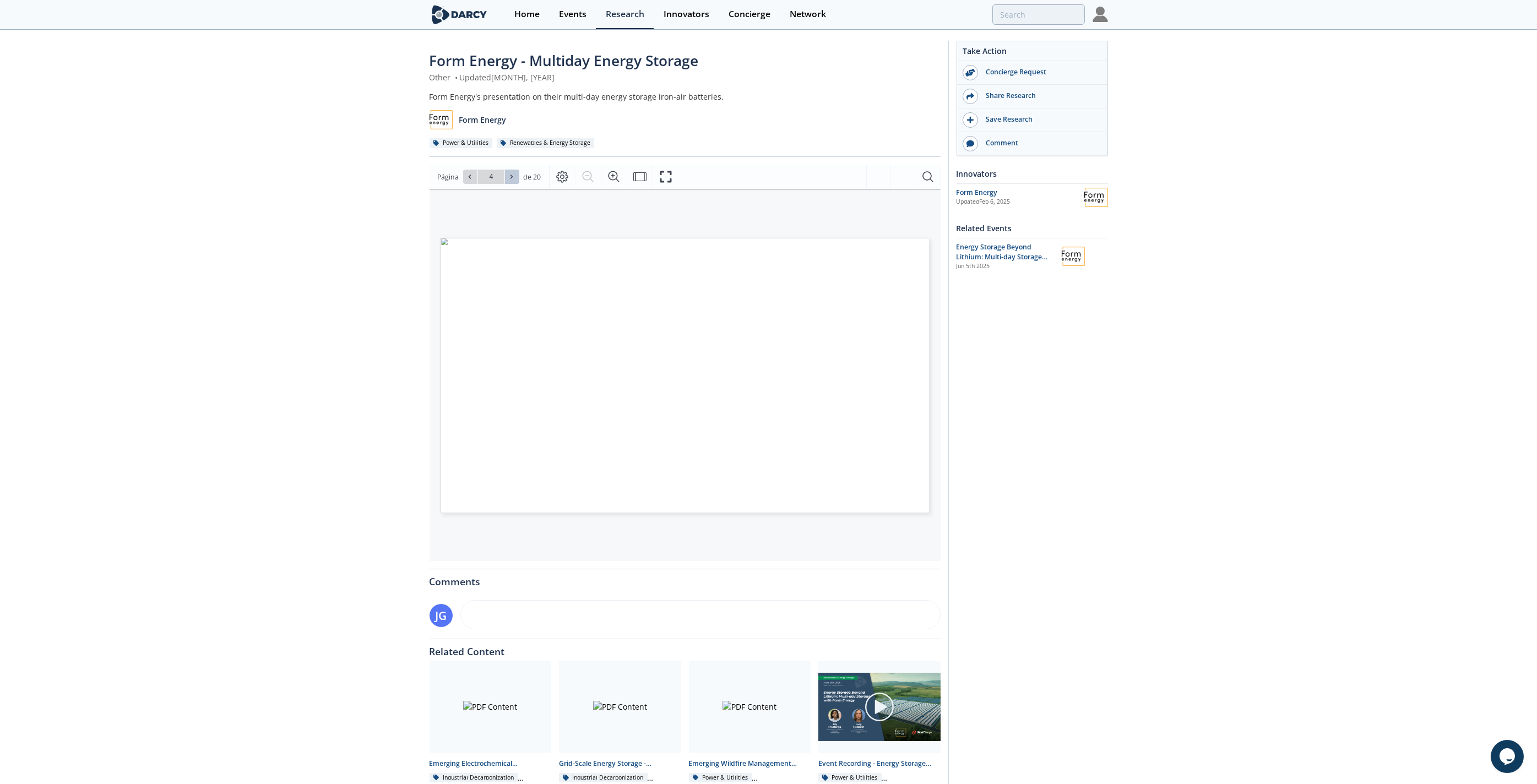 click 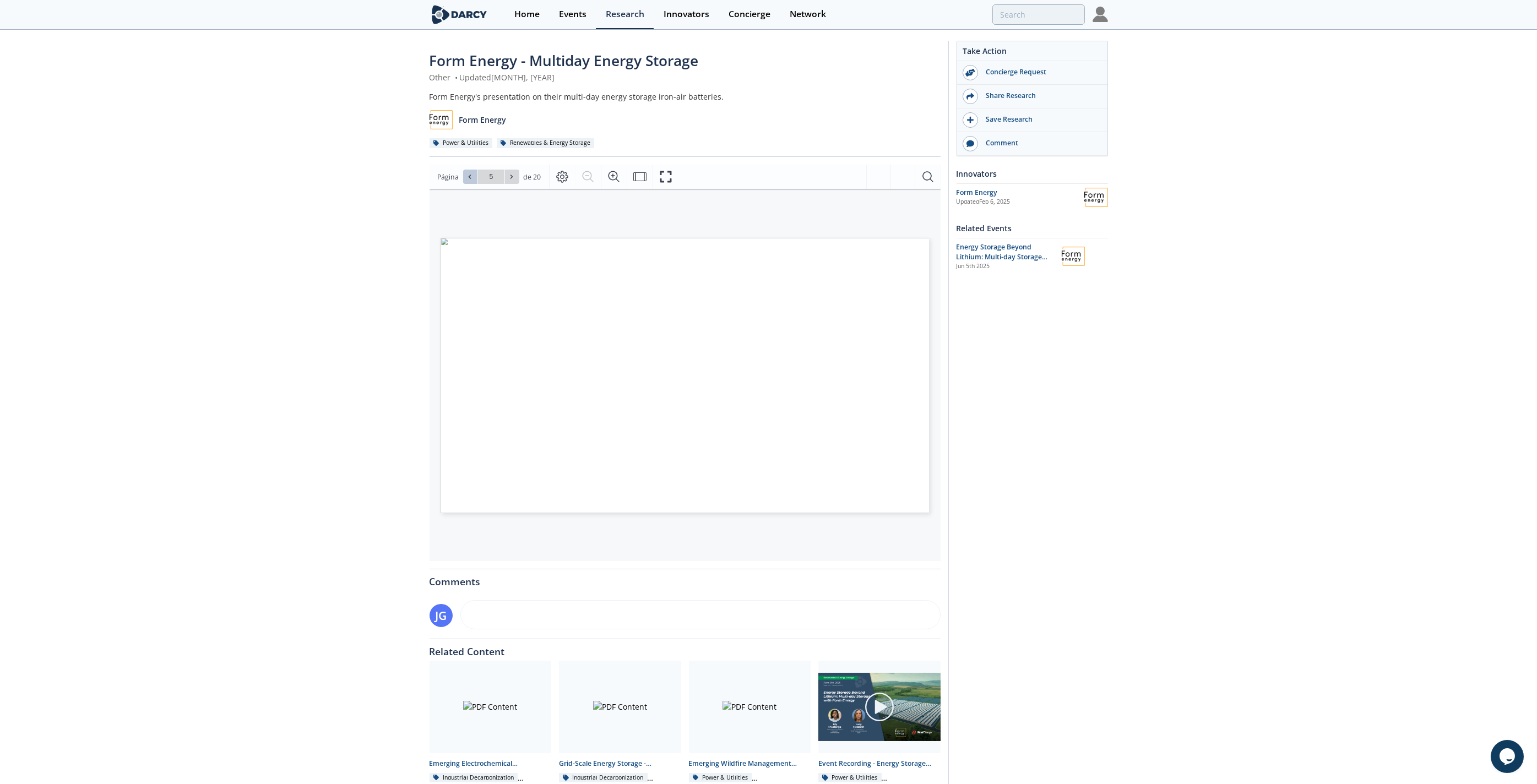 click 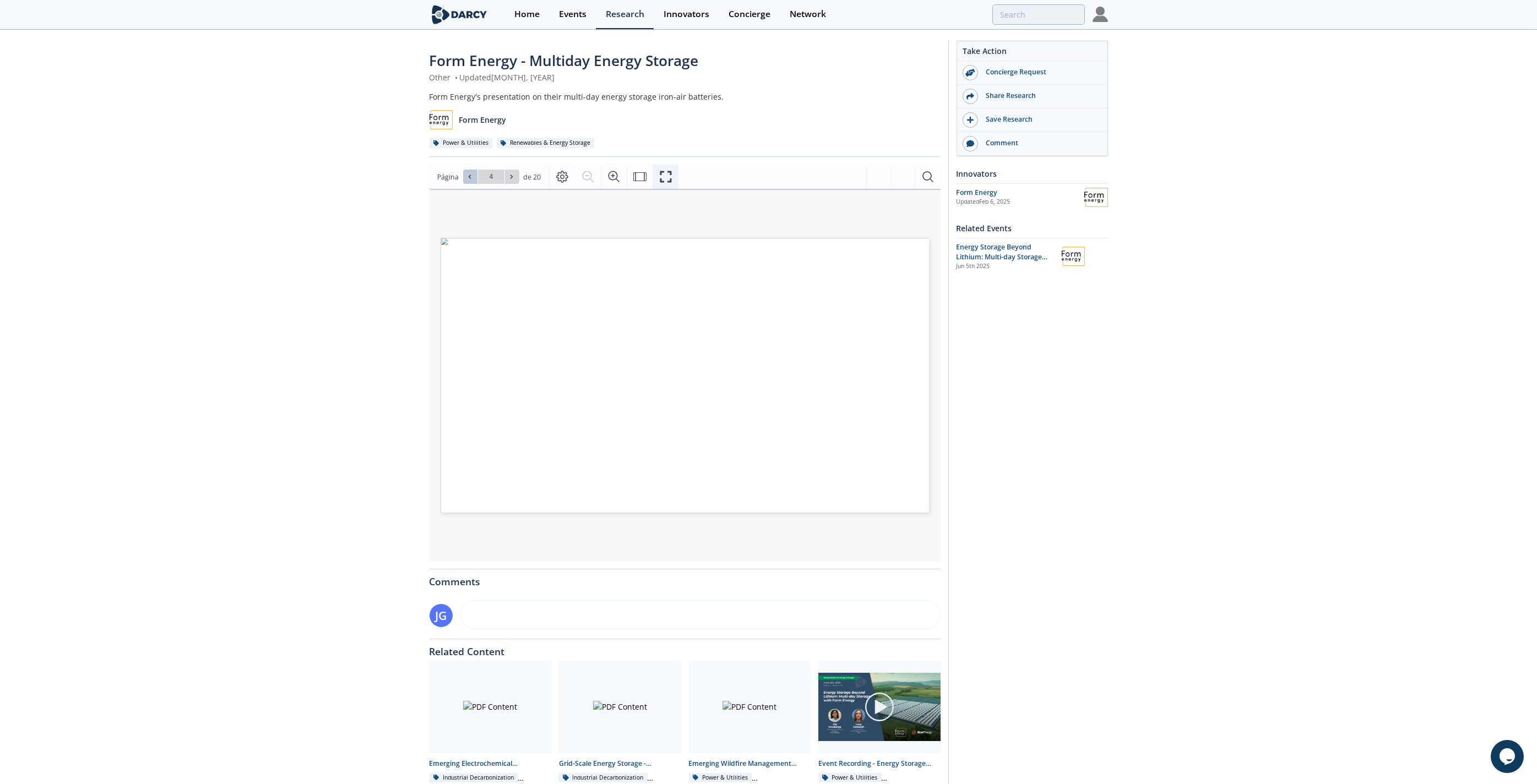 click 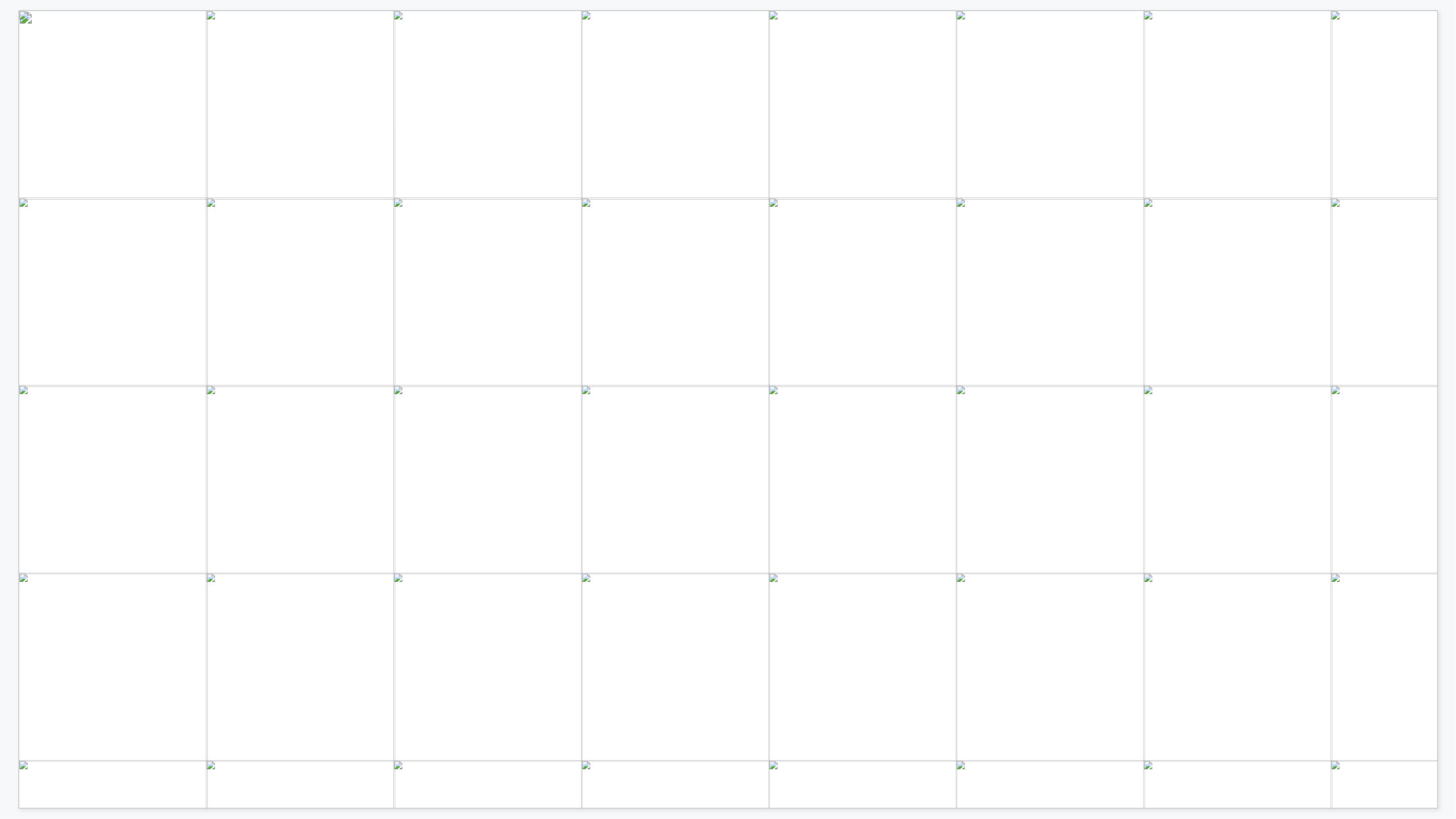 click at bounding box center [1569, 809] 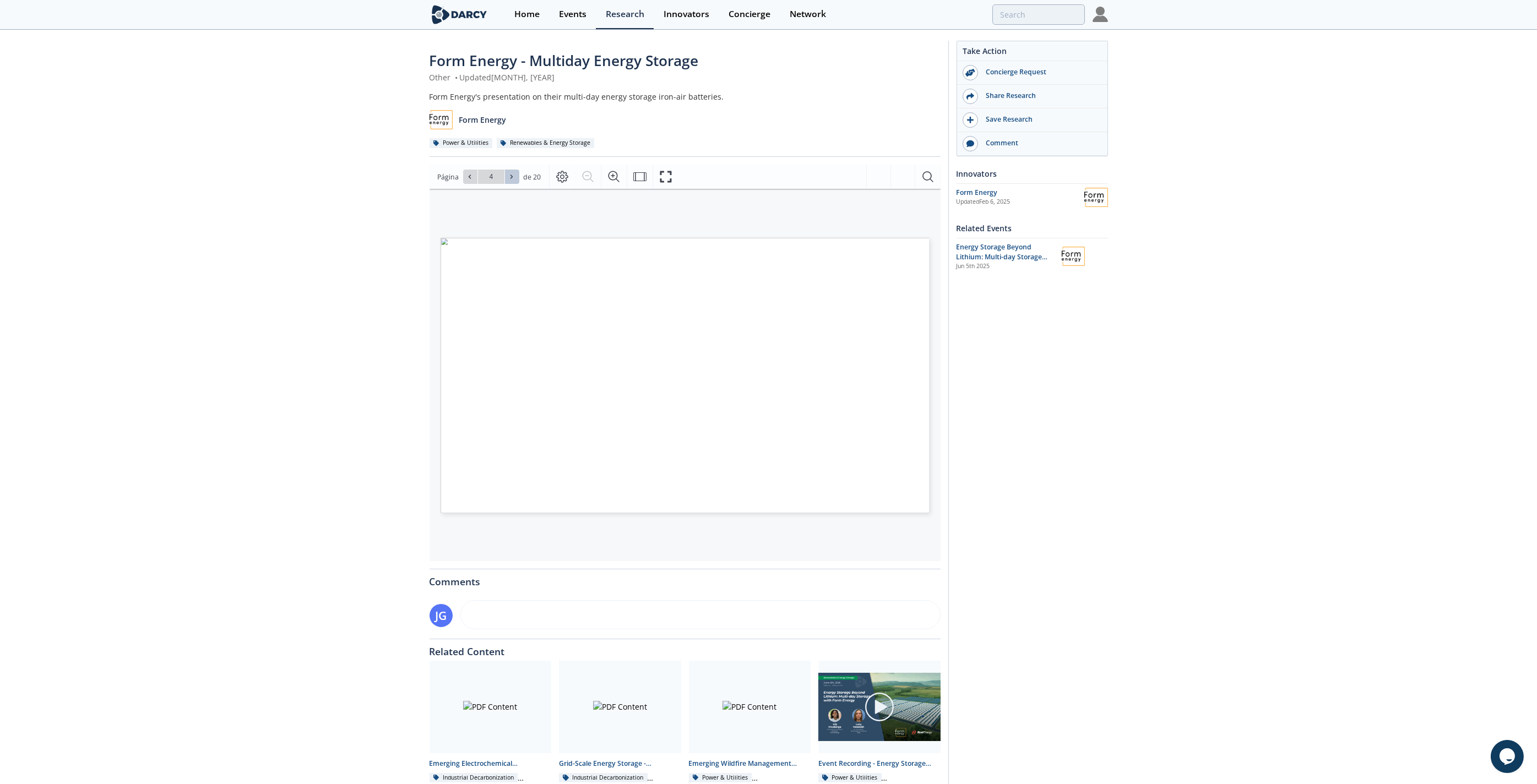 click at bounding box center [512, 177] 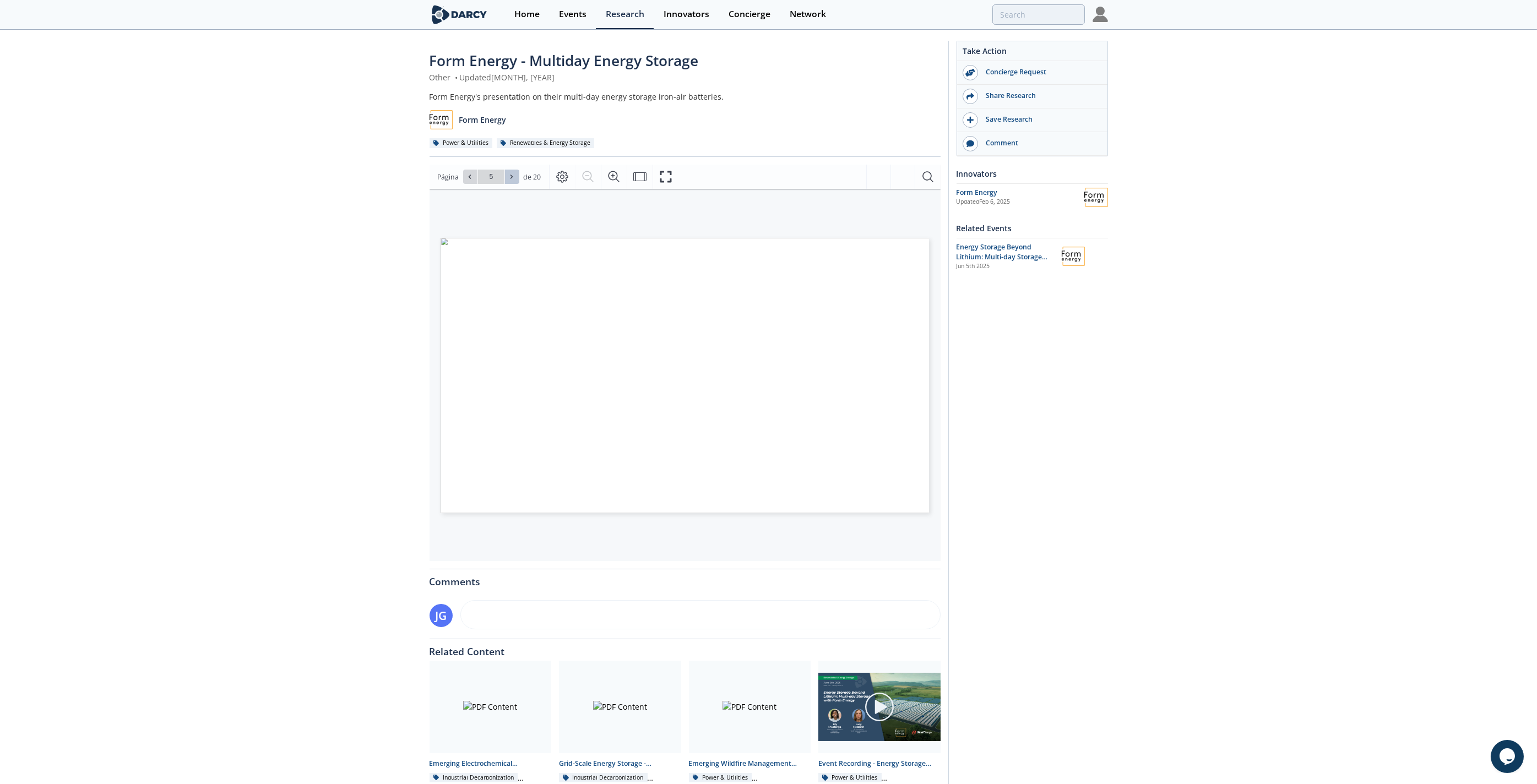 click 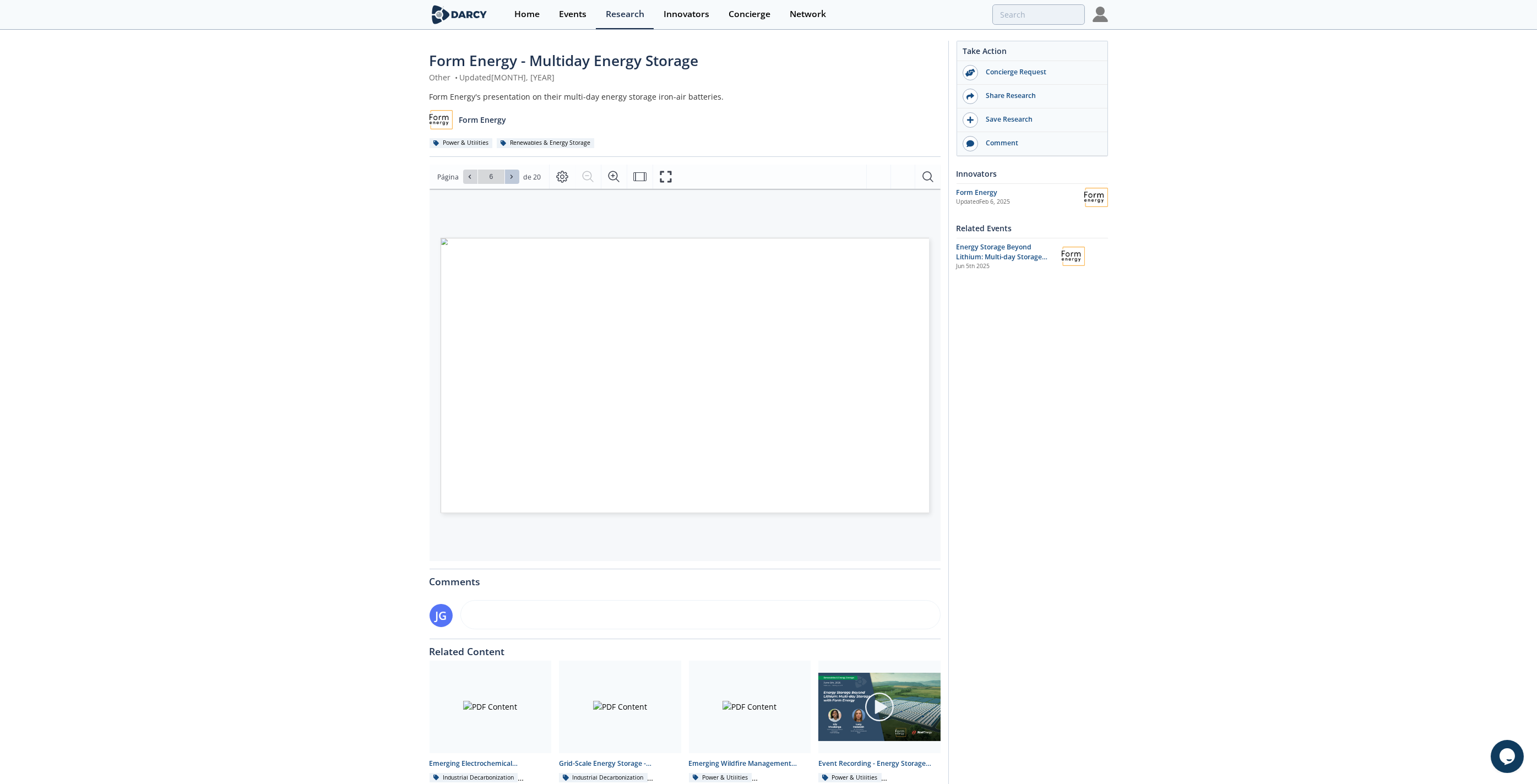 click 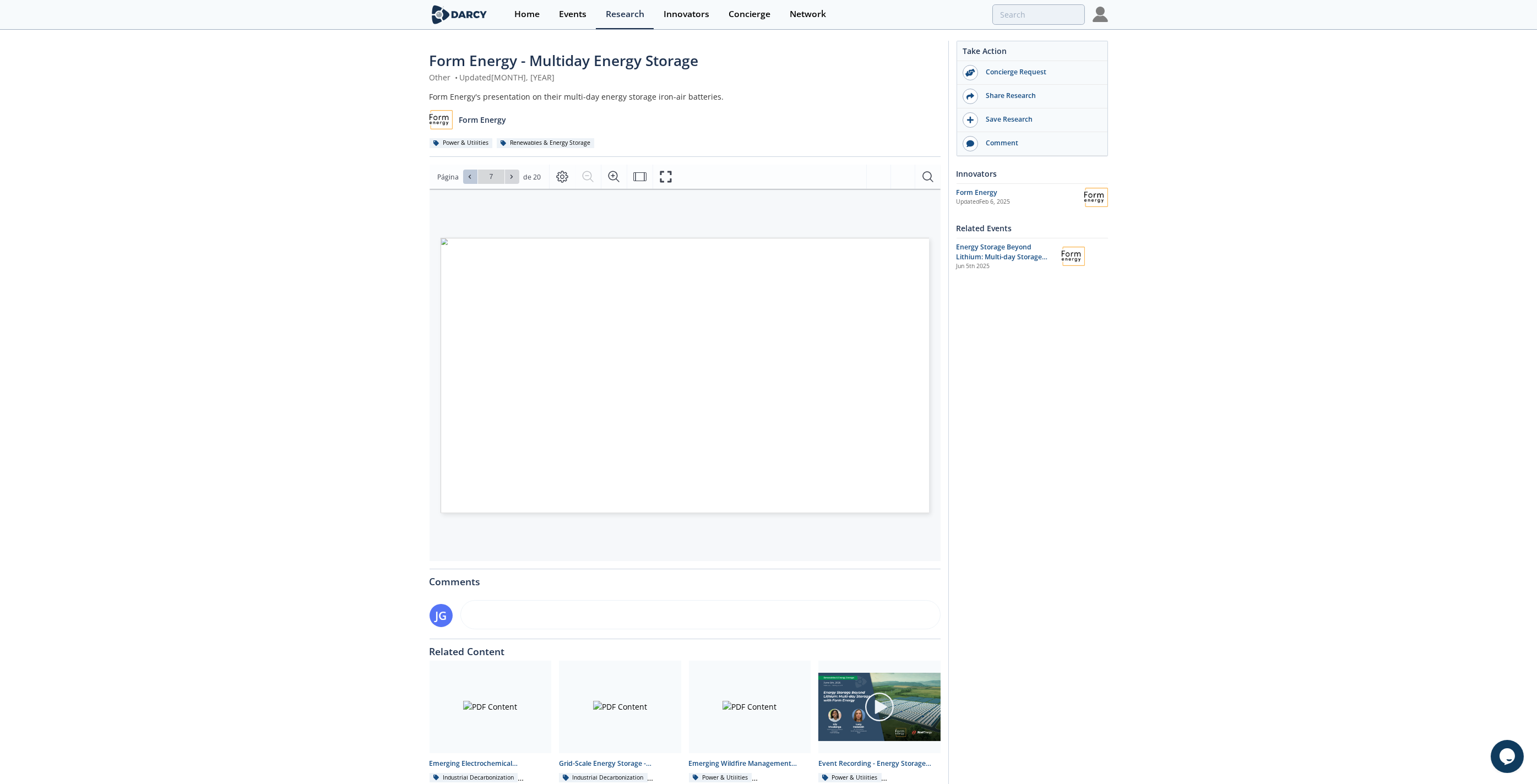click 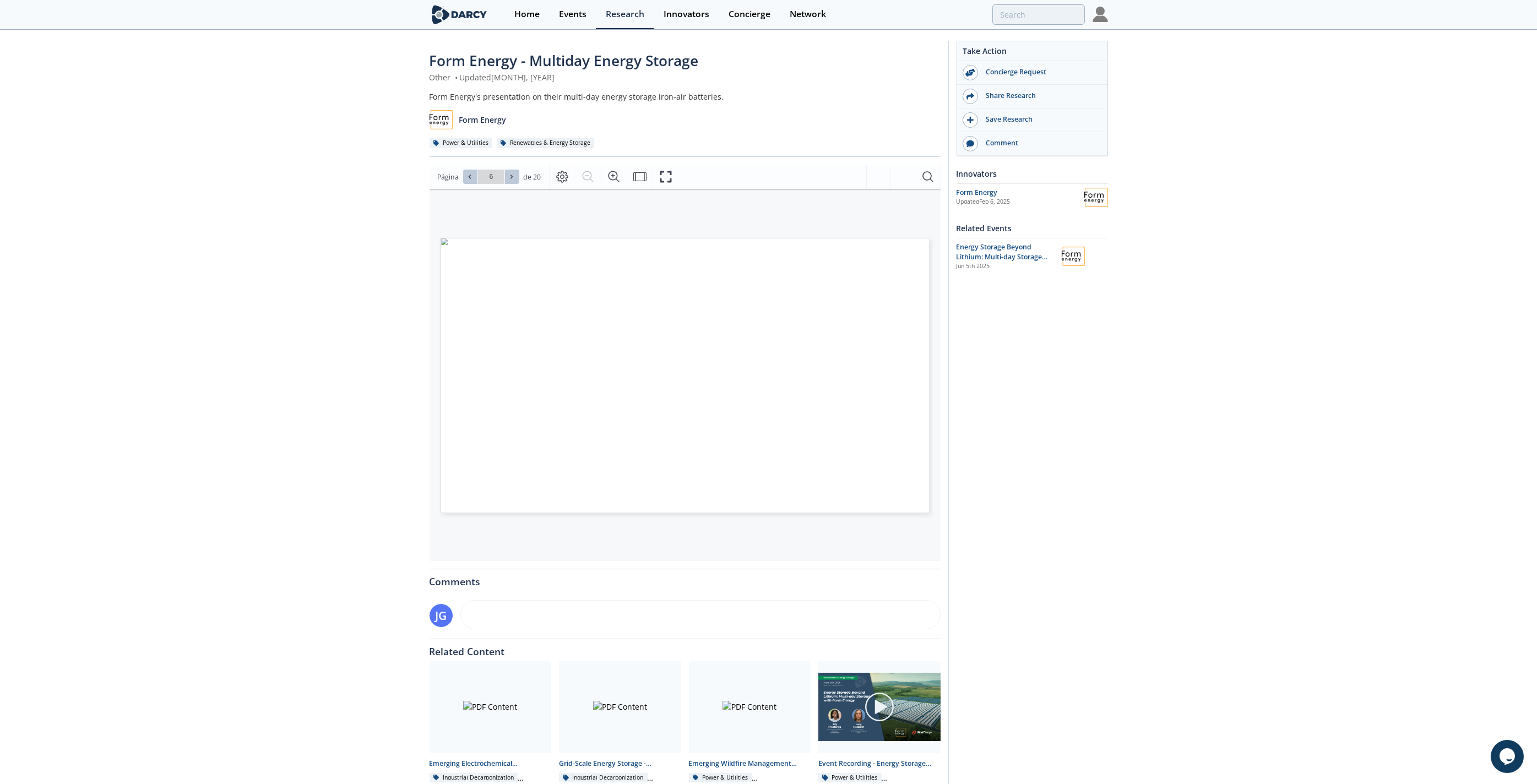 click 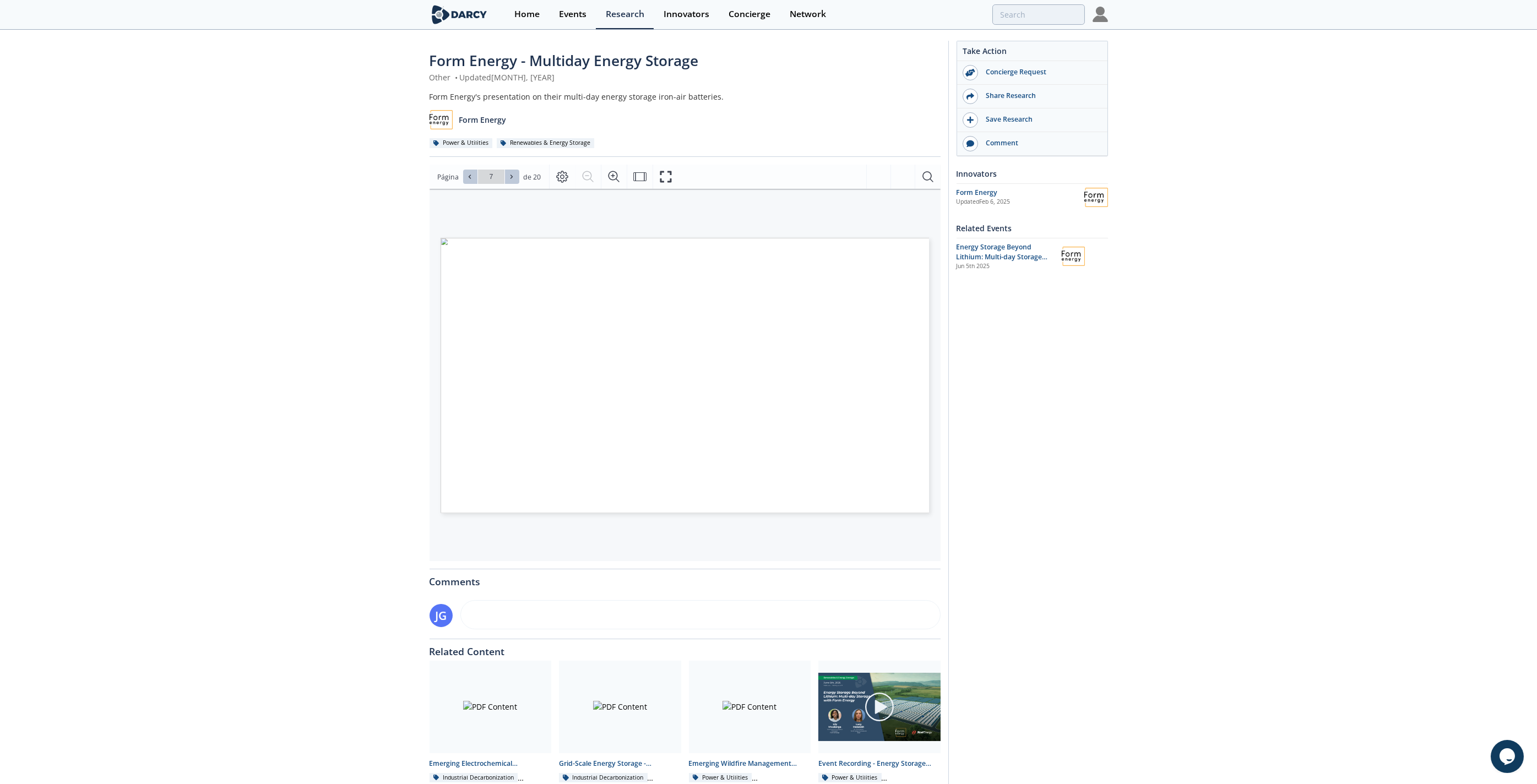 click 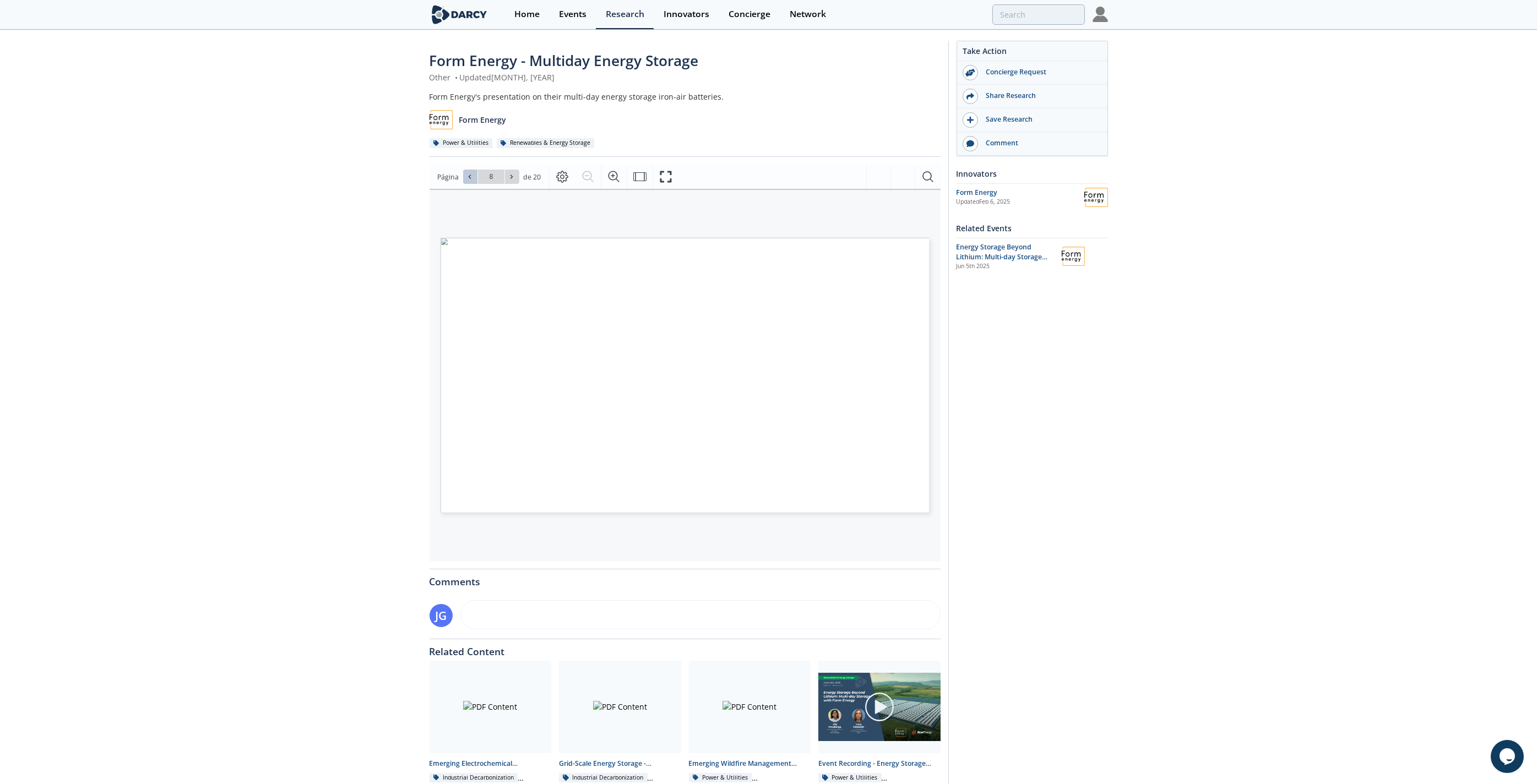 click at bounding box center [470, 177] 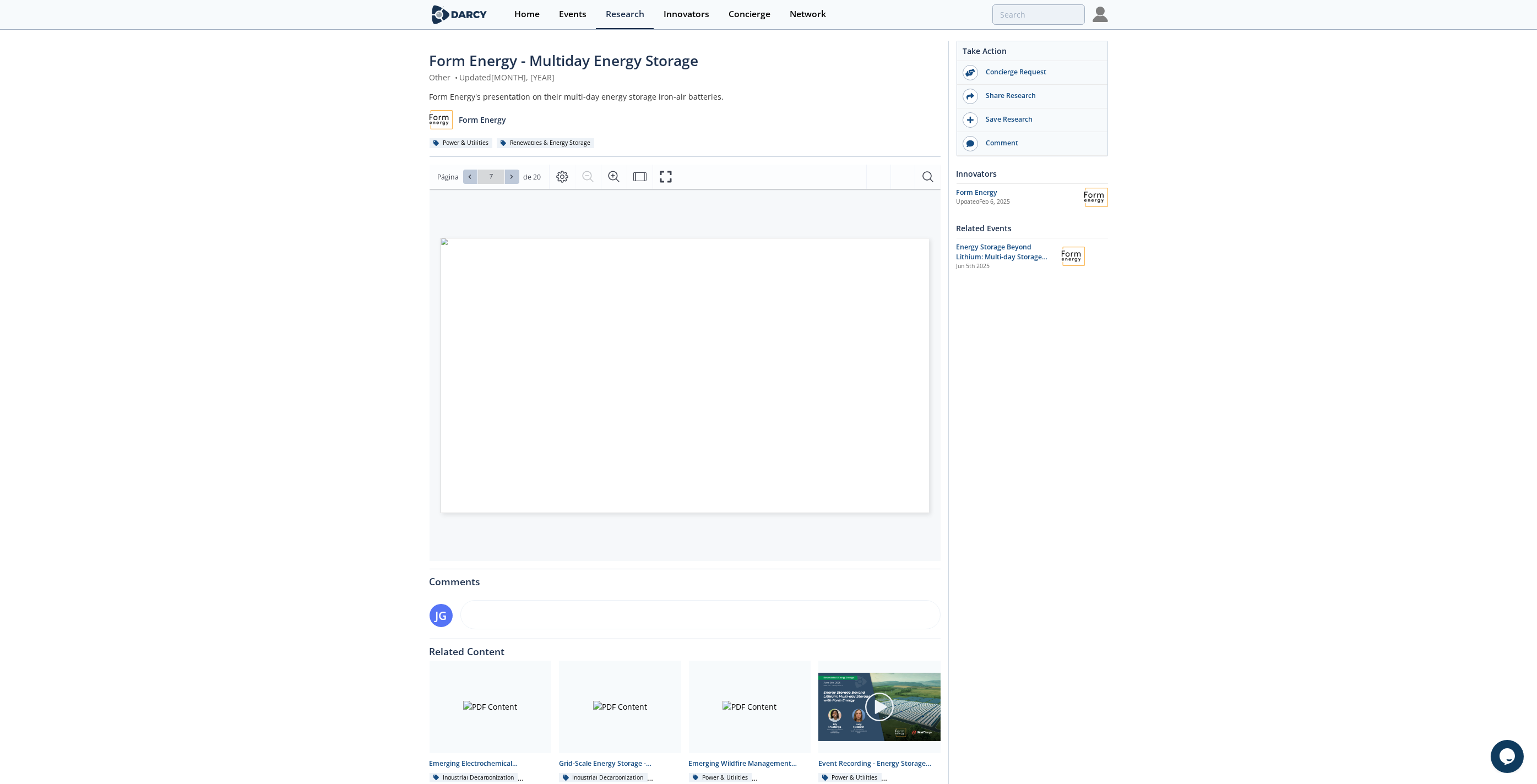 click 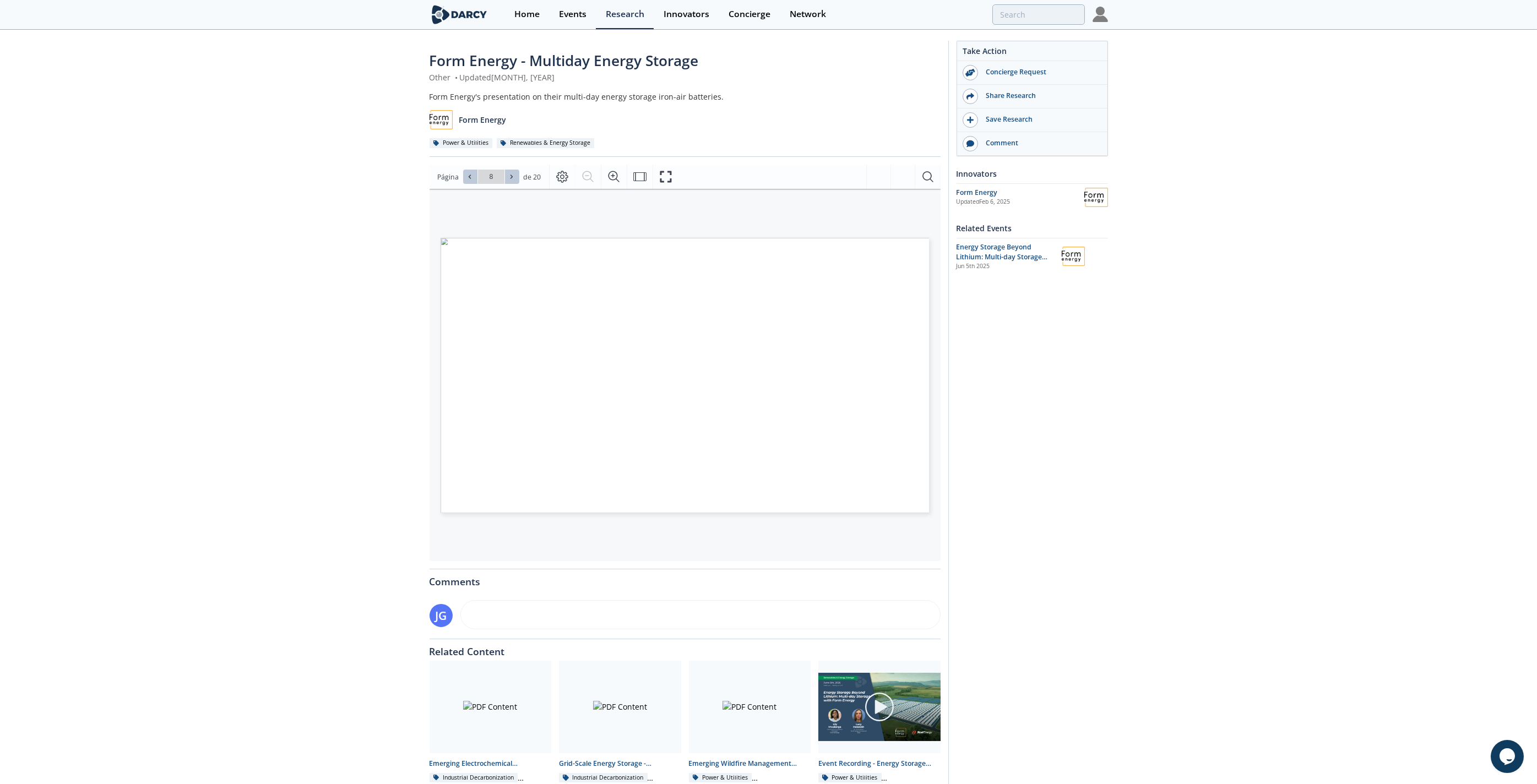 click 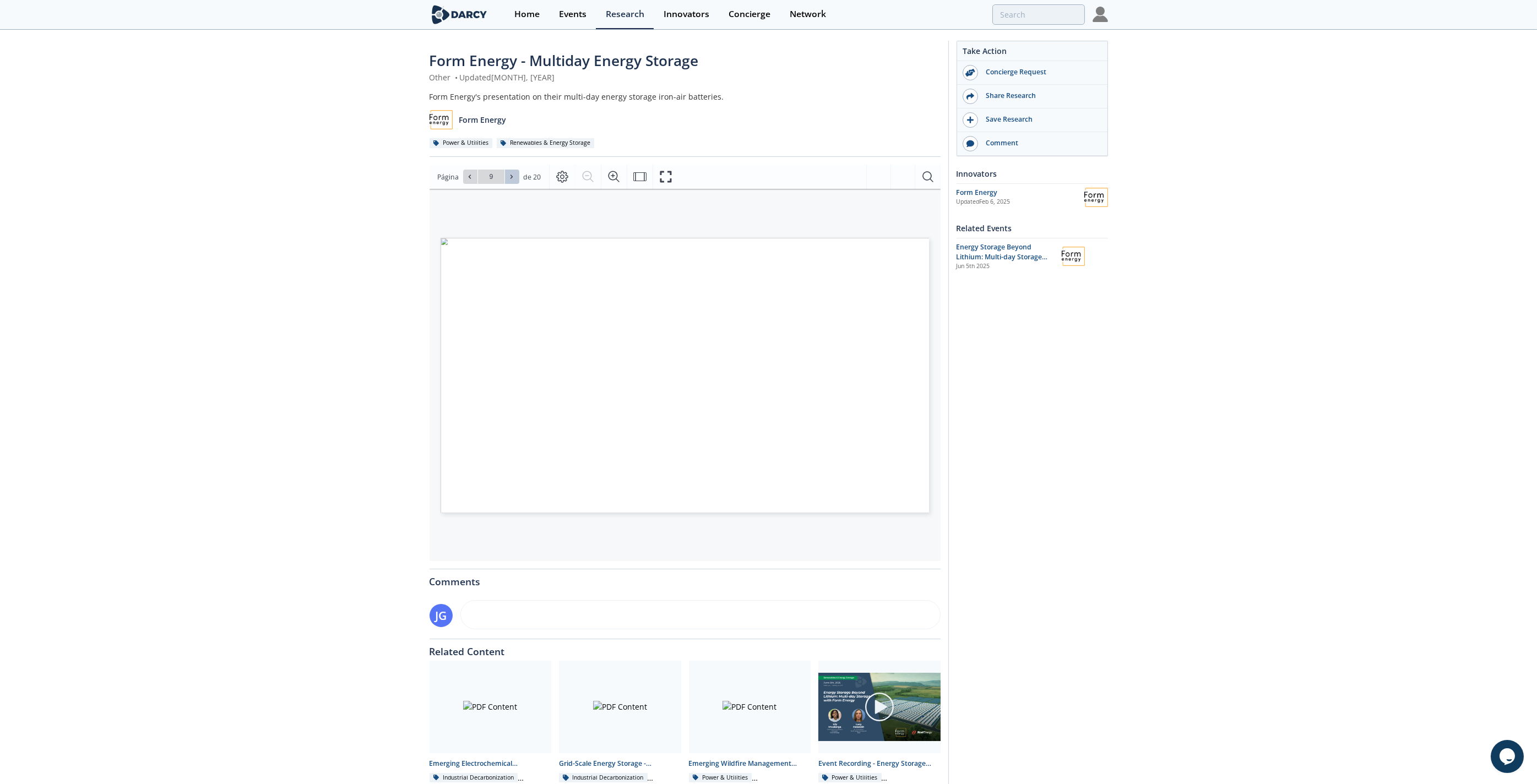 click 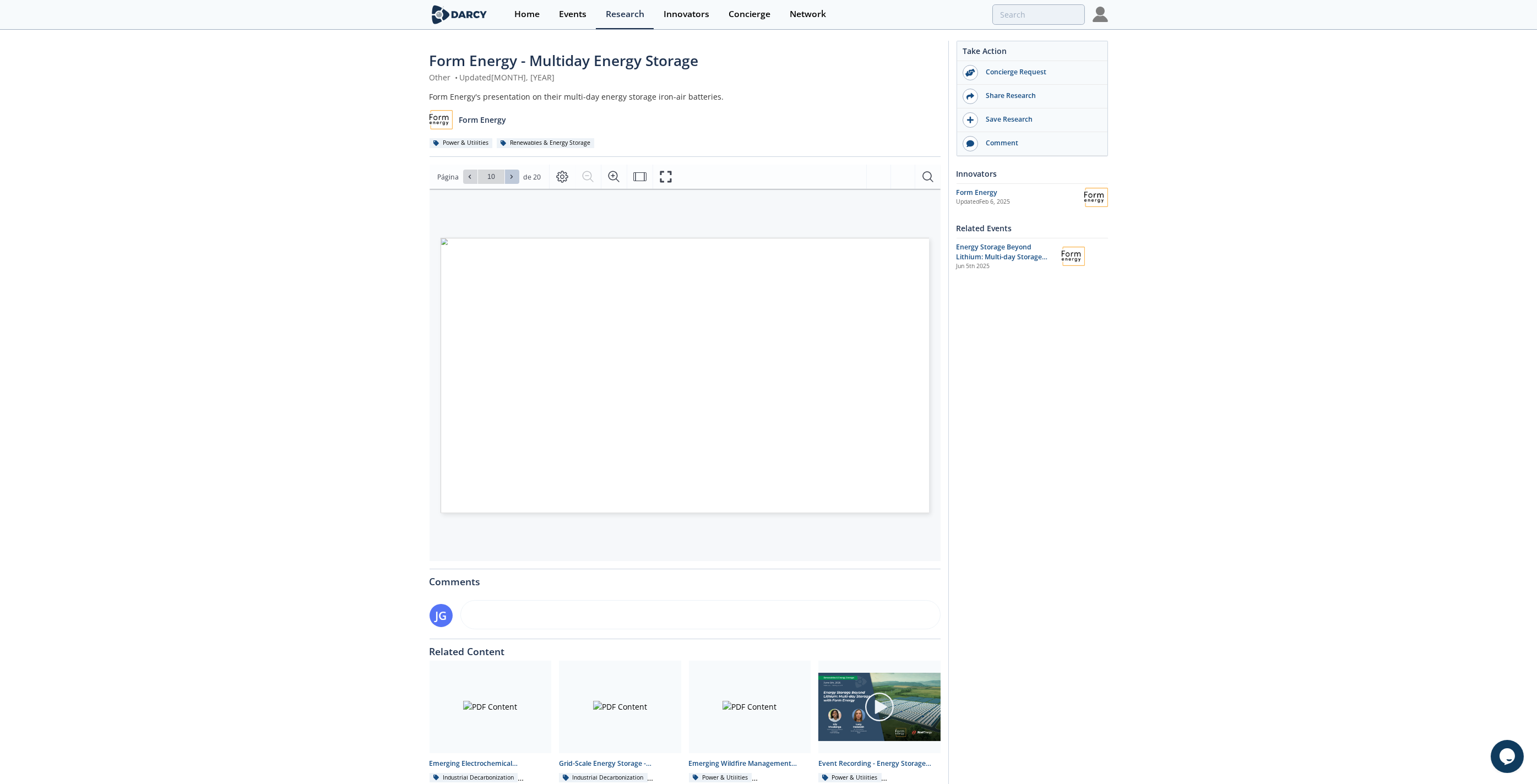 click 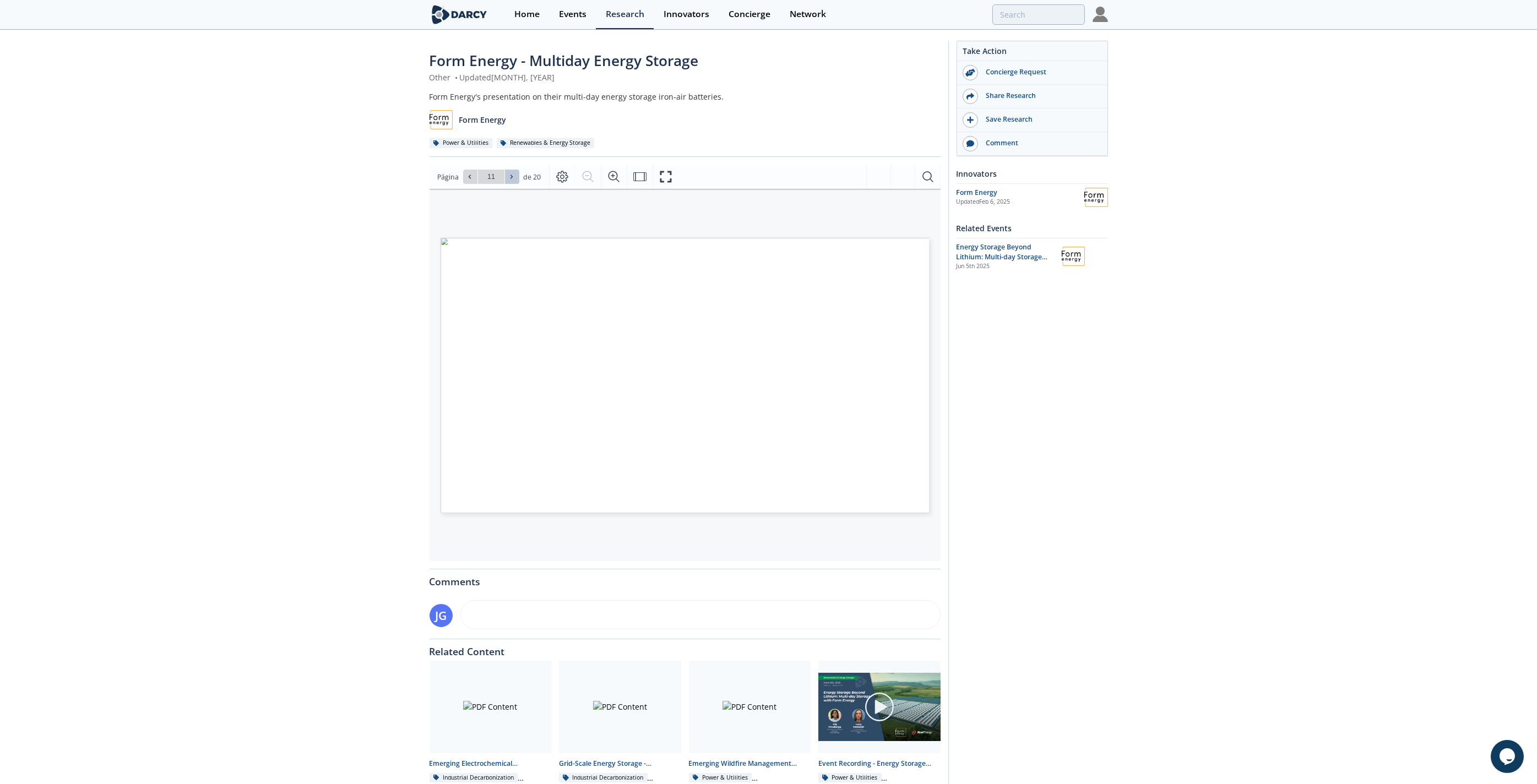 click 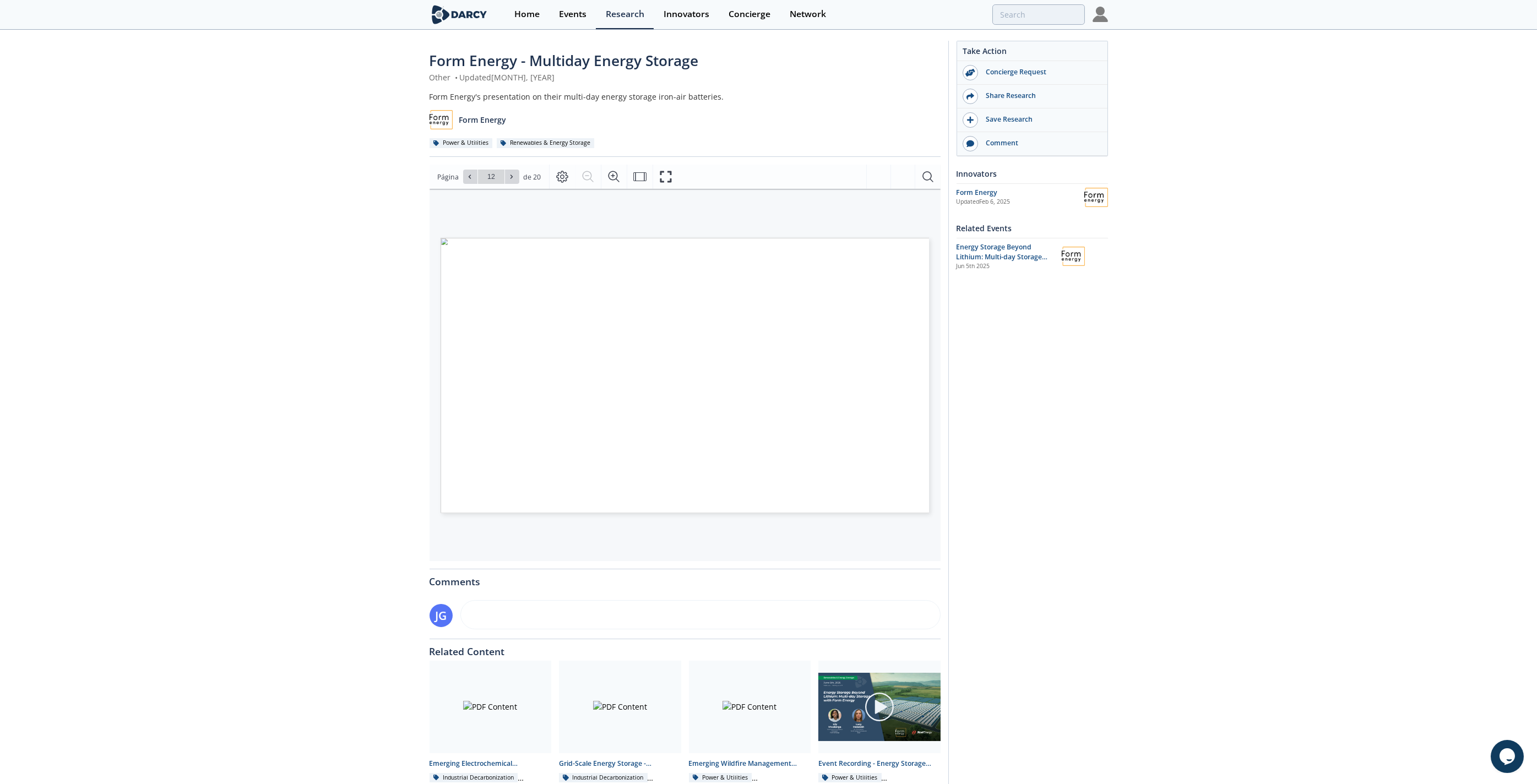 click 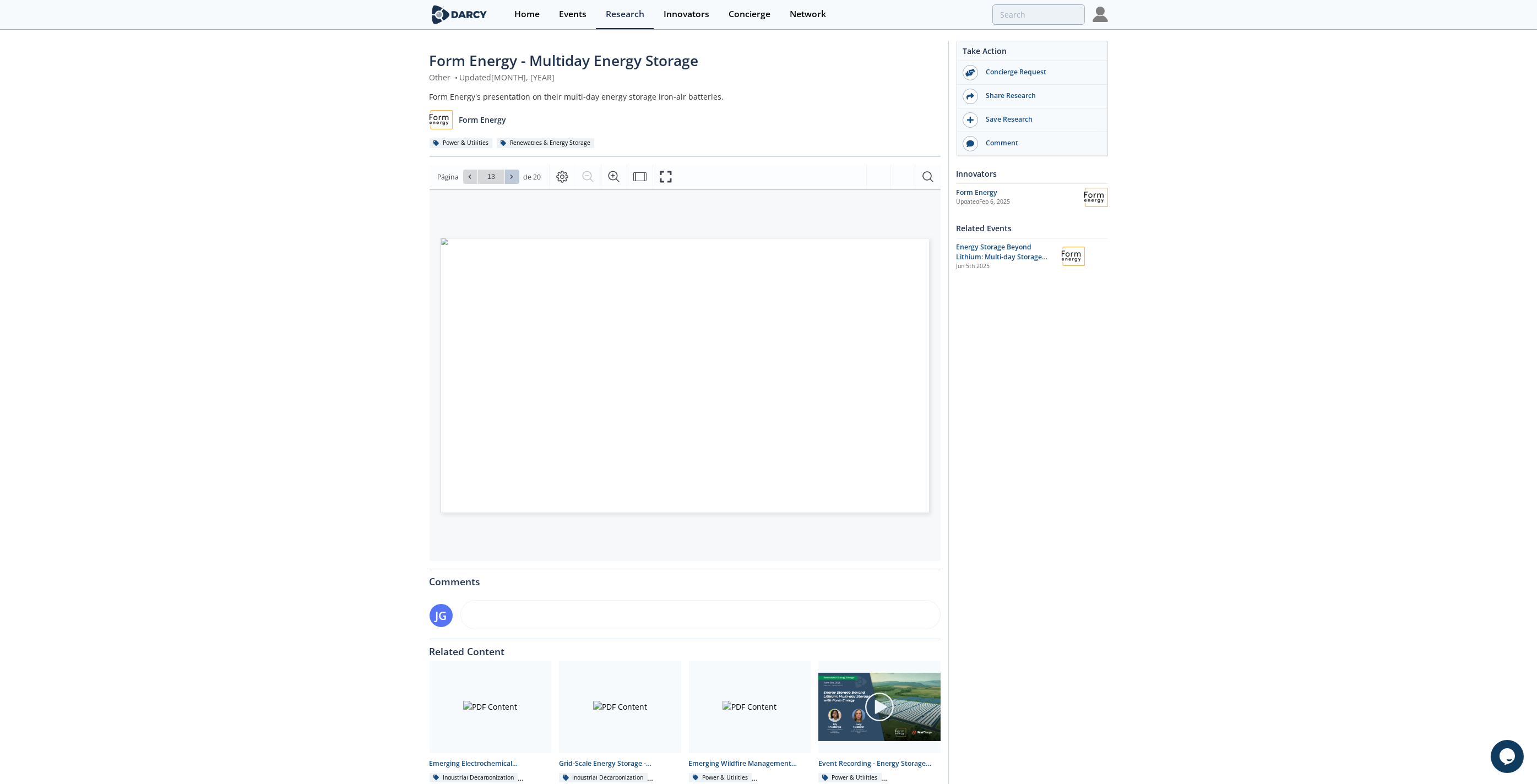 click 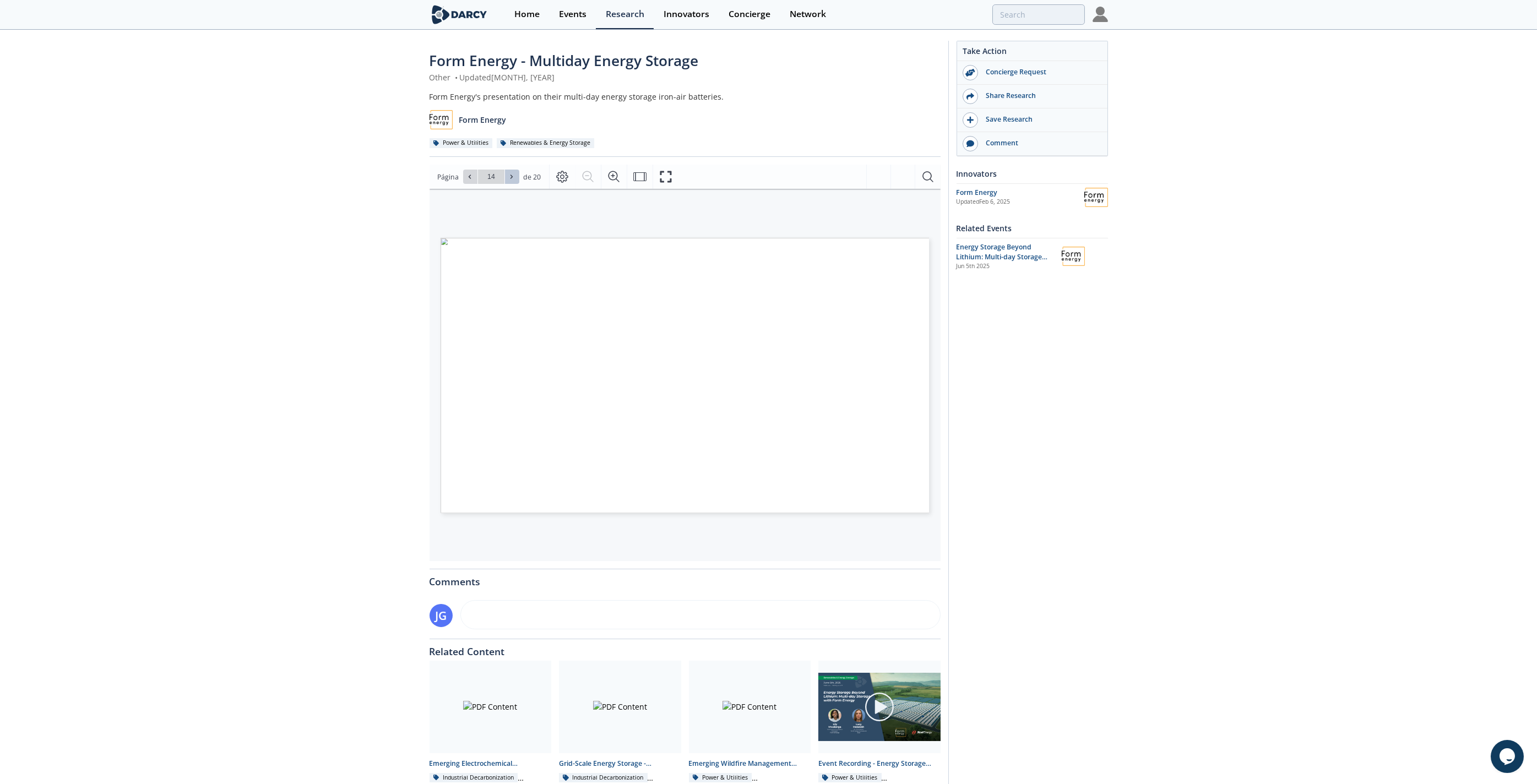 click 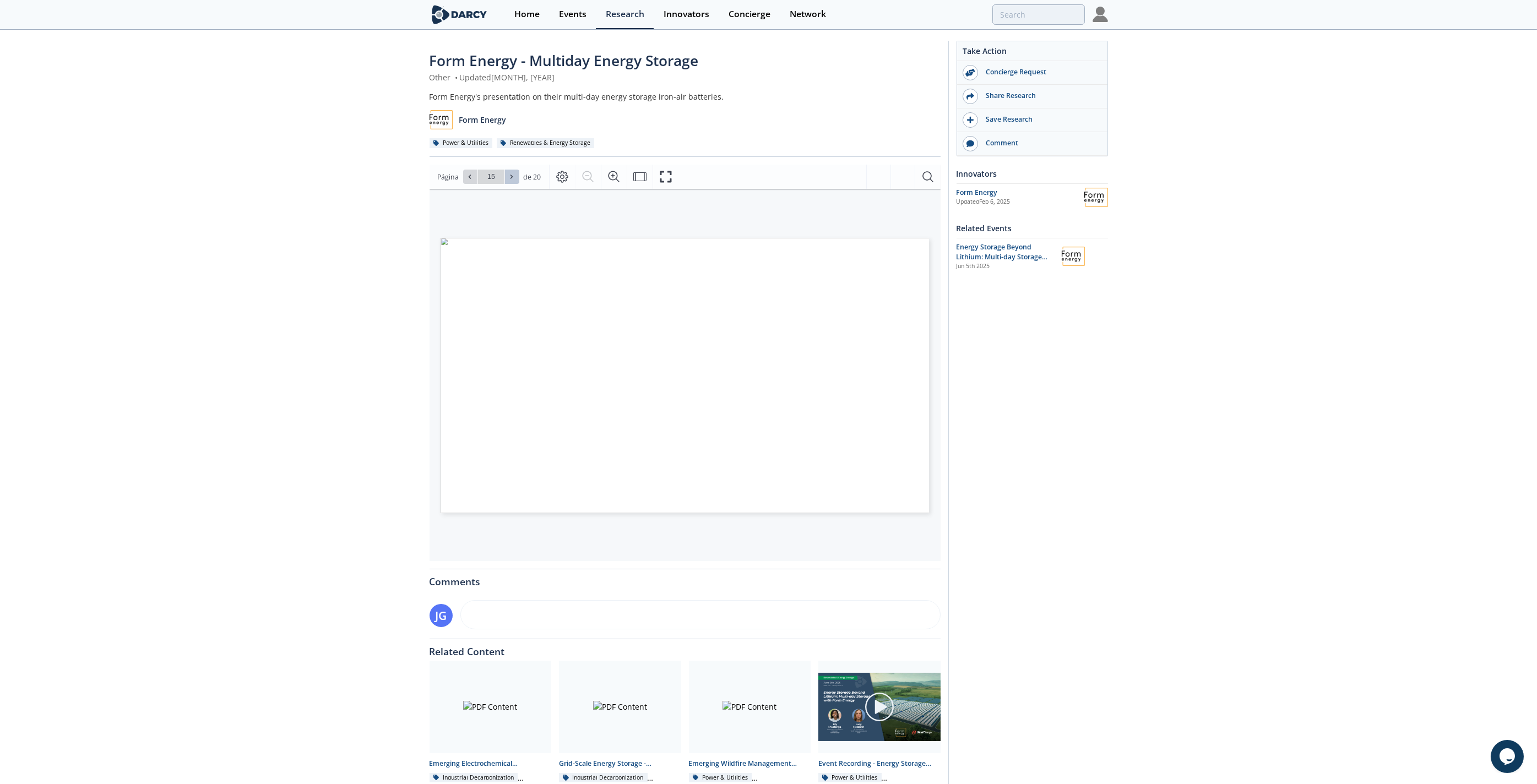 click 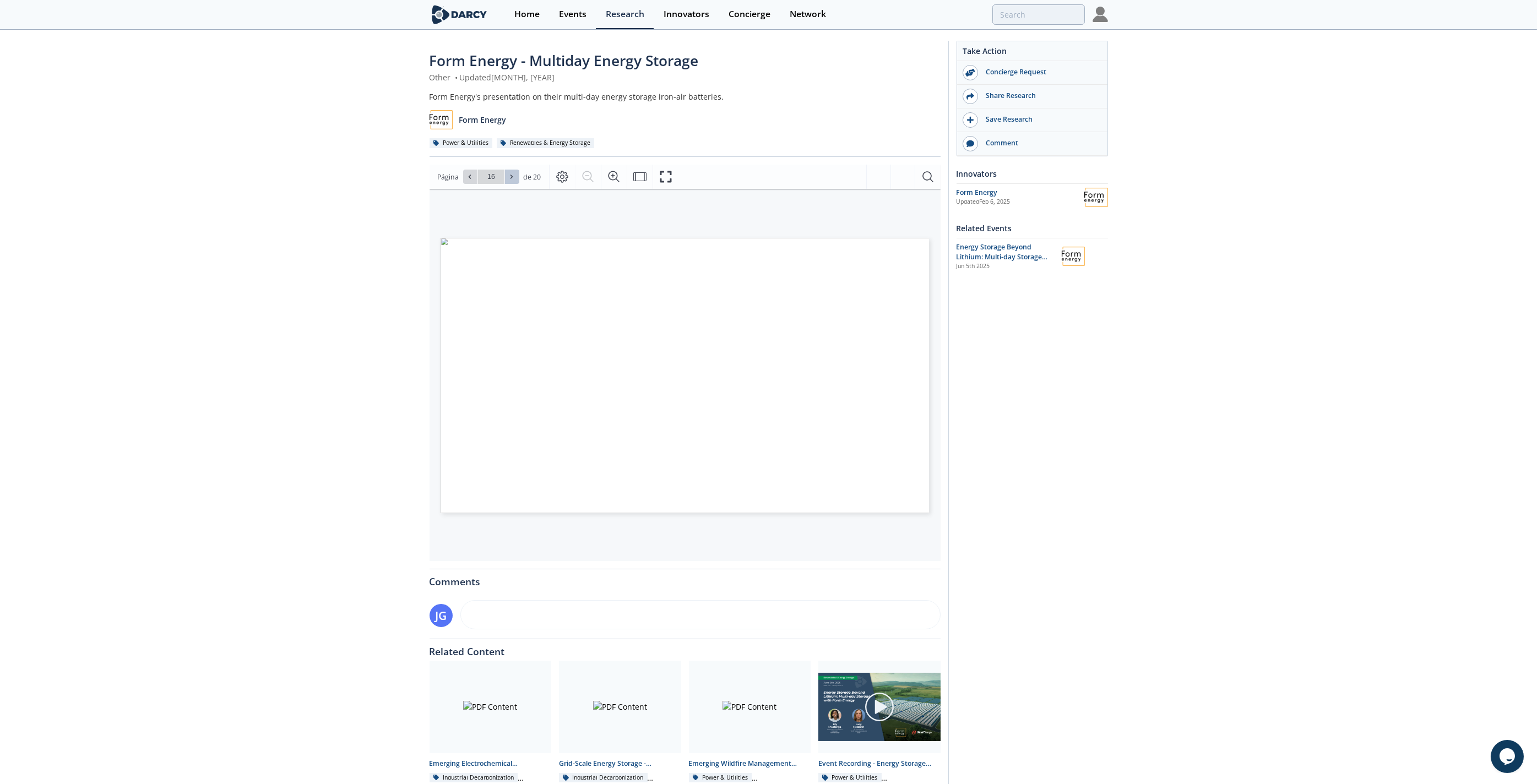 click 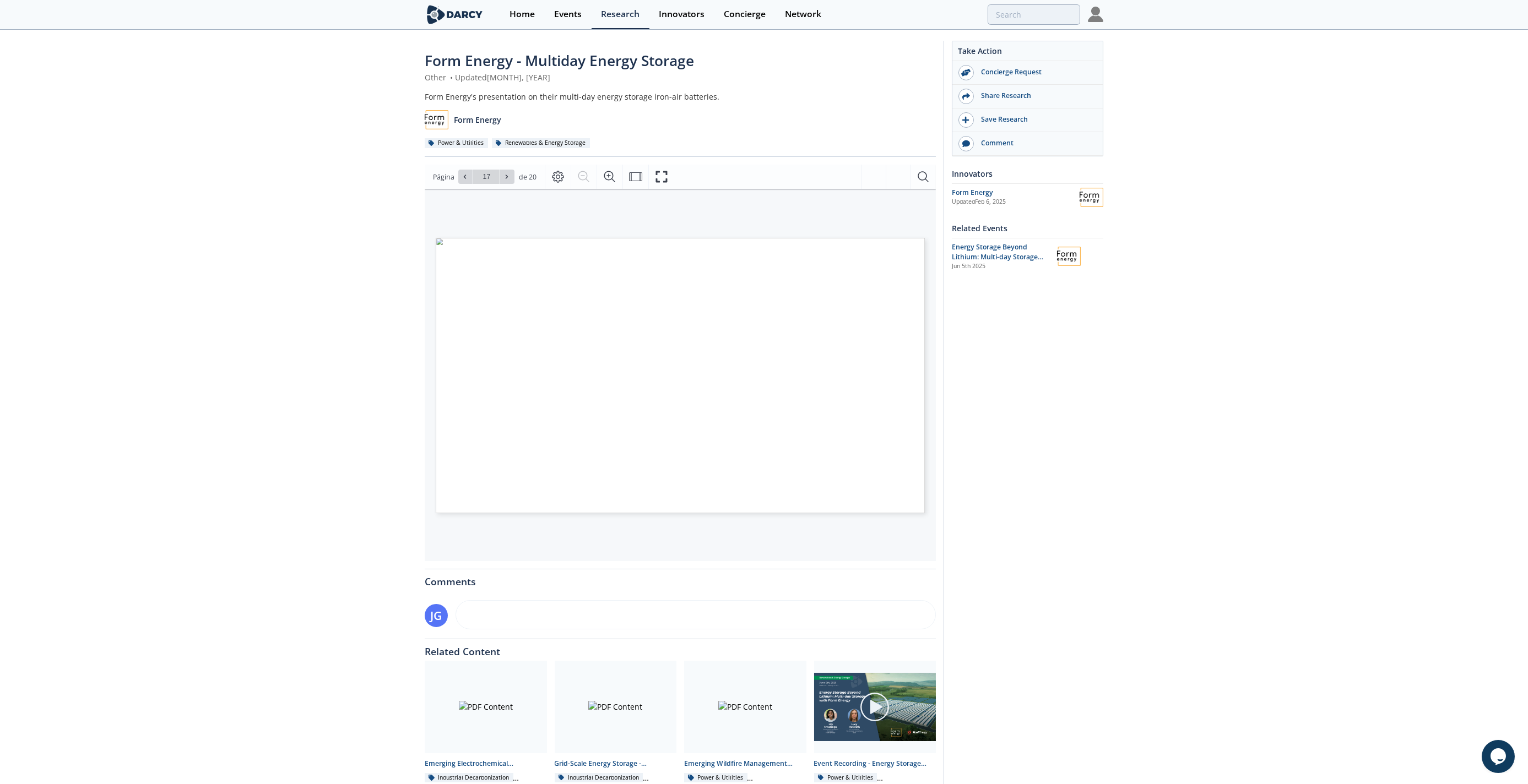 click on "Form Energy - Multiday Energy Storage
Other
•
Updated  June 5, 2025
Form Energy's presentation on their multi-day energy storage iron-air batteries.
Form Energy
Power & Utilities
Renewables & Energy Storage
Comments
JG" 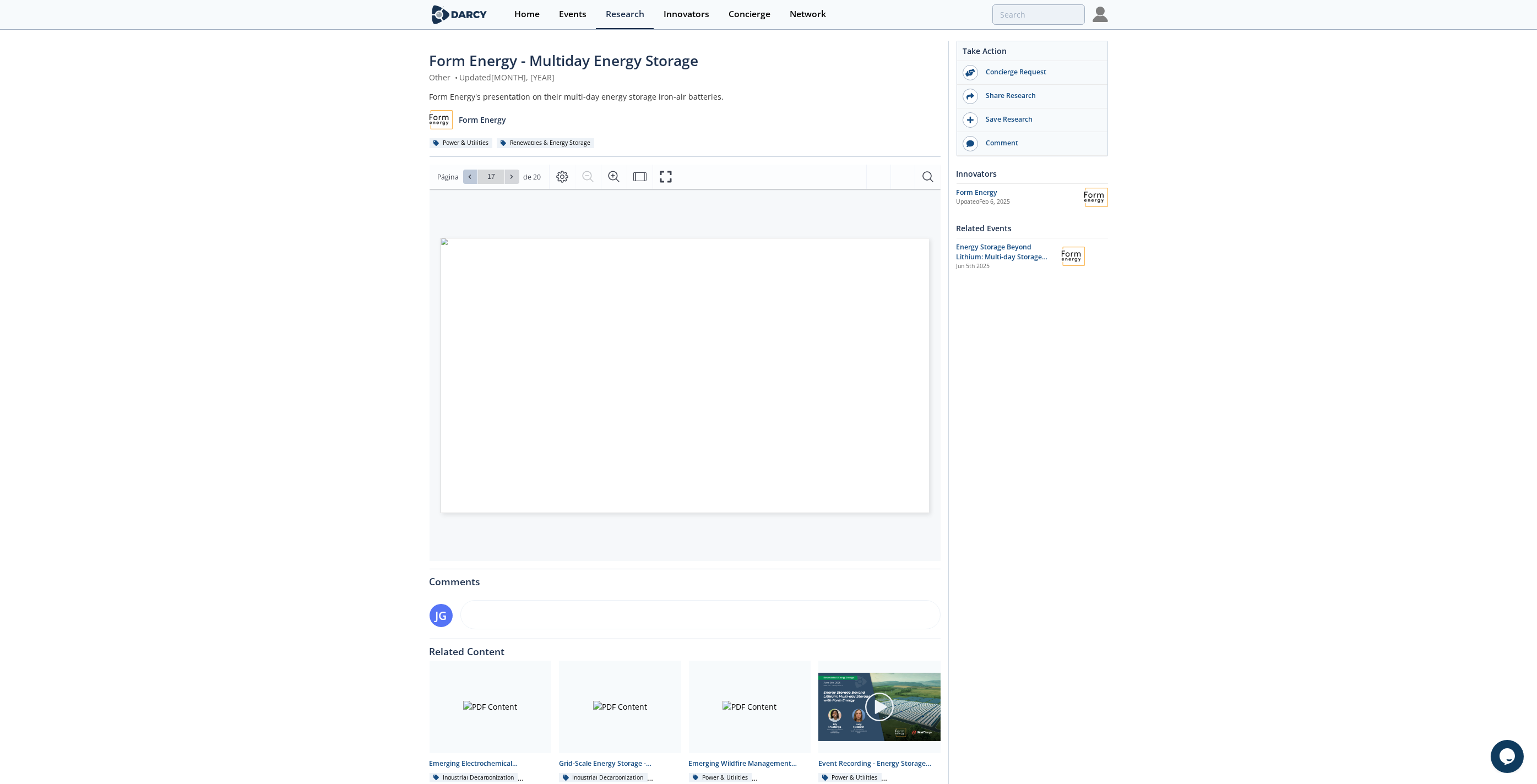 click at bounding box center (470, 177) 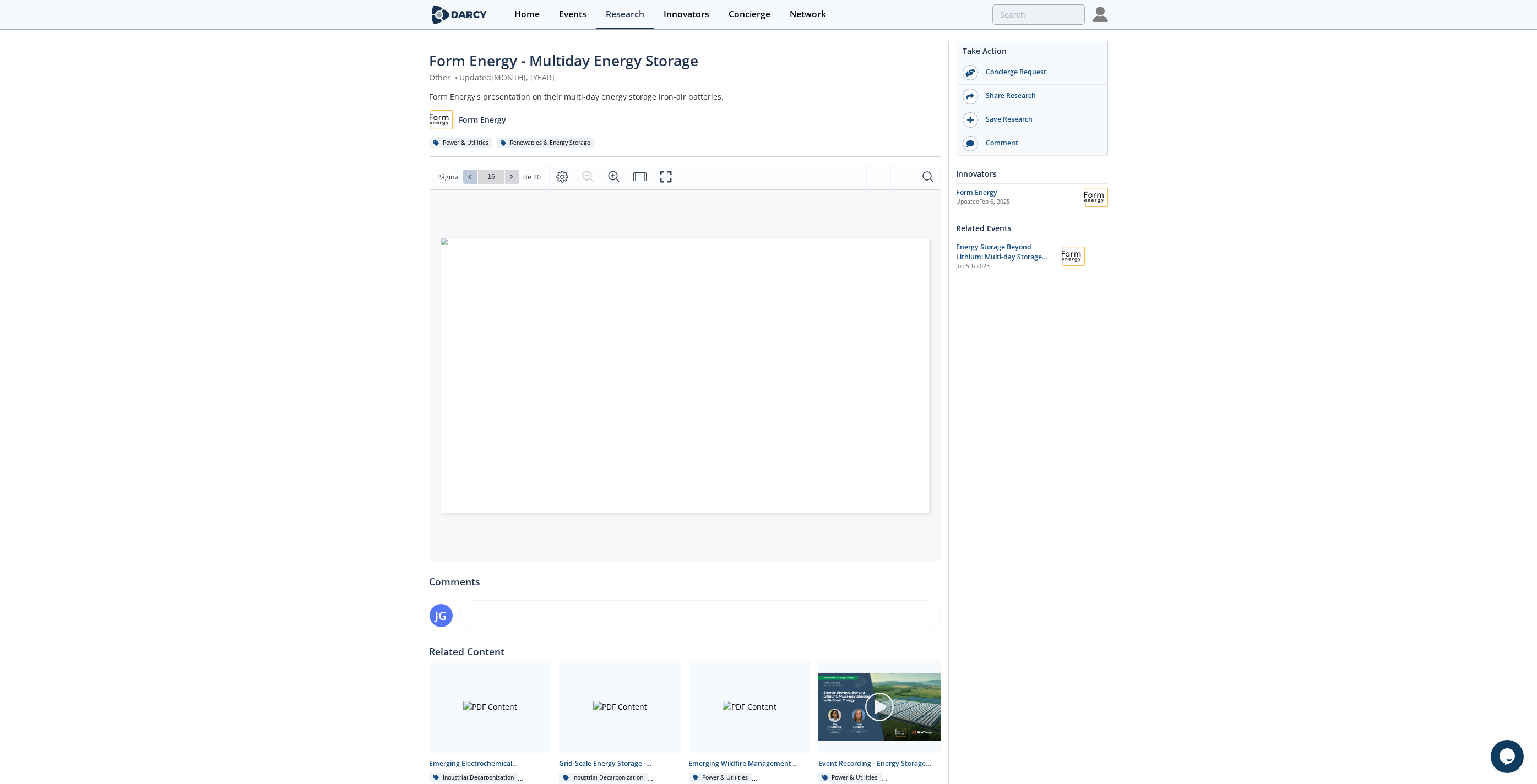 click at bounding box center (470, 177) 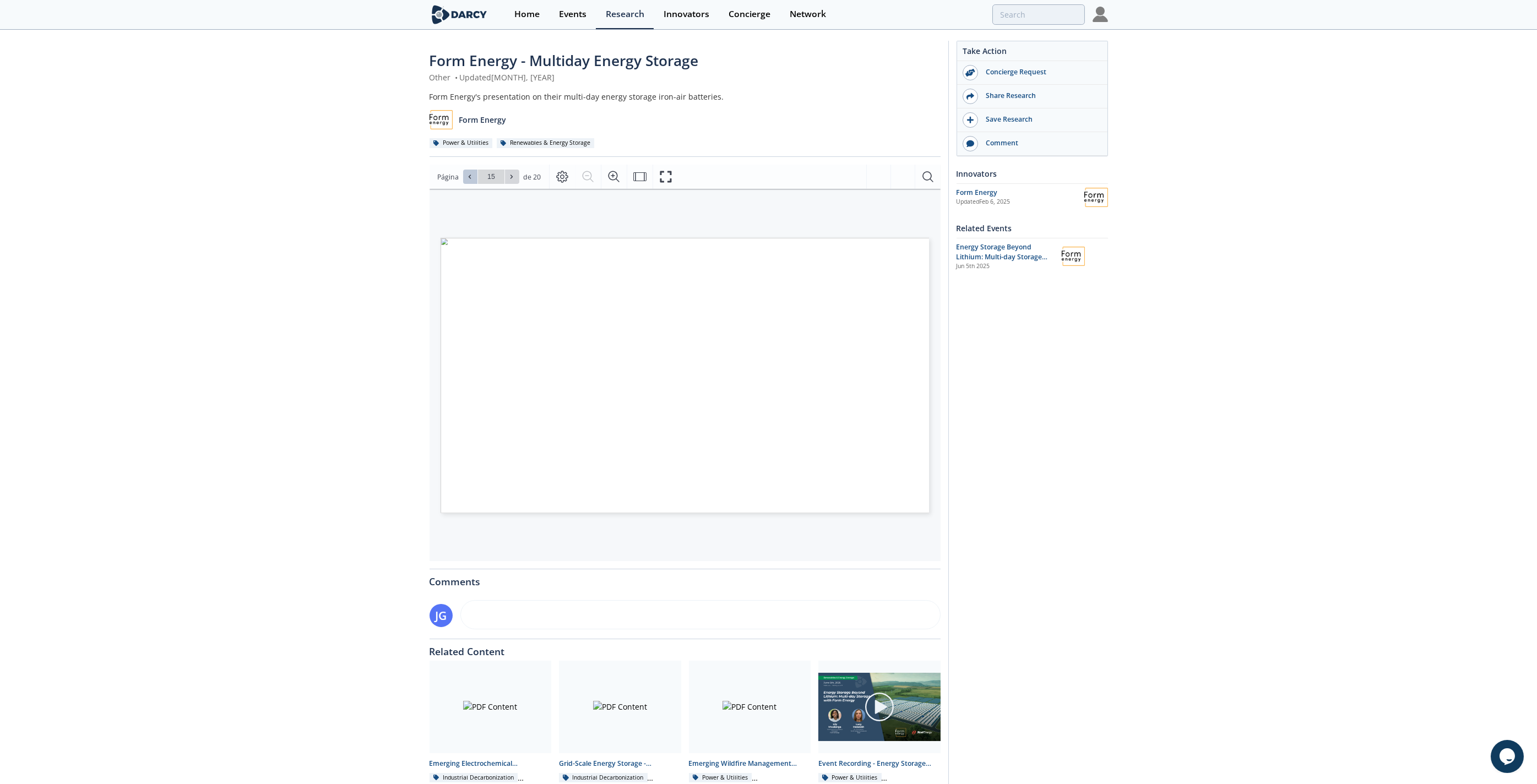click at bounding box center (470, 177) 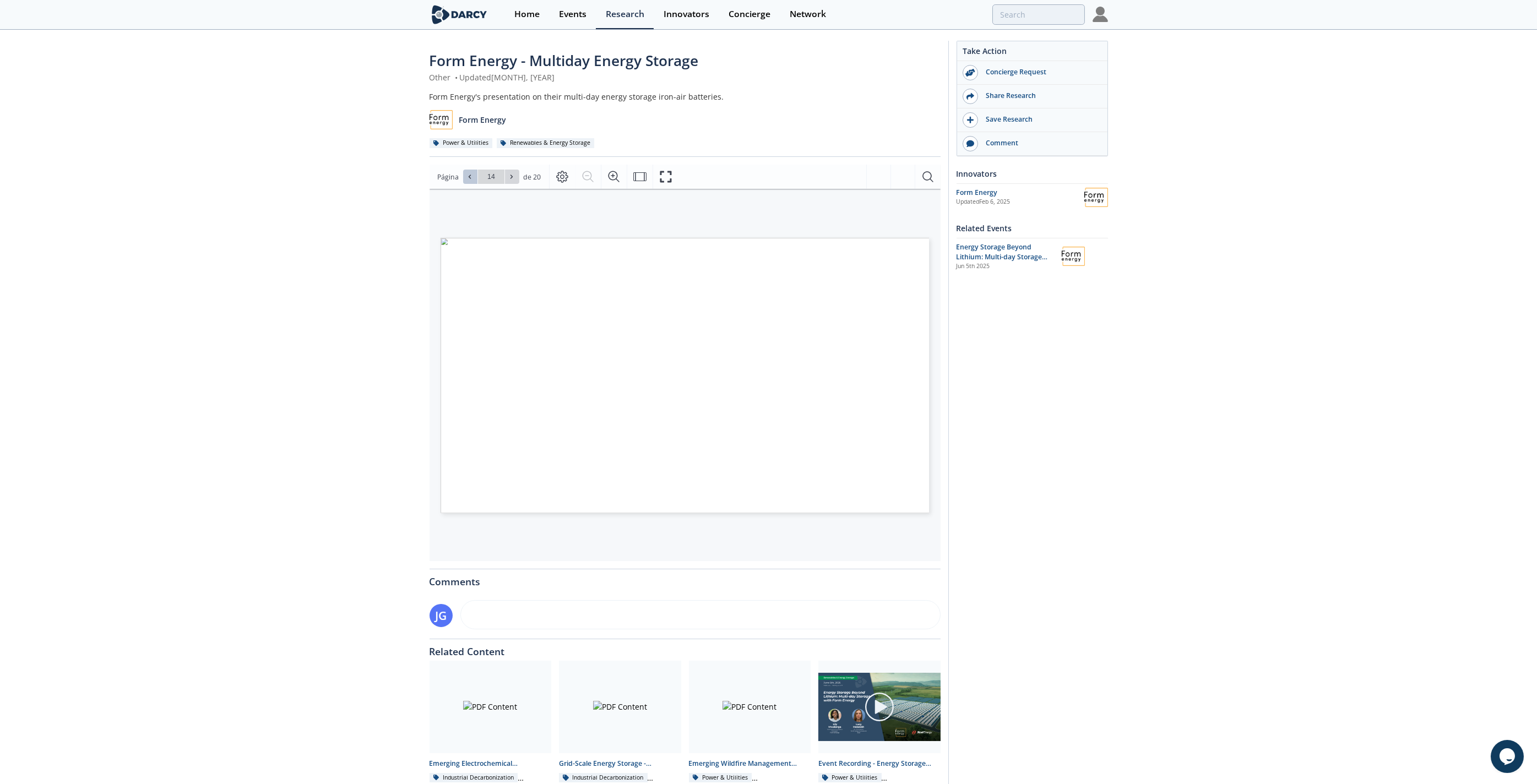 click at bounding box center [470, 177] 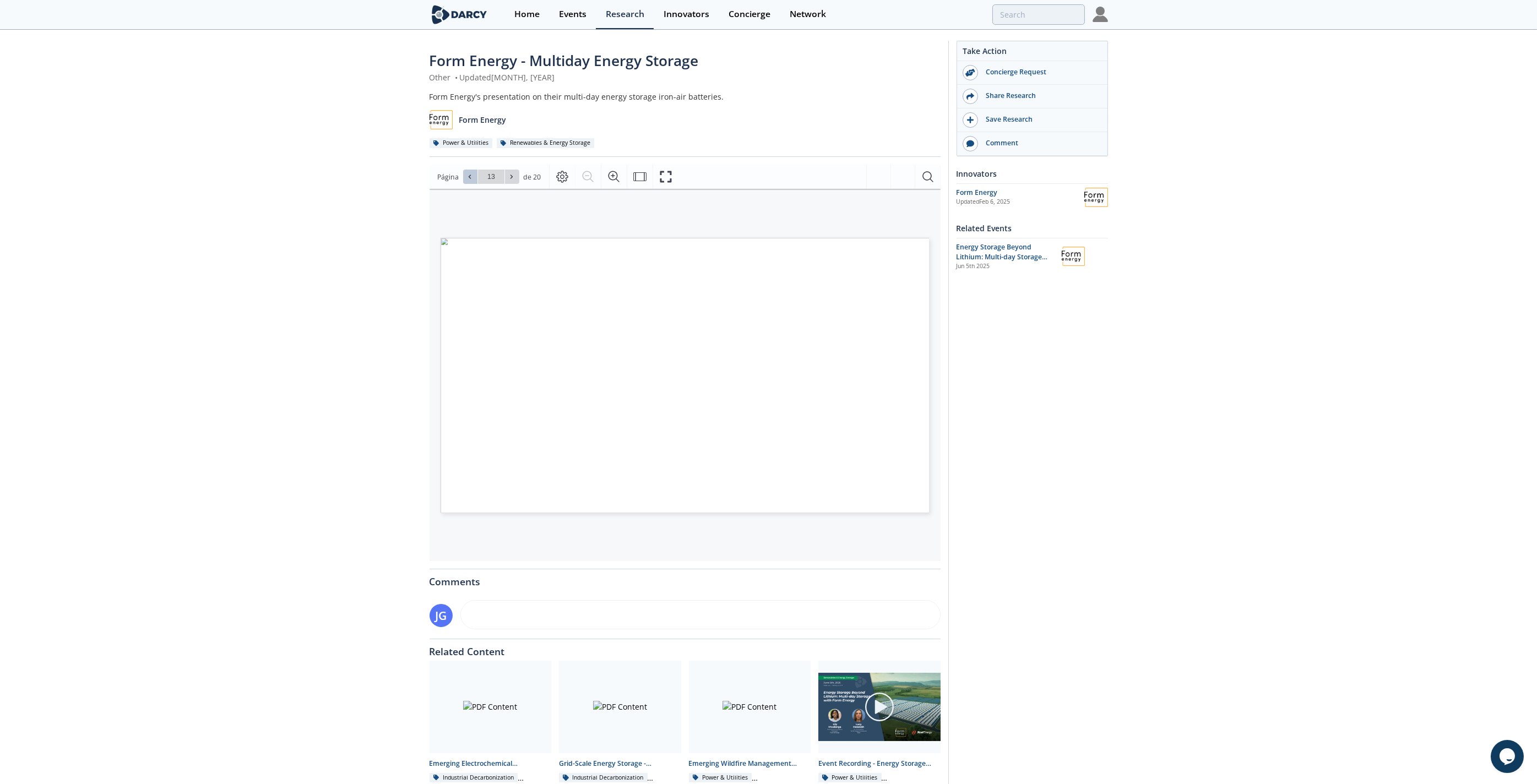 click at bounding box center [470, 177] 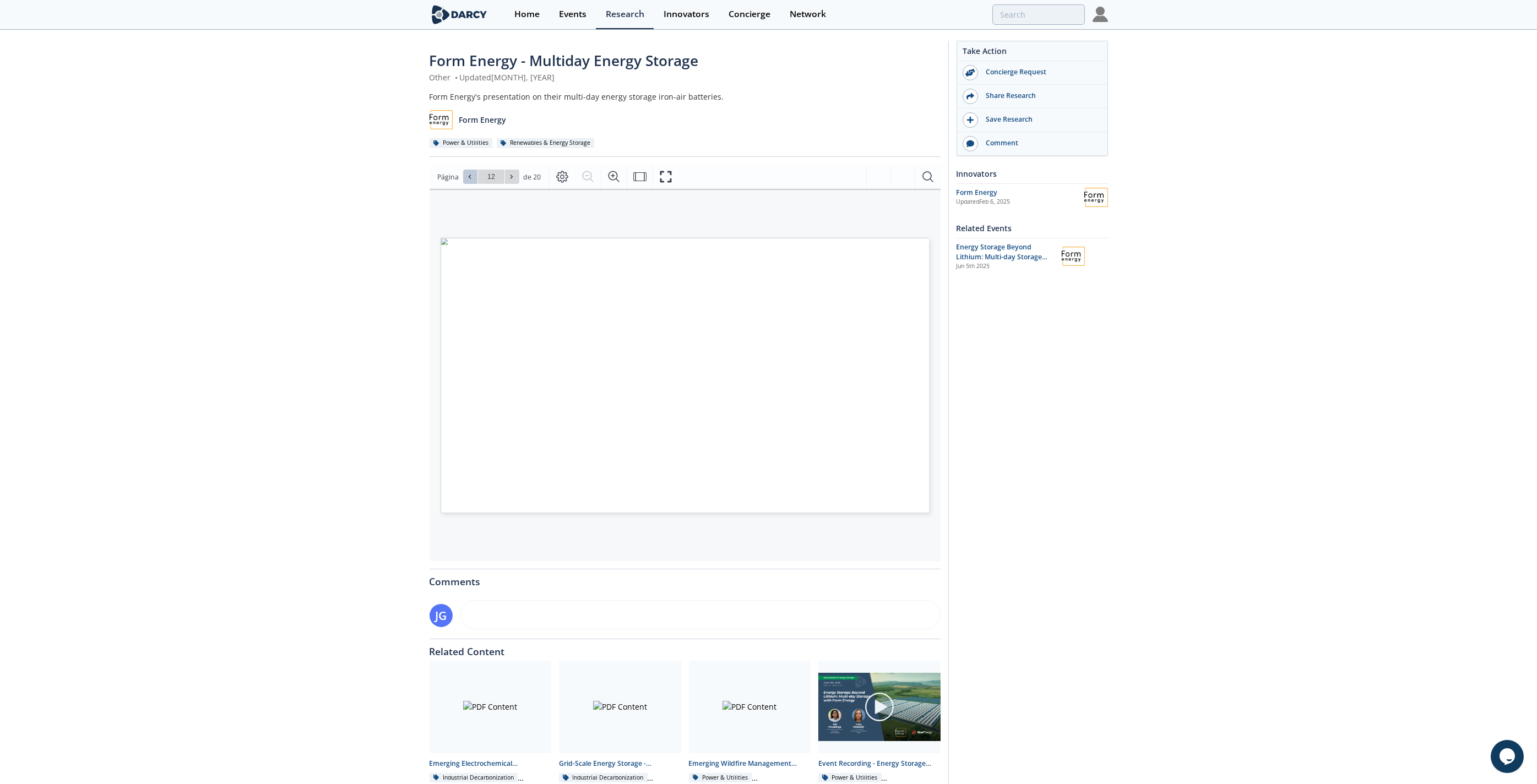 click at bounding box center [470, 177] 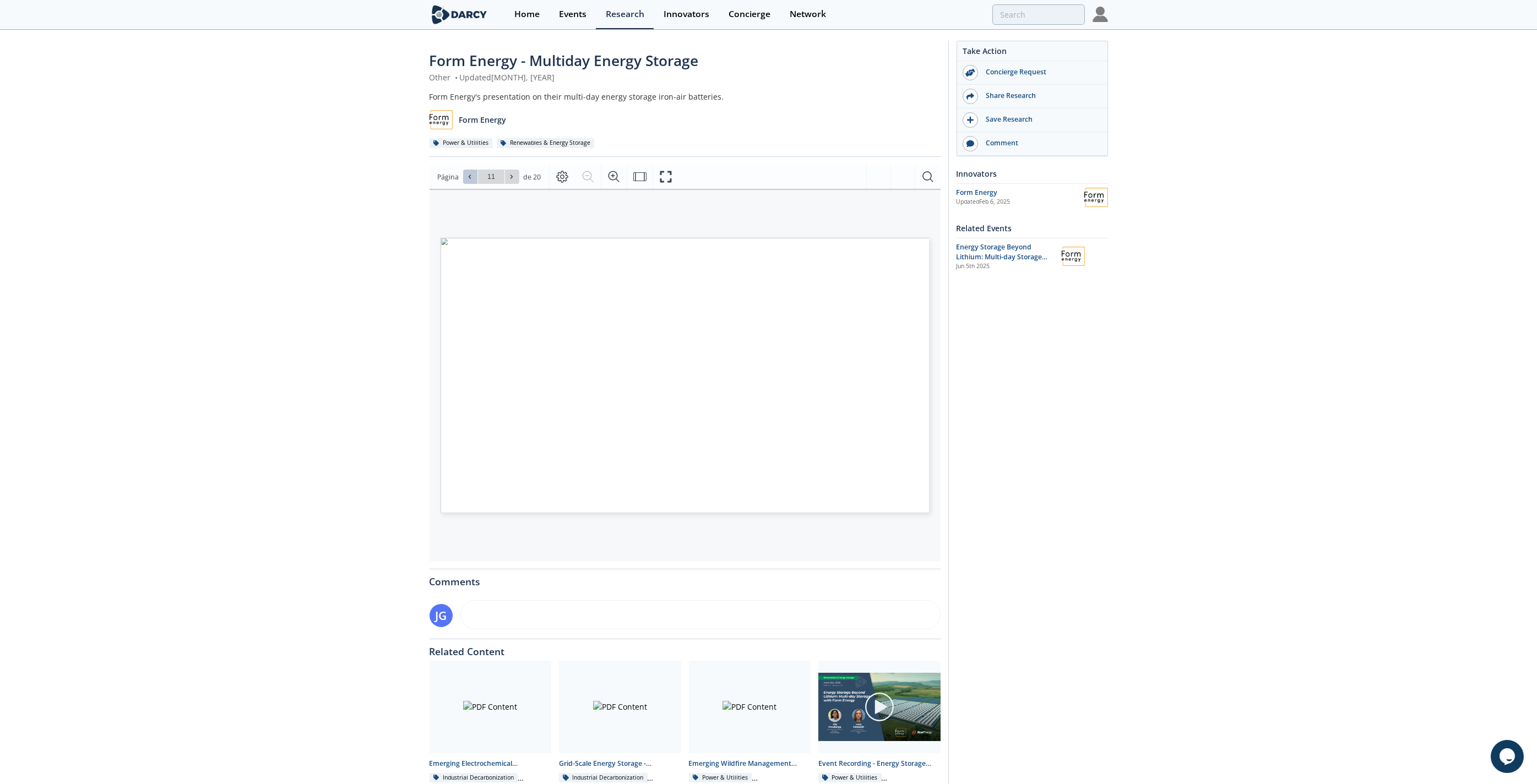 click at bounding box center [470, 177] 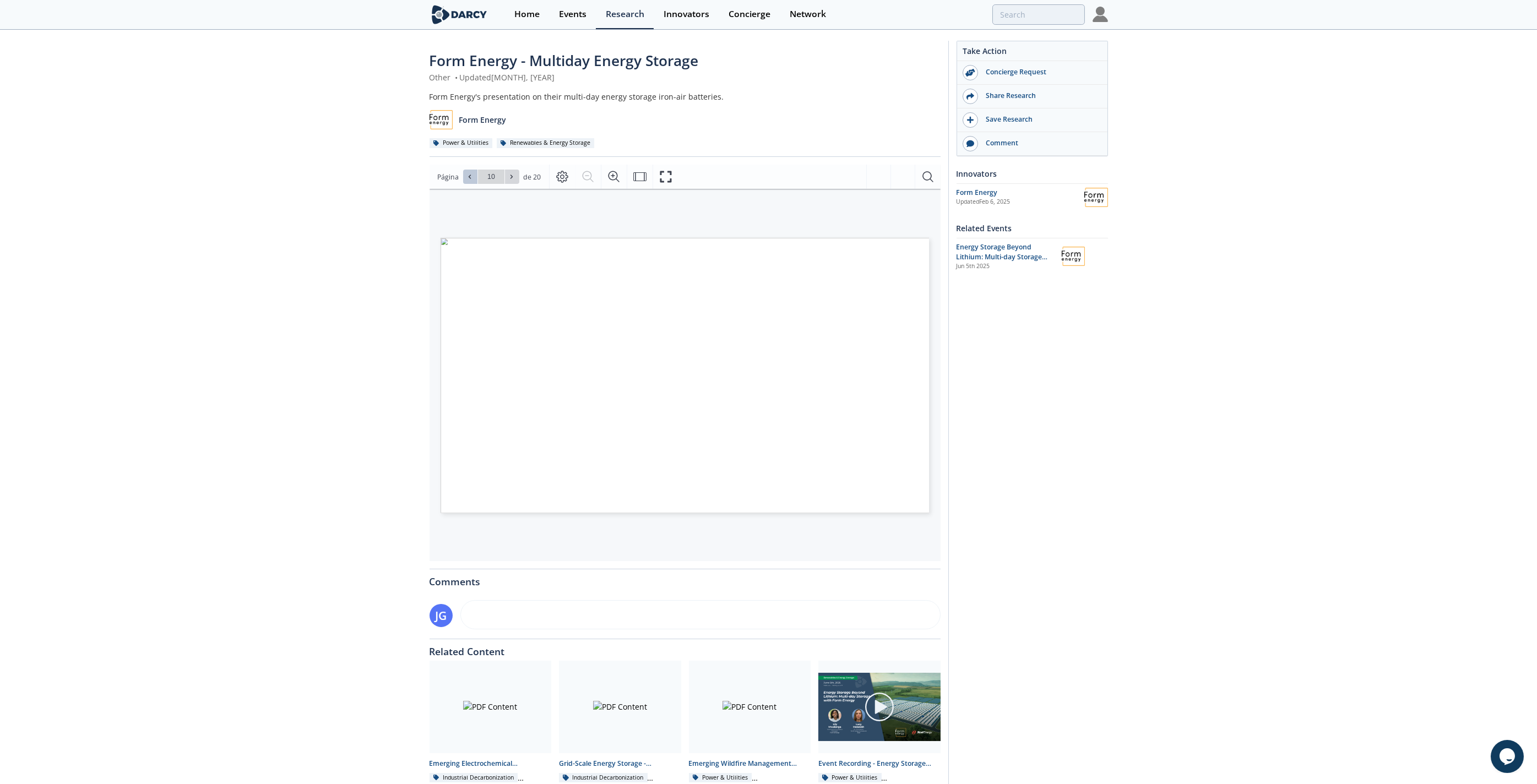 click at bounding box center (470, 177) 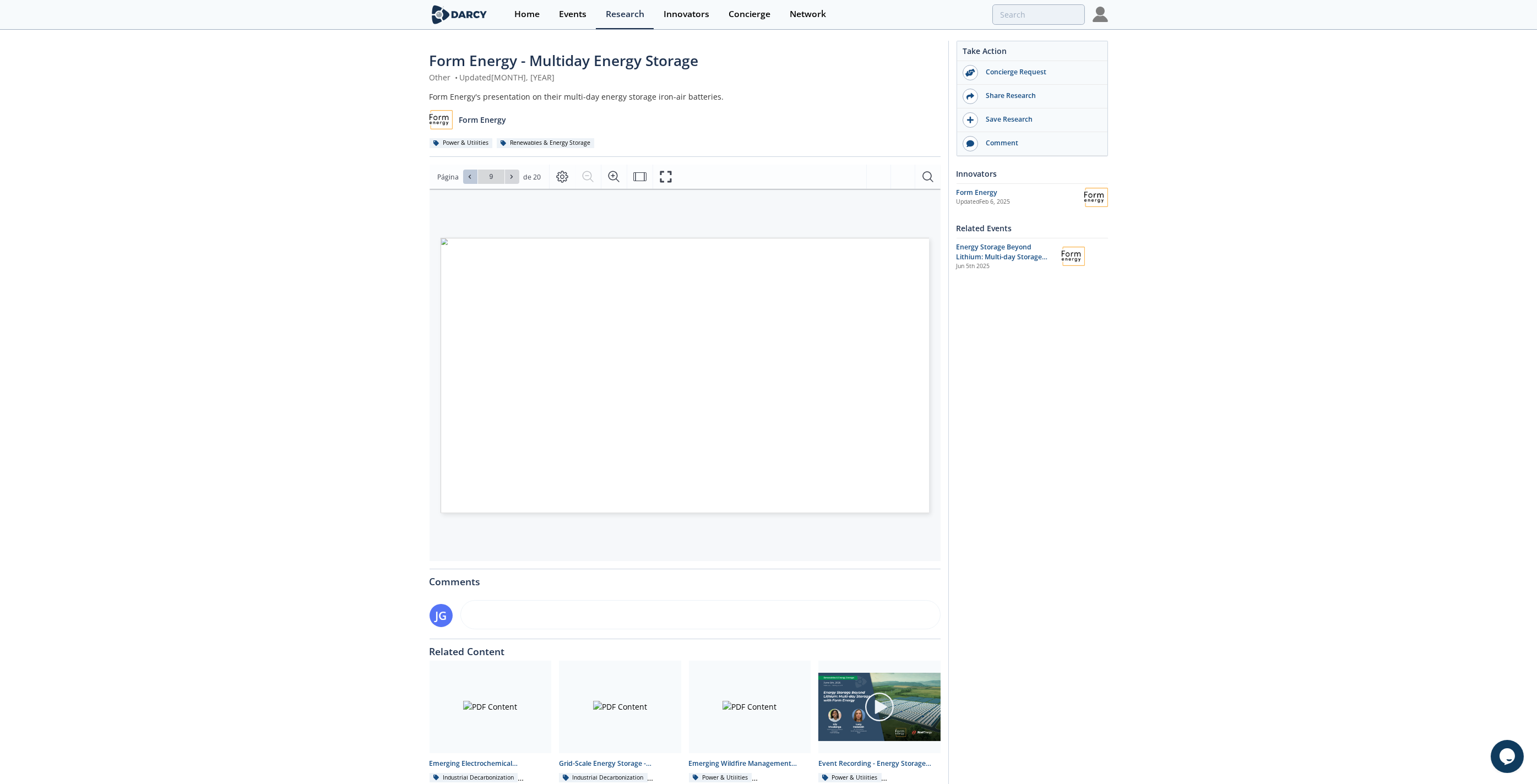 click at bounding box center (470, 177) 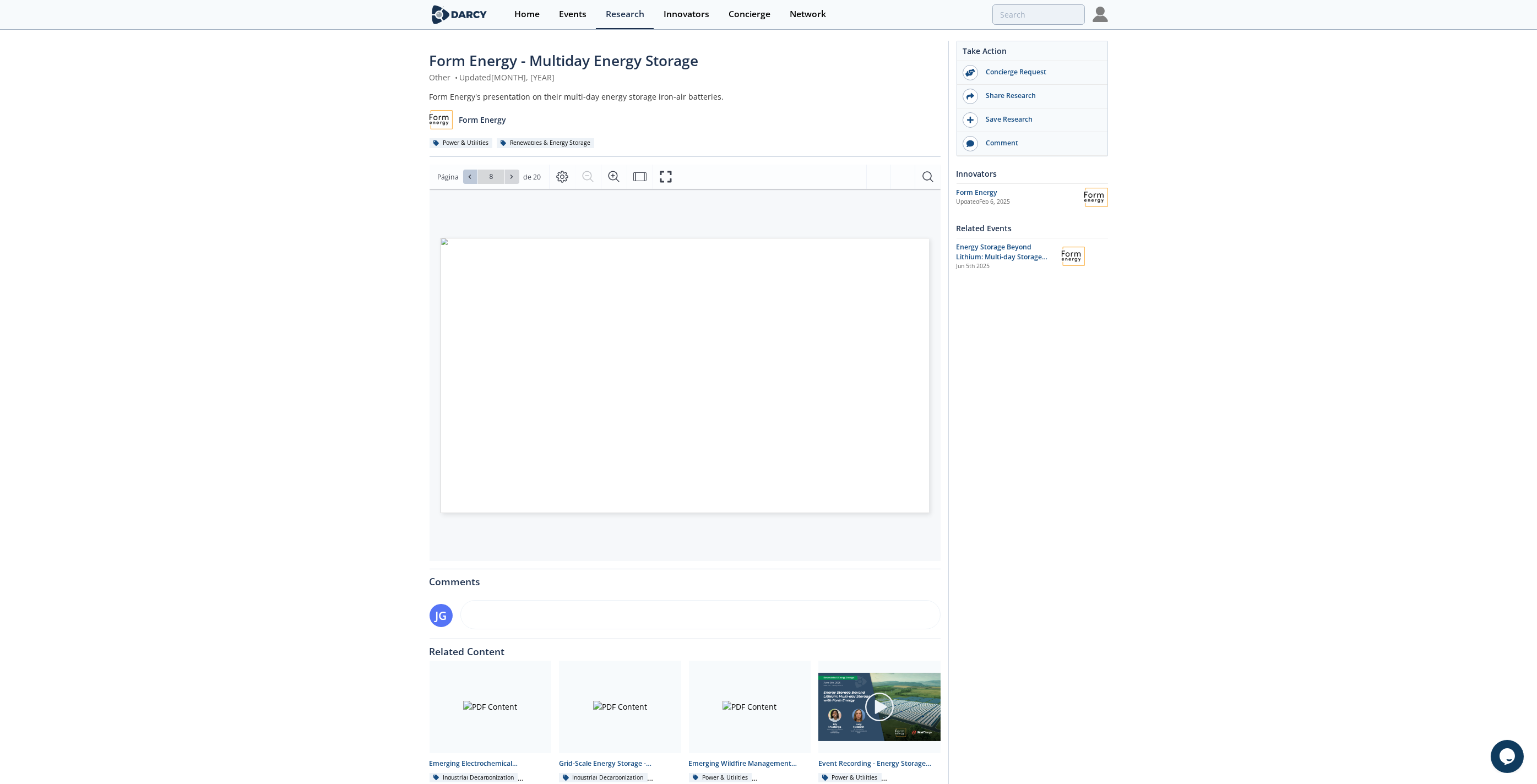 click at bounding box center [470, 177] 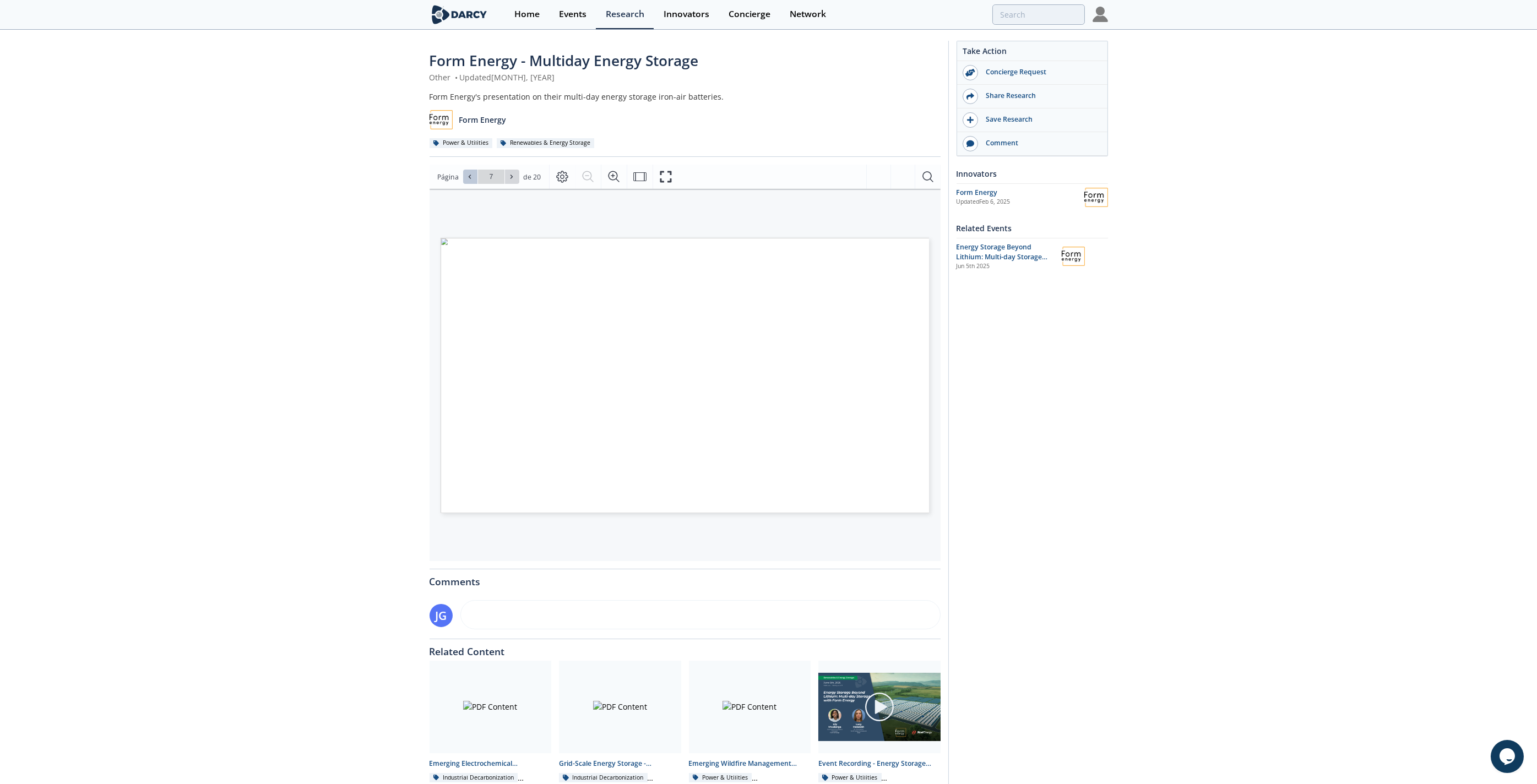 click at bounding box center (470, 177) 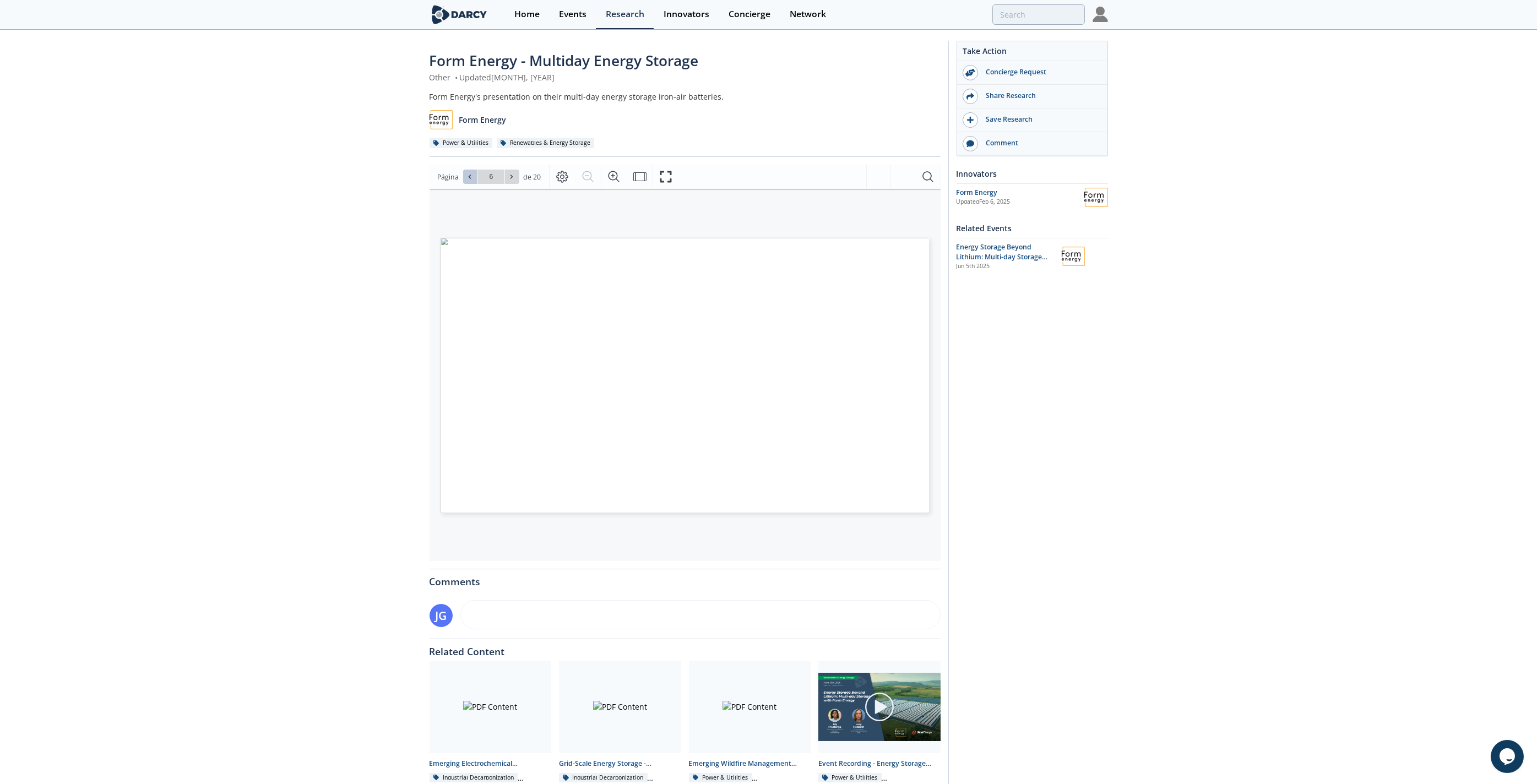 click at bounding box center (470, 177) 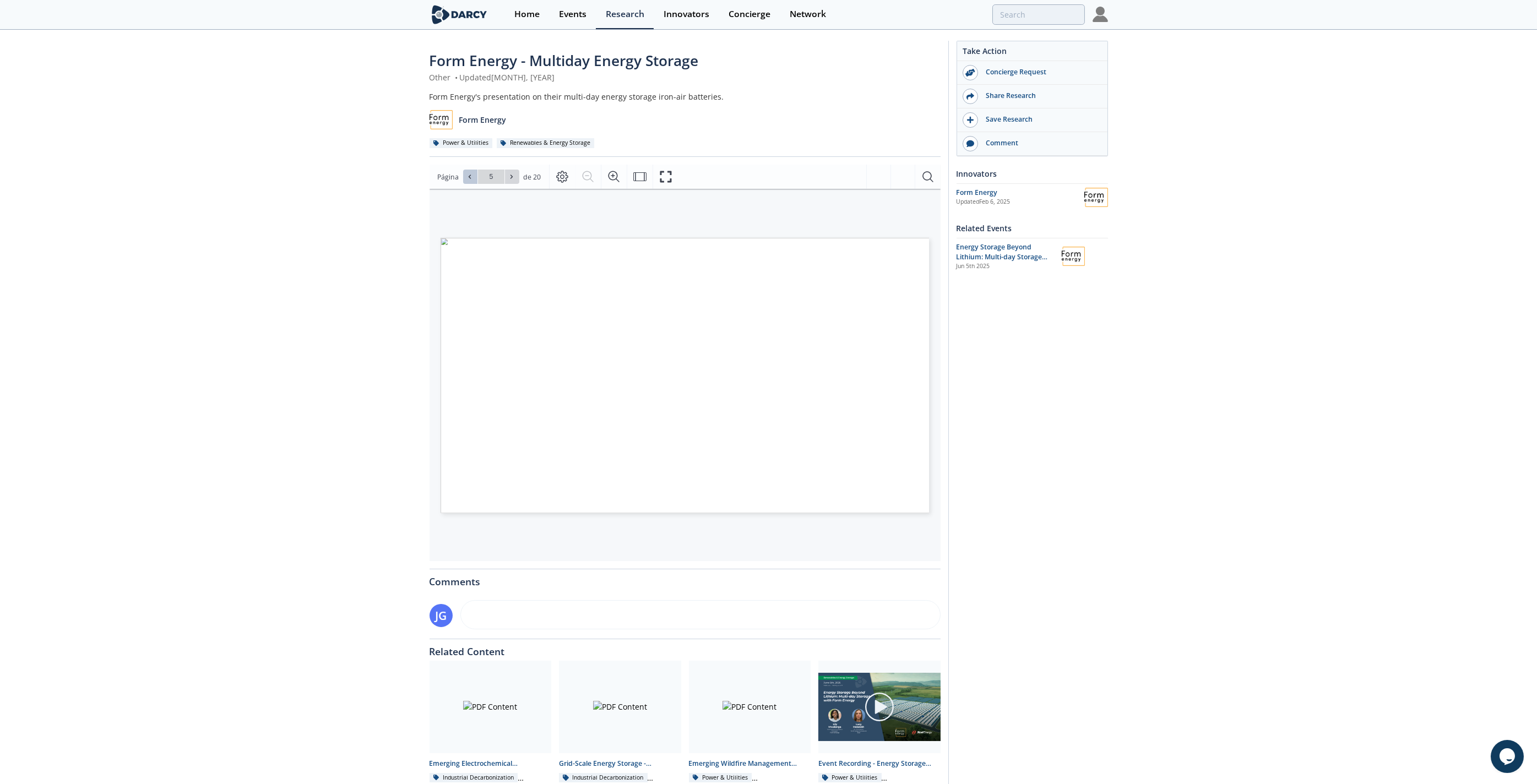 click at bounding box center (470, 177) 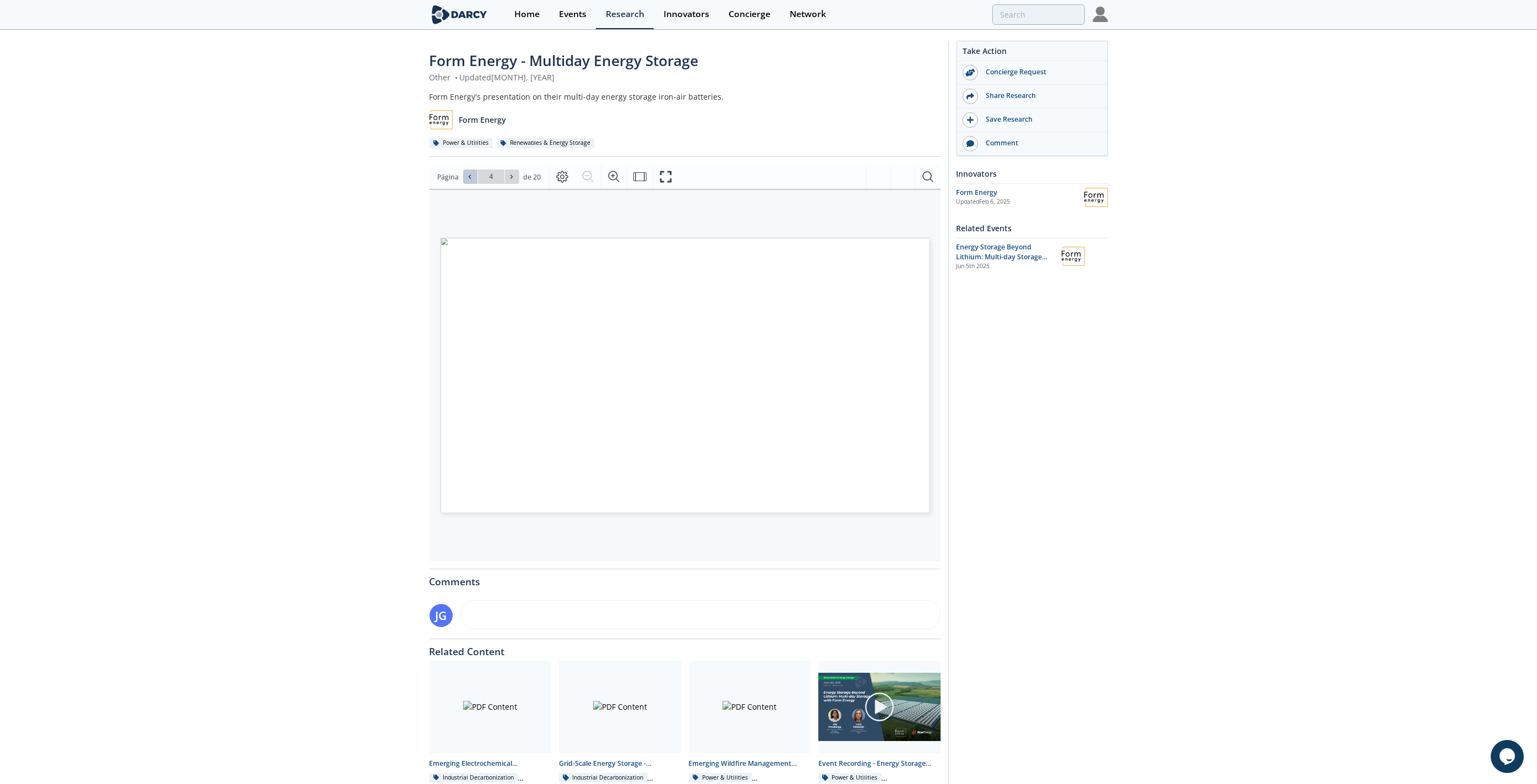 click at bounding box center [470, 177] 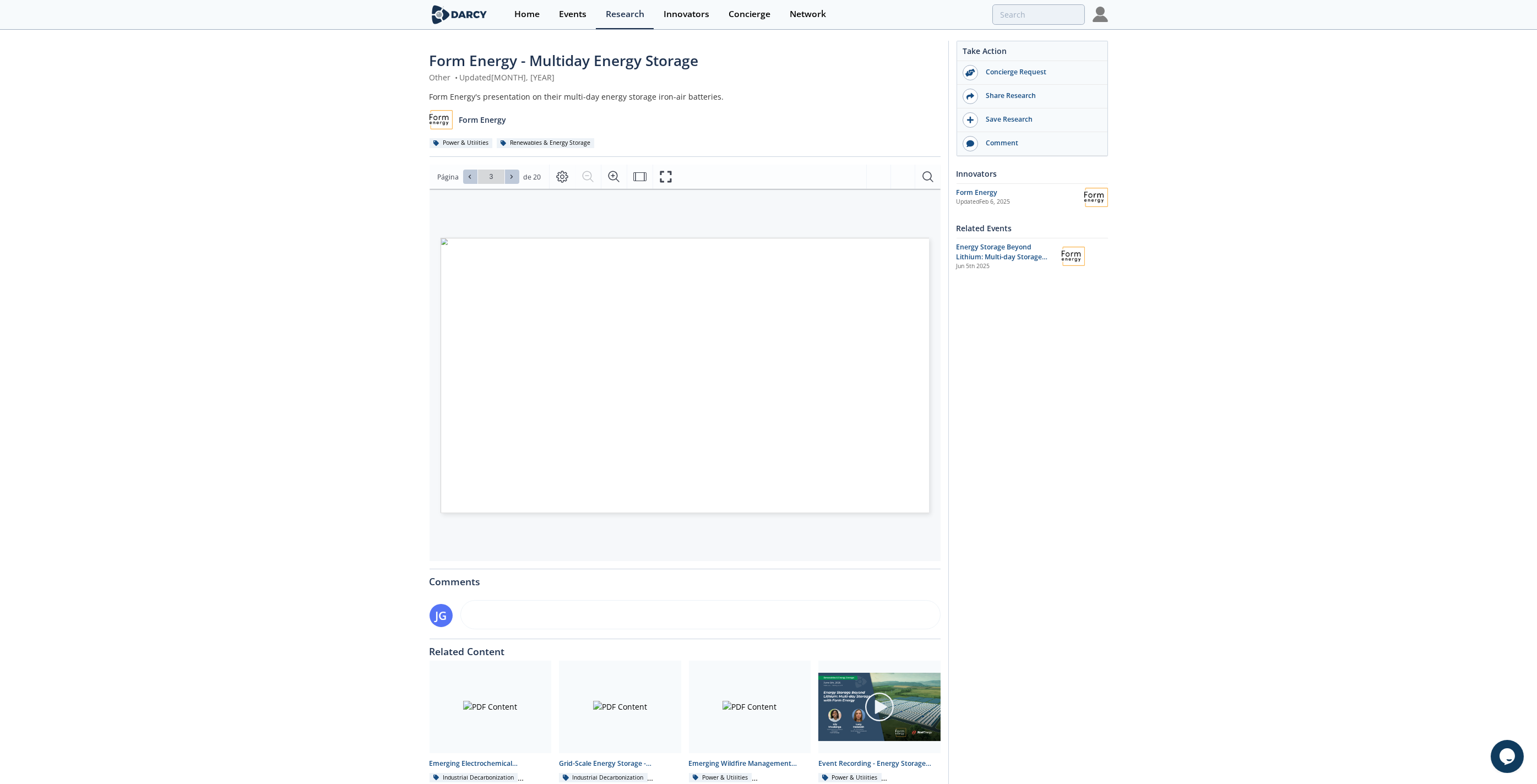 click 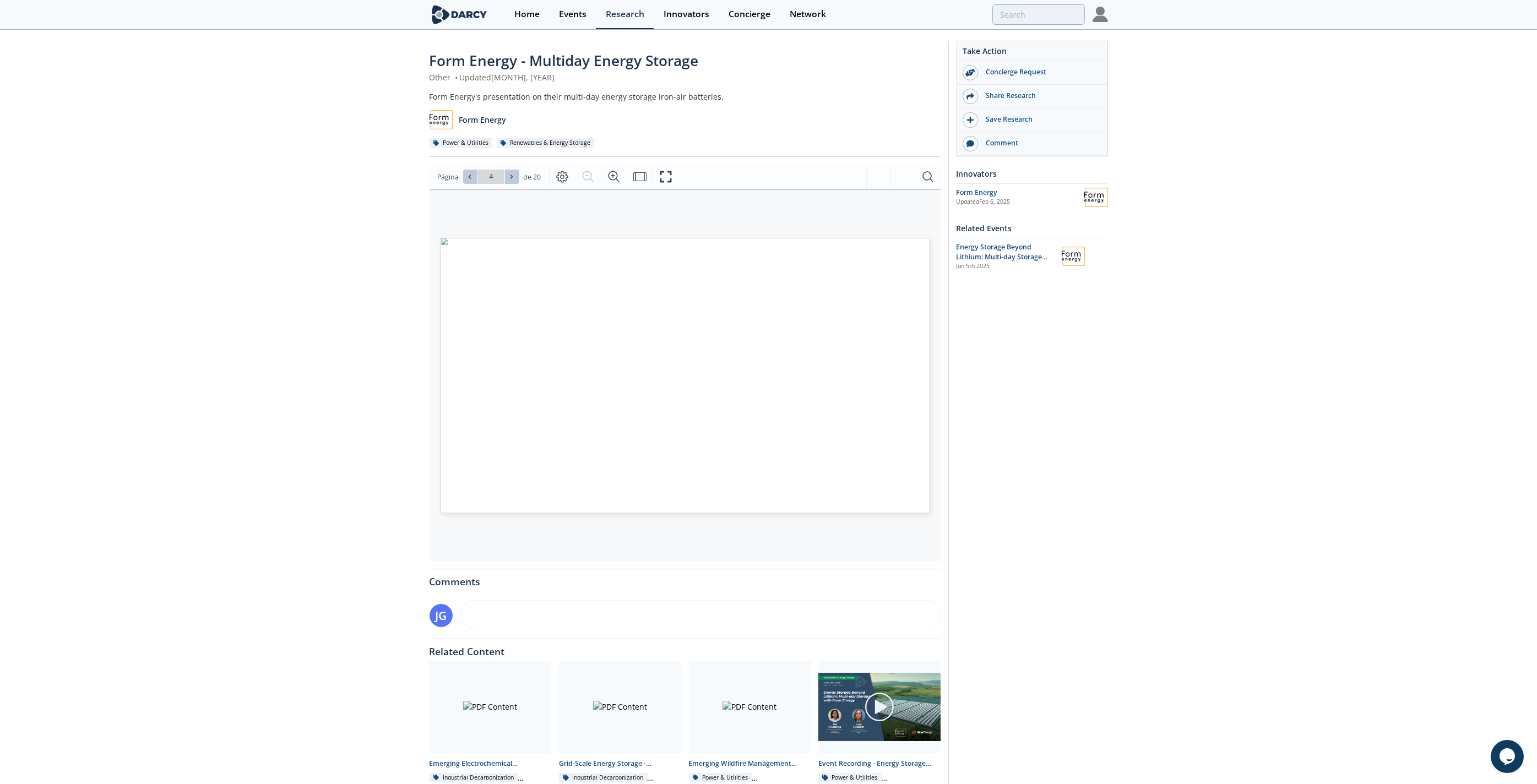 click 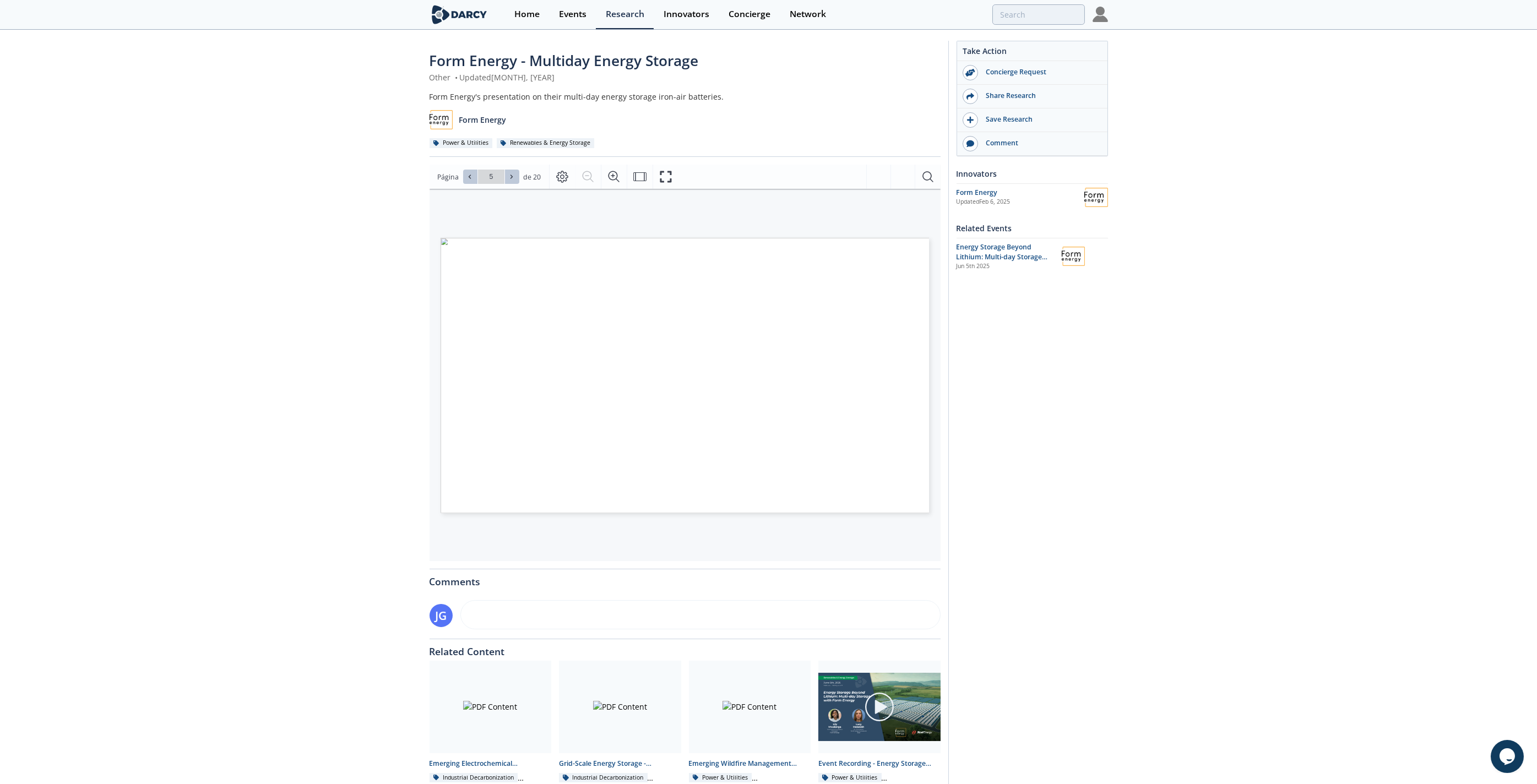click 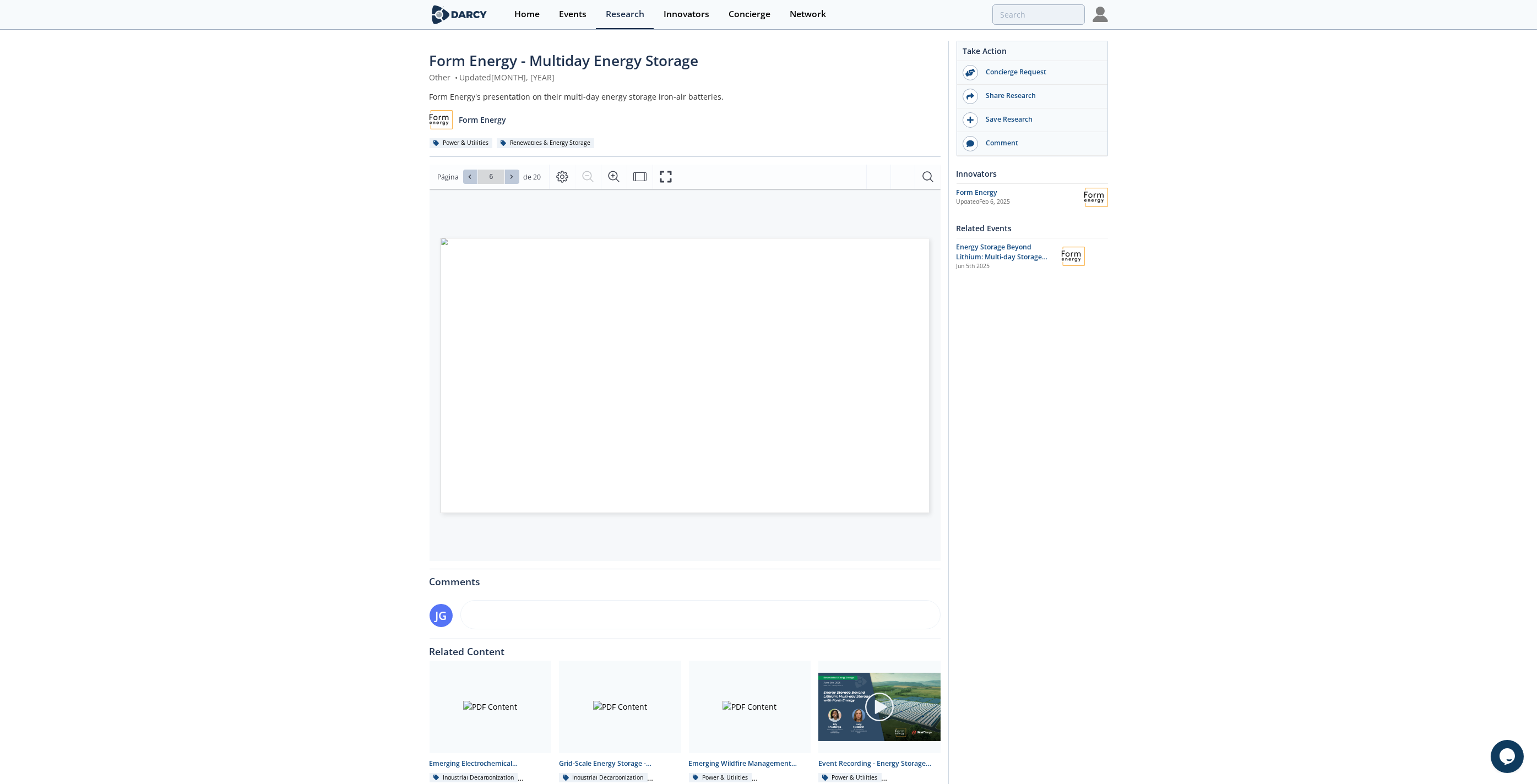 click 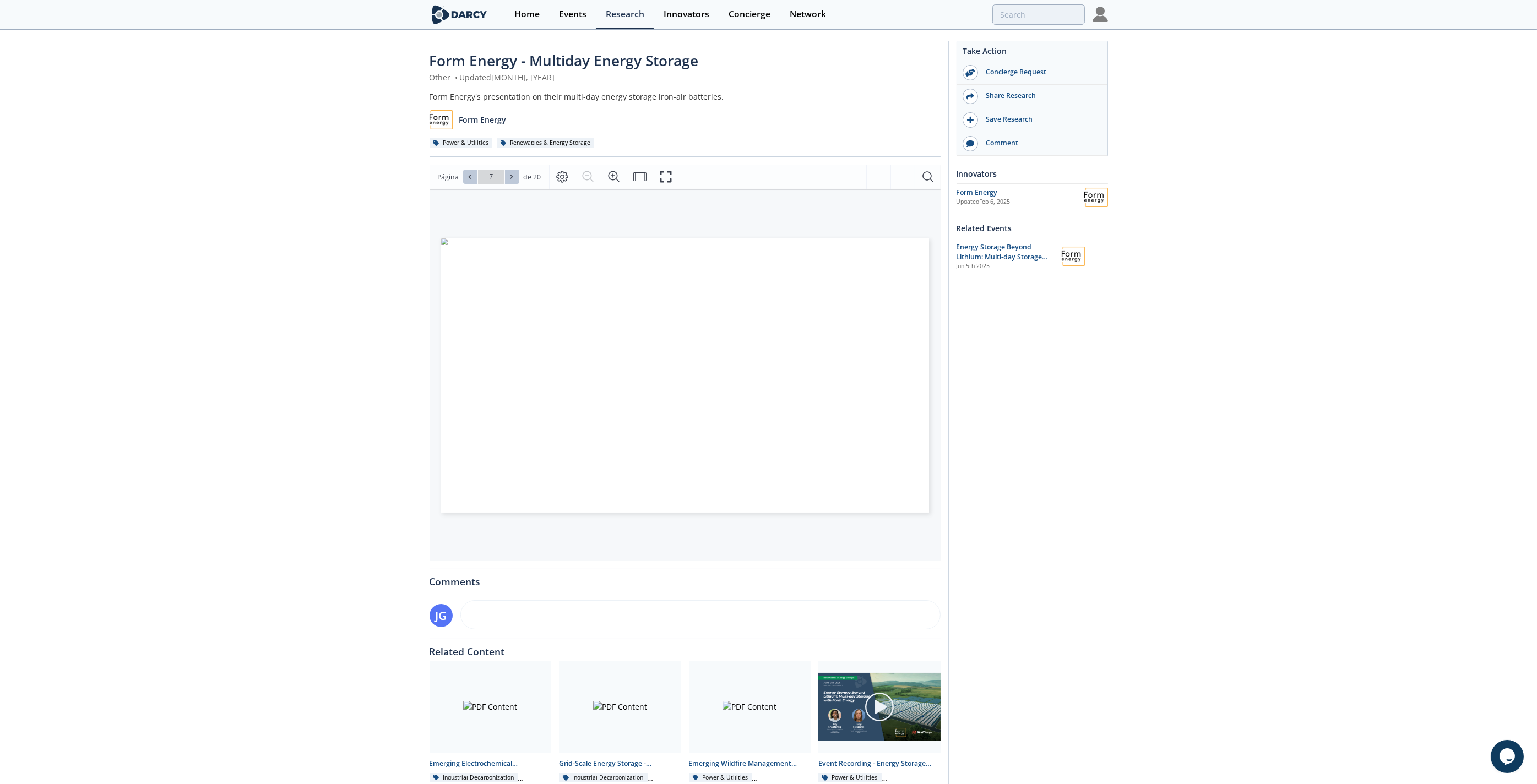 click 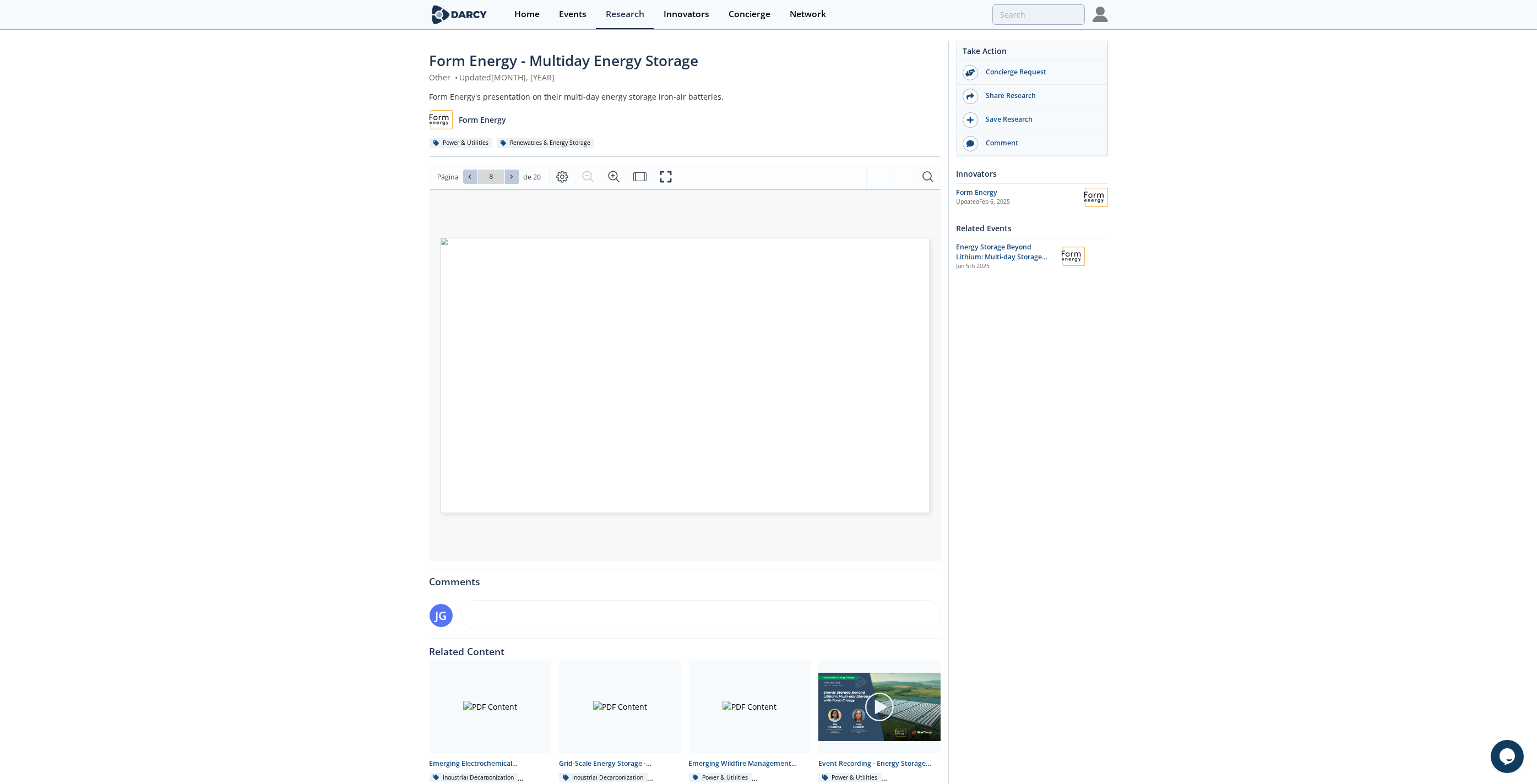 click 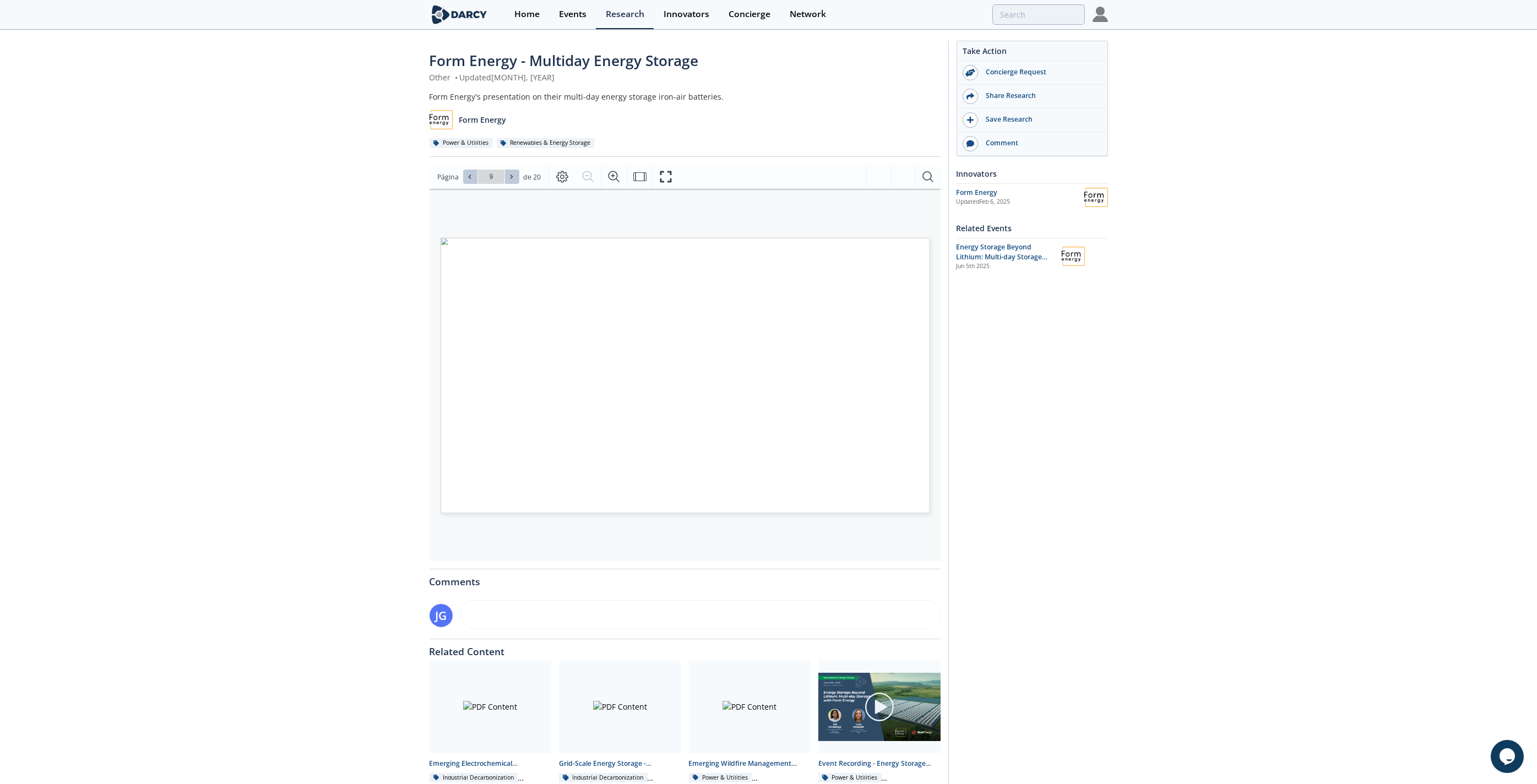 click 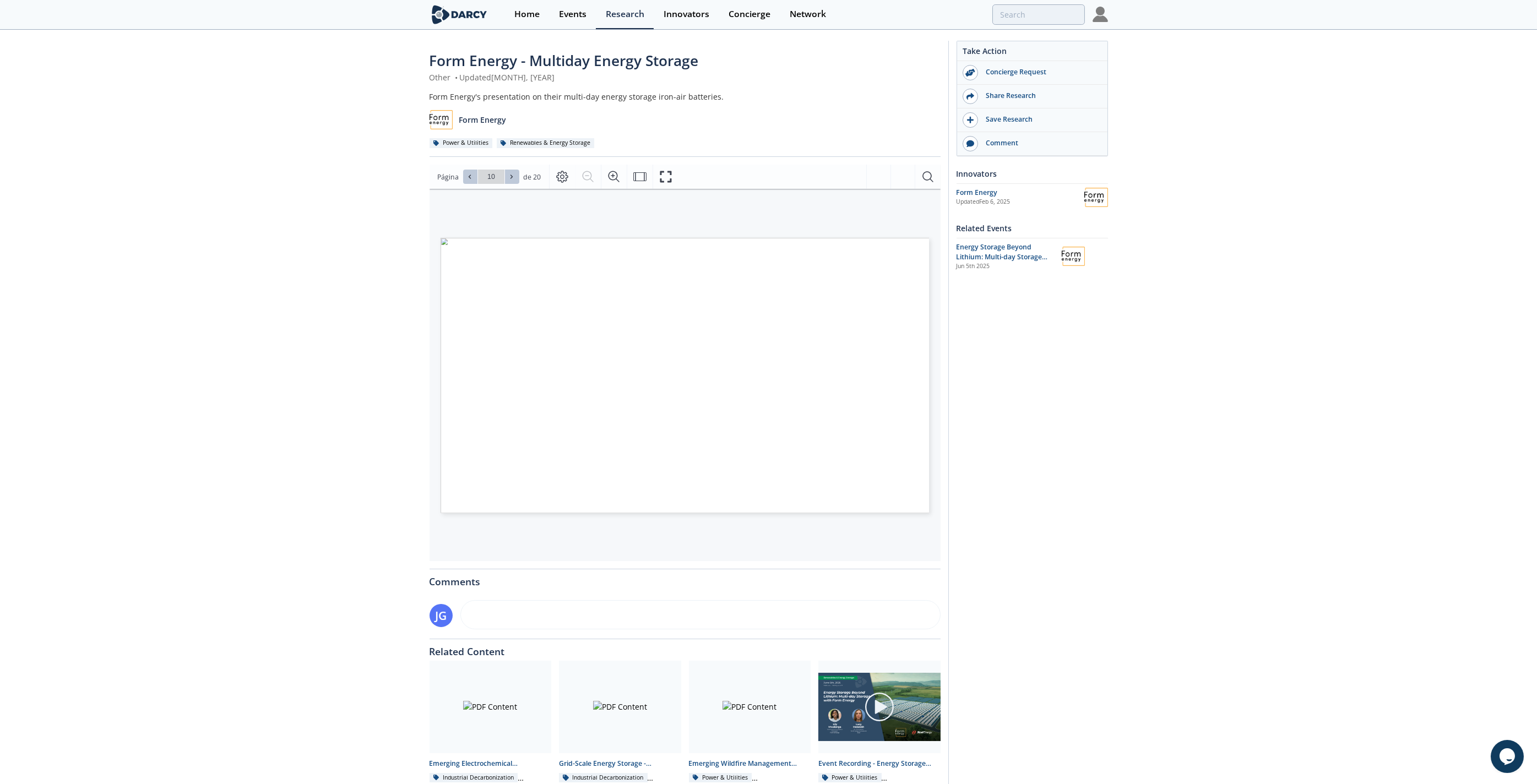 click 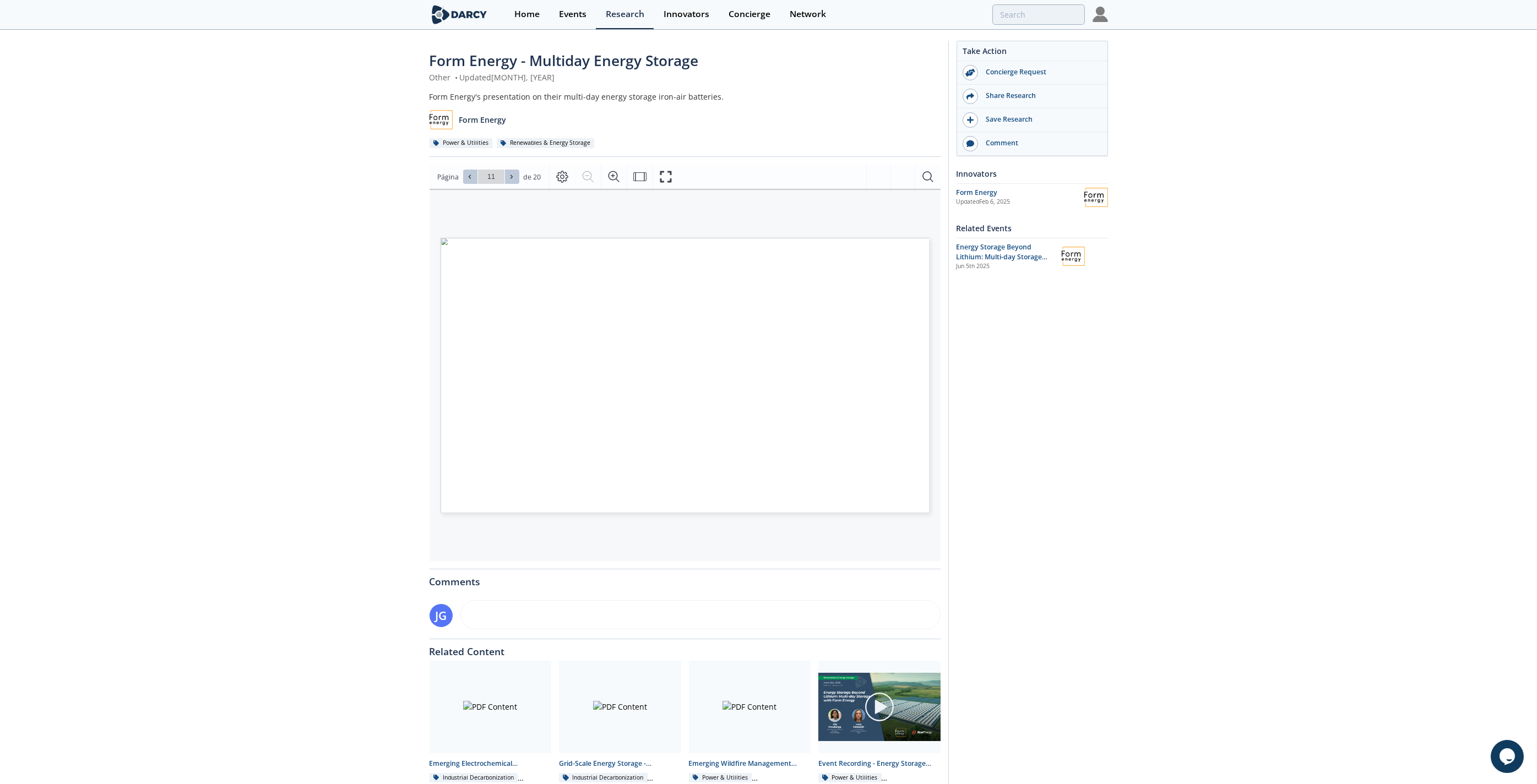 click 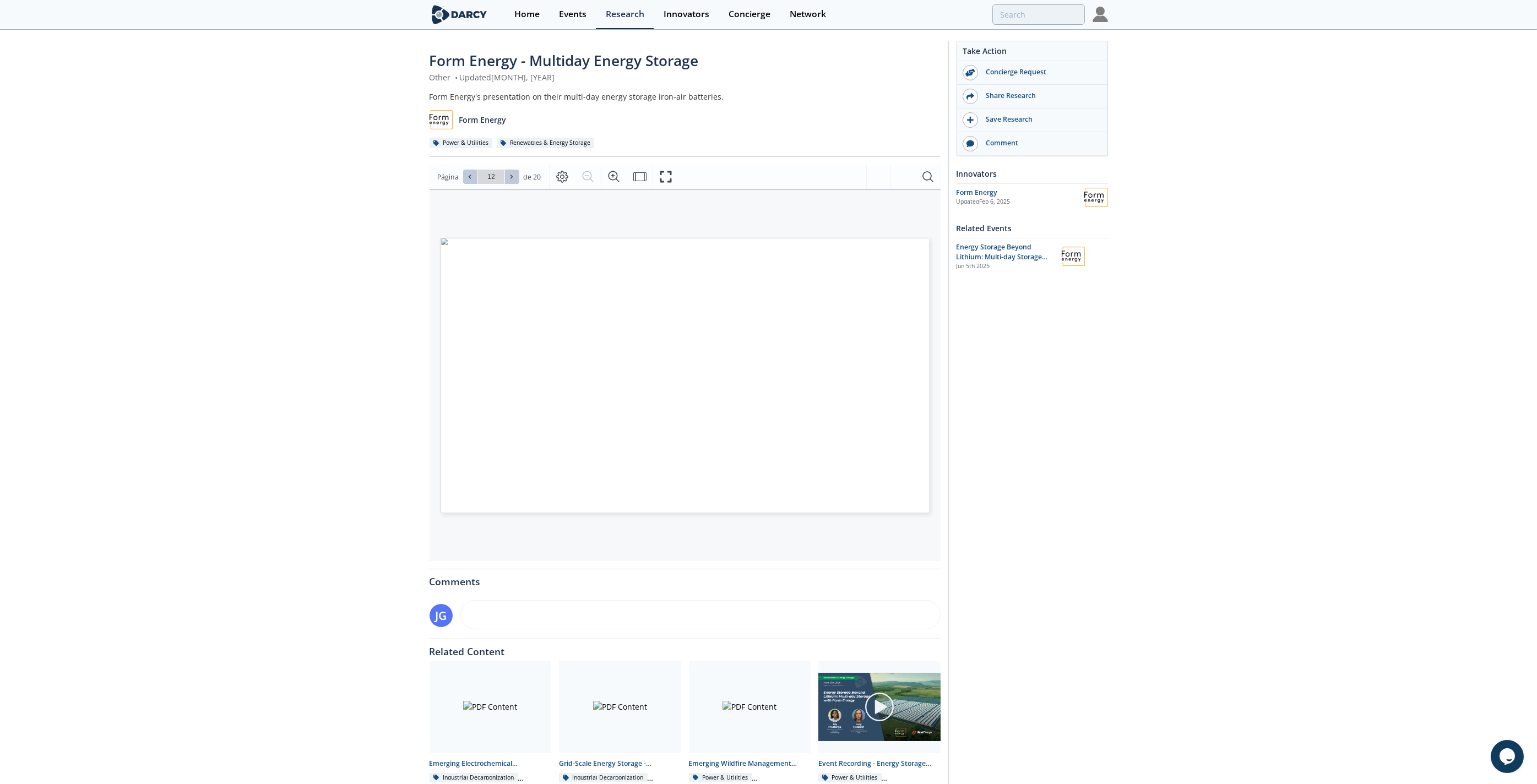 click 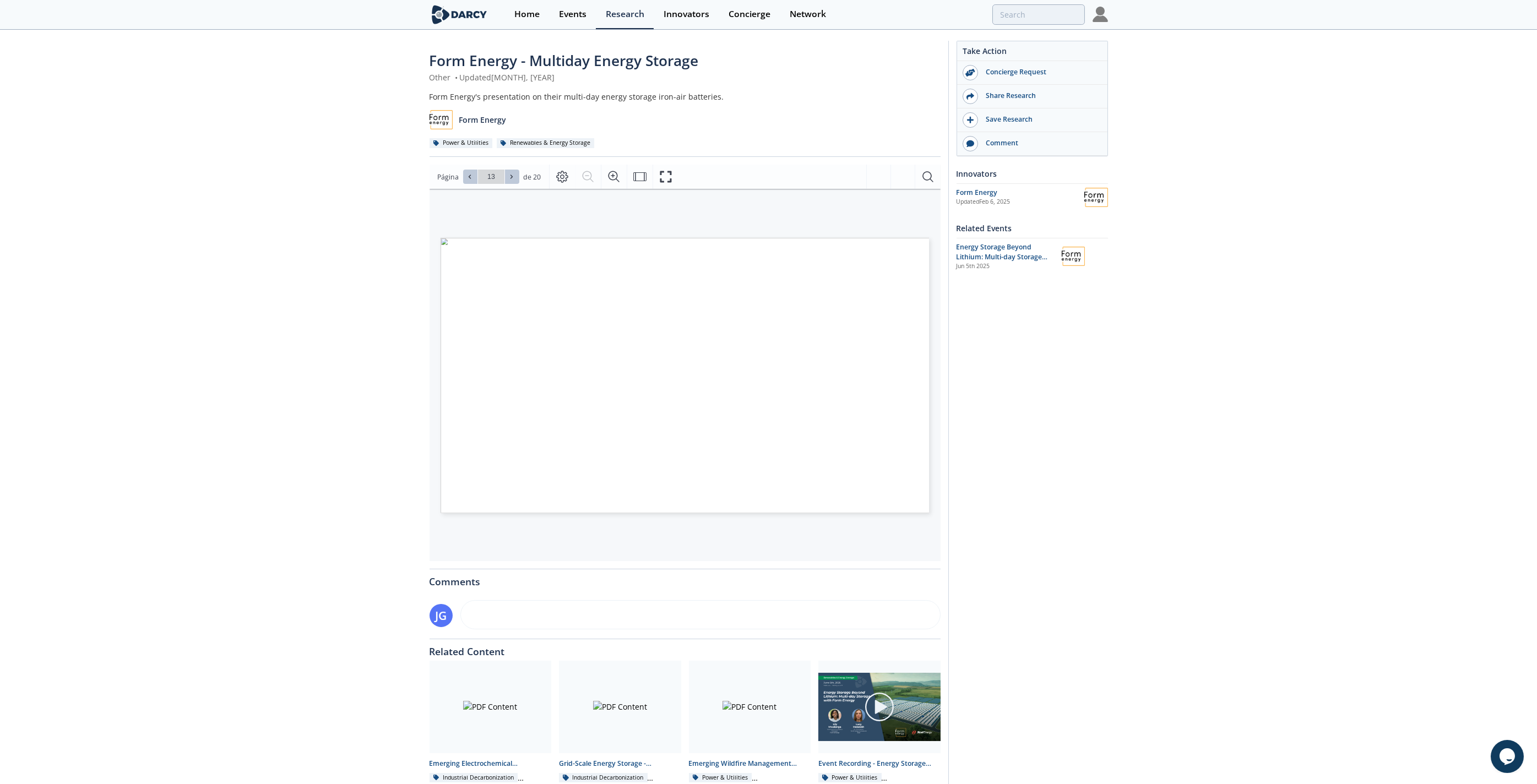 click 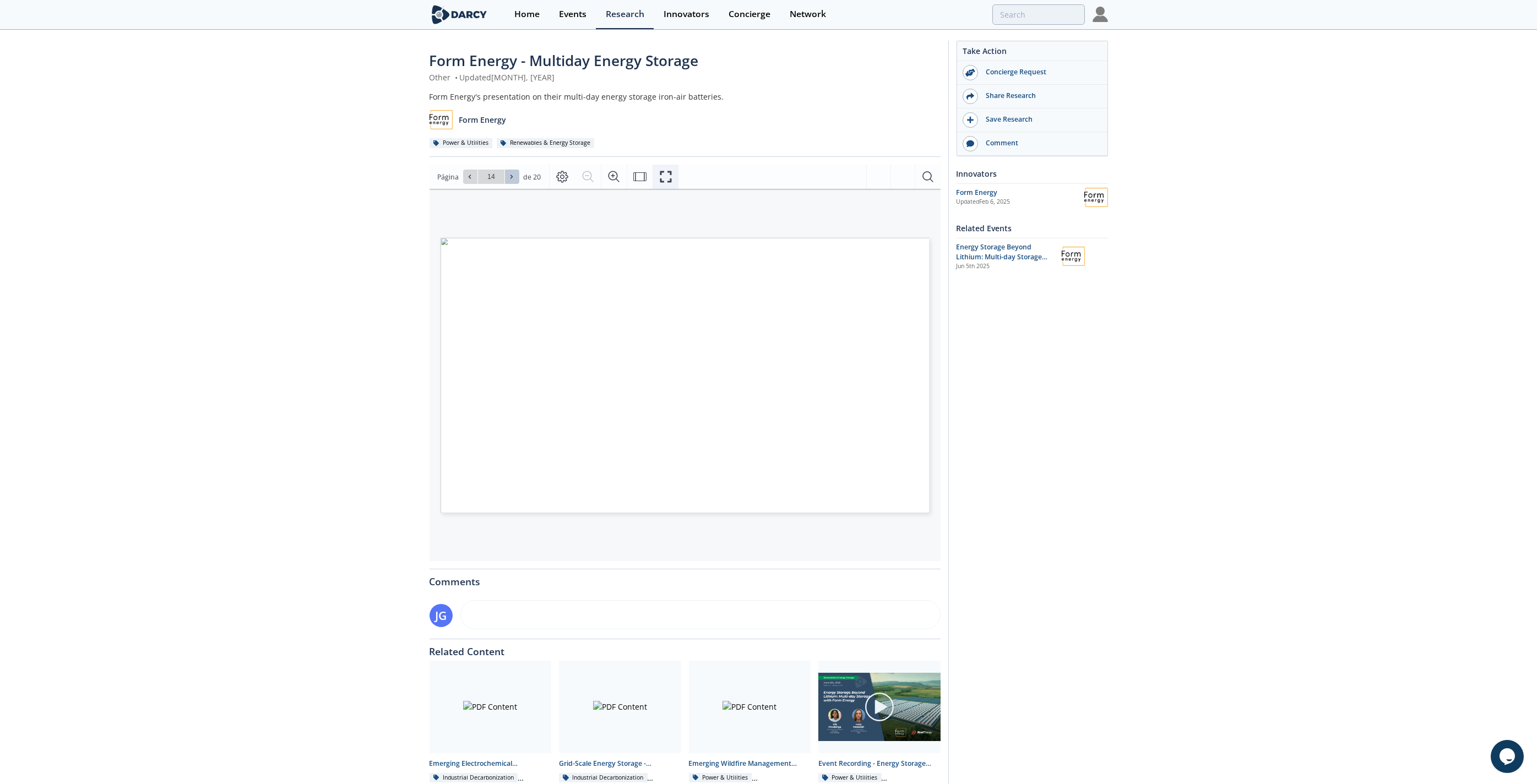 click 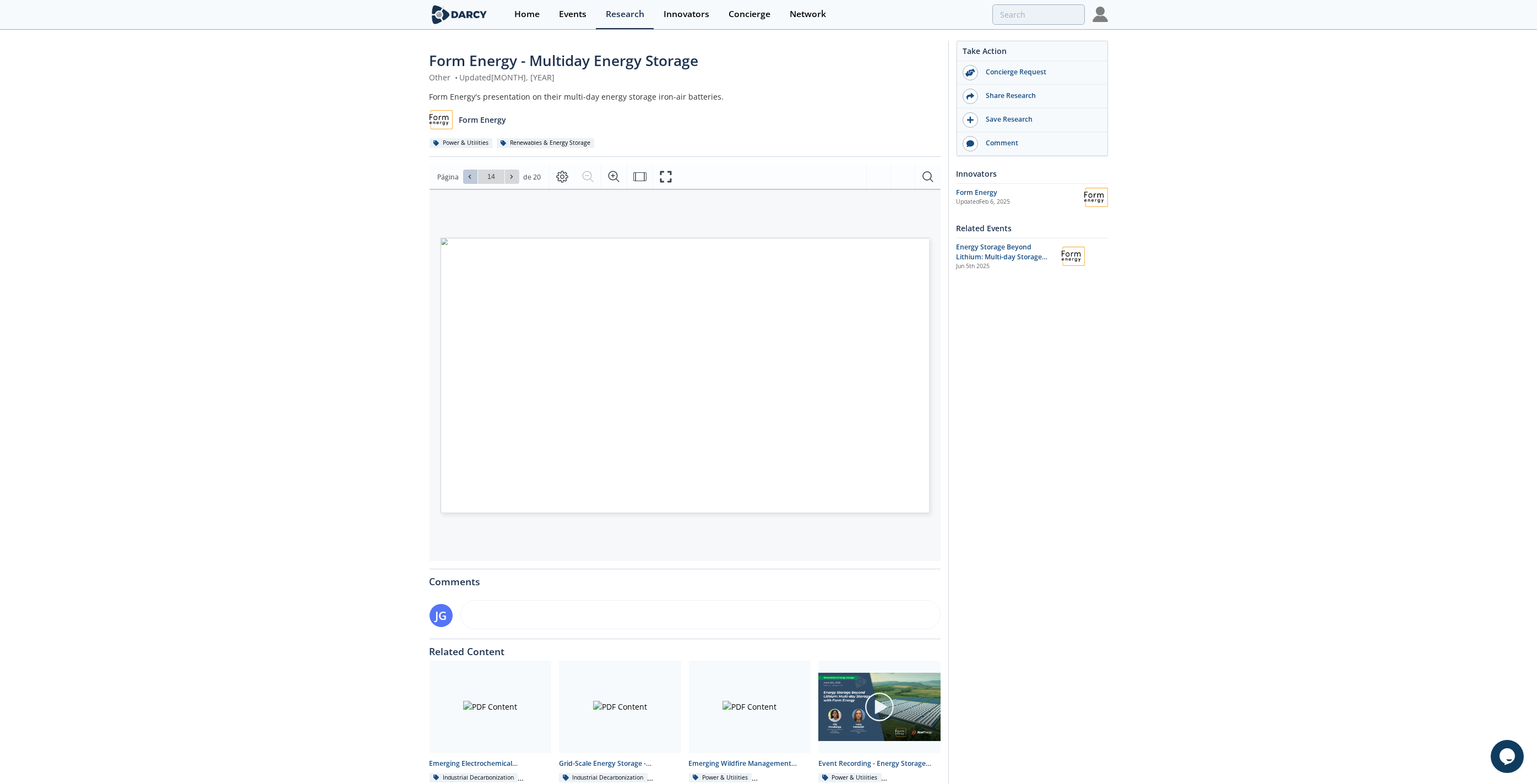 click 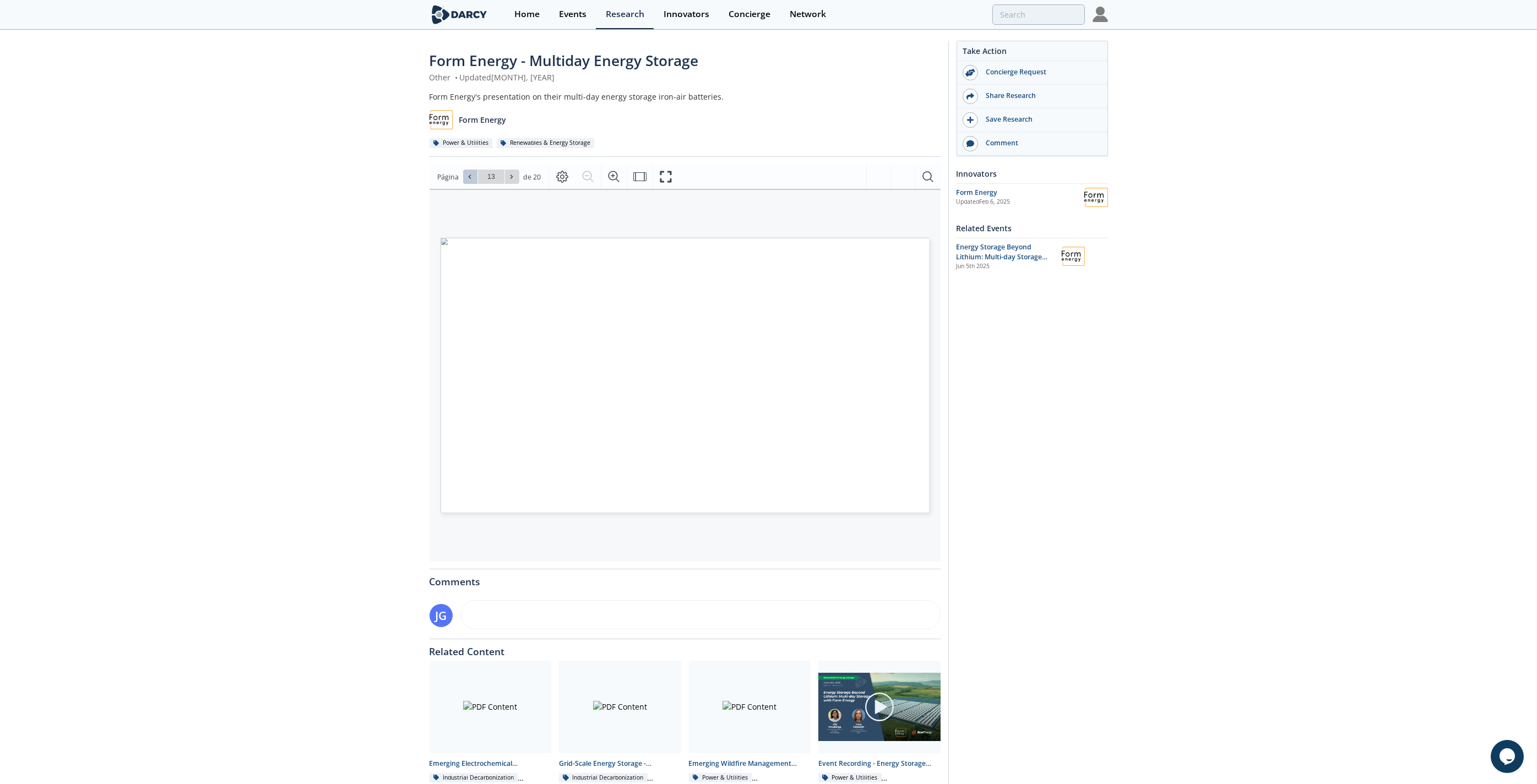click 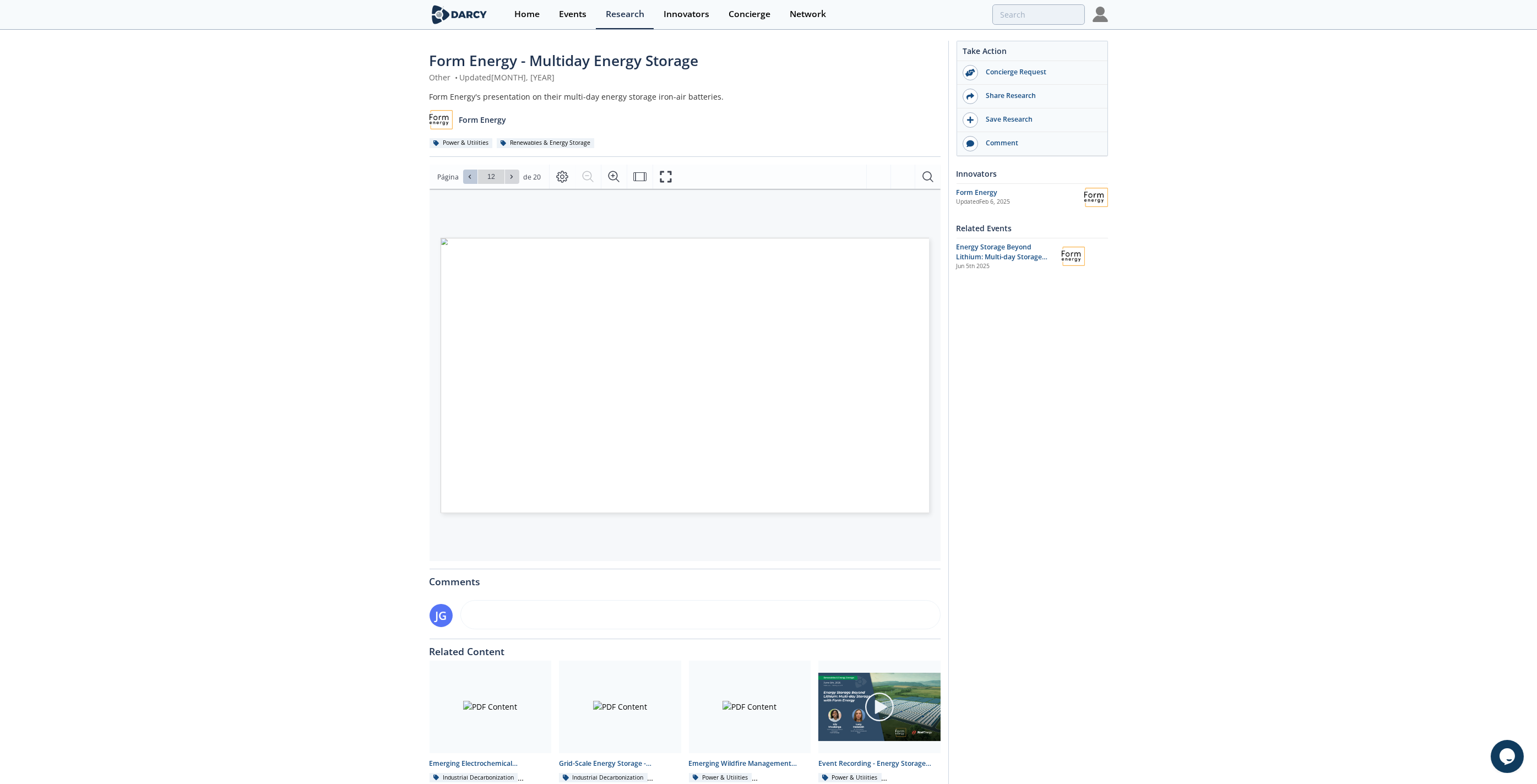 click 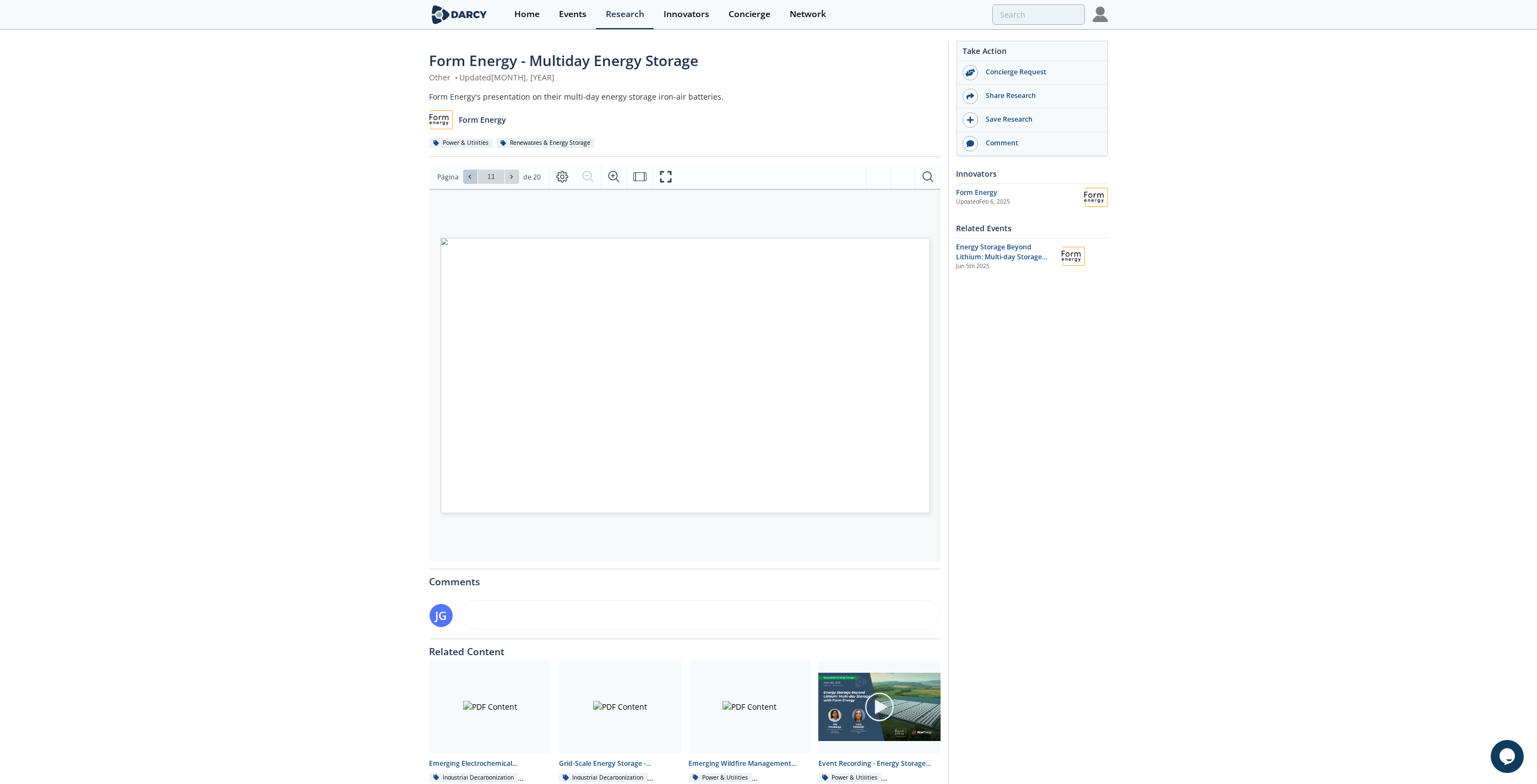 click 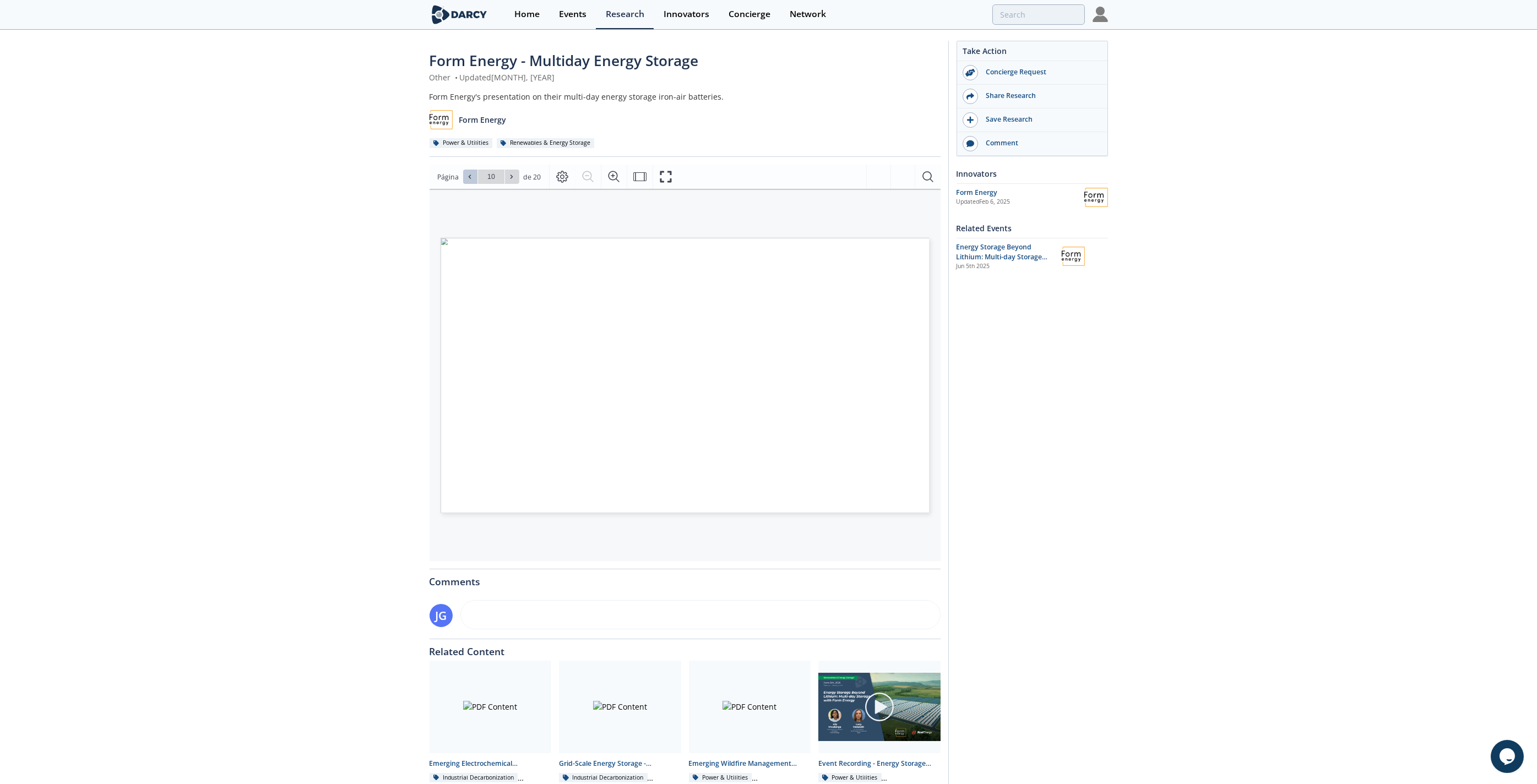 click 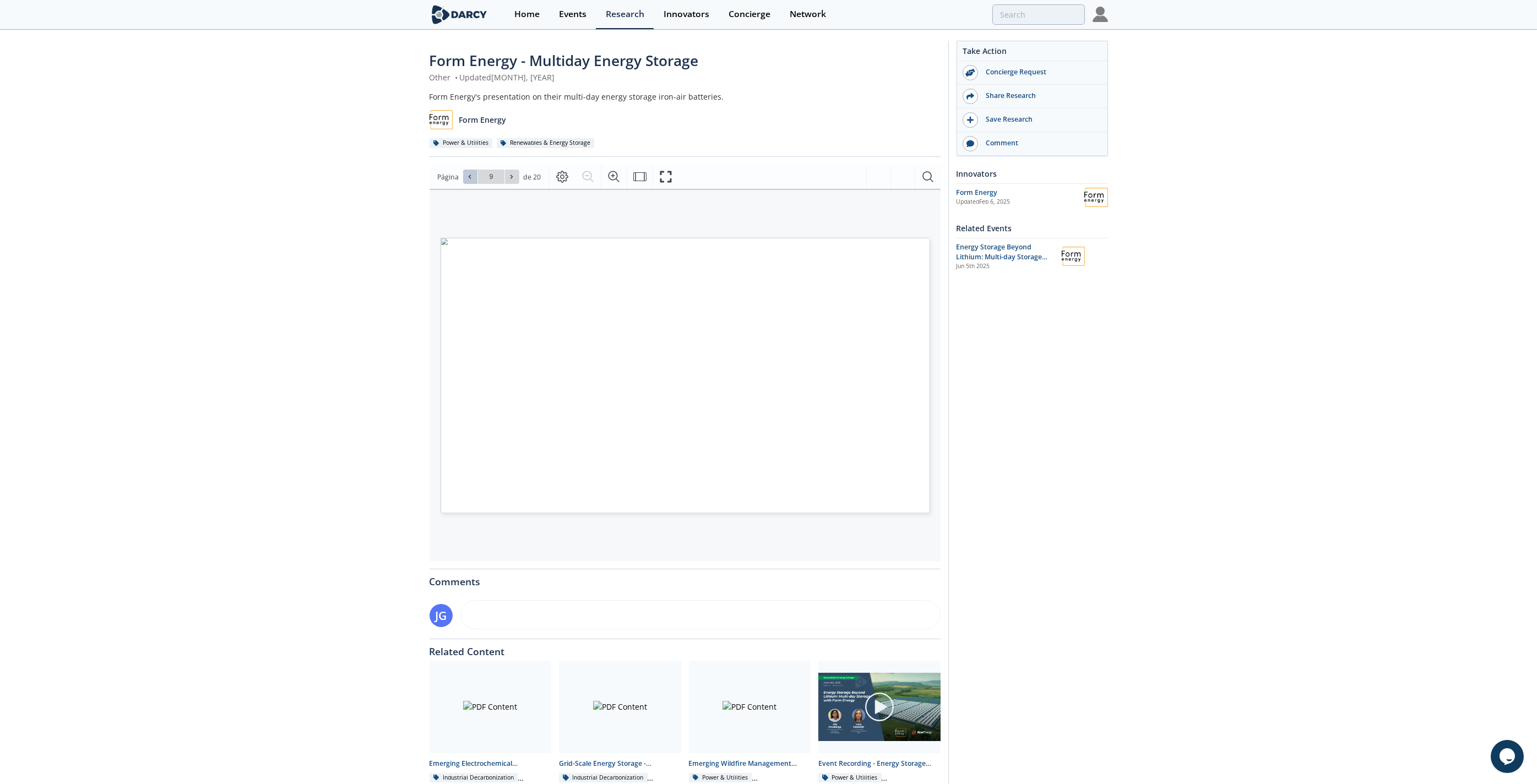 click 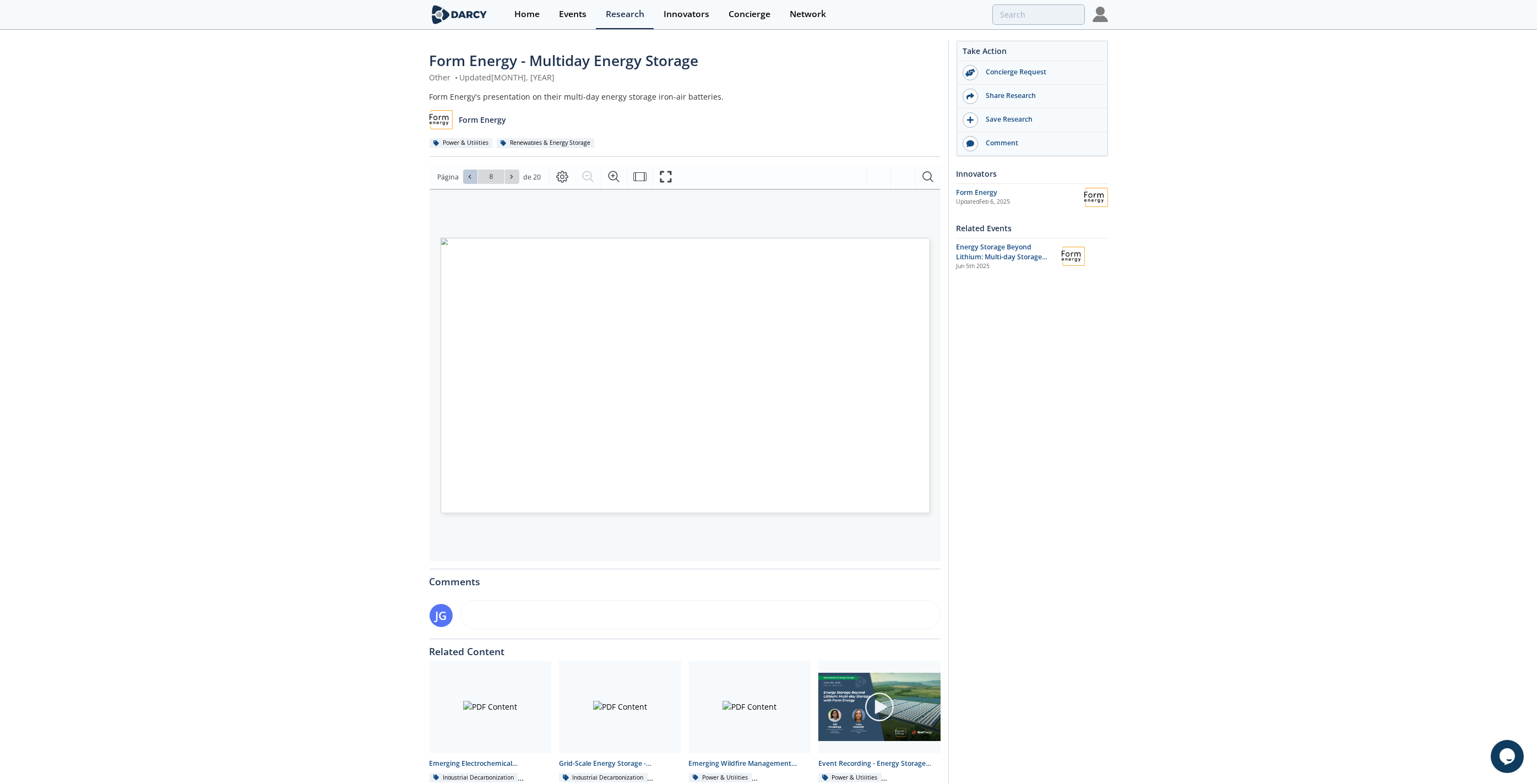 click 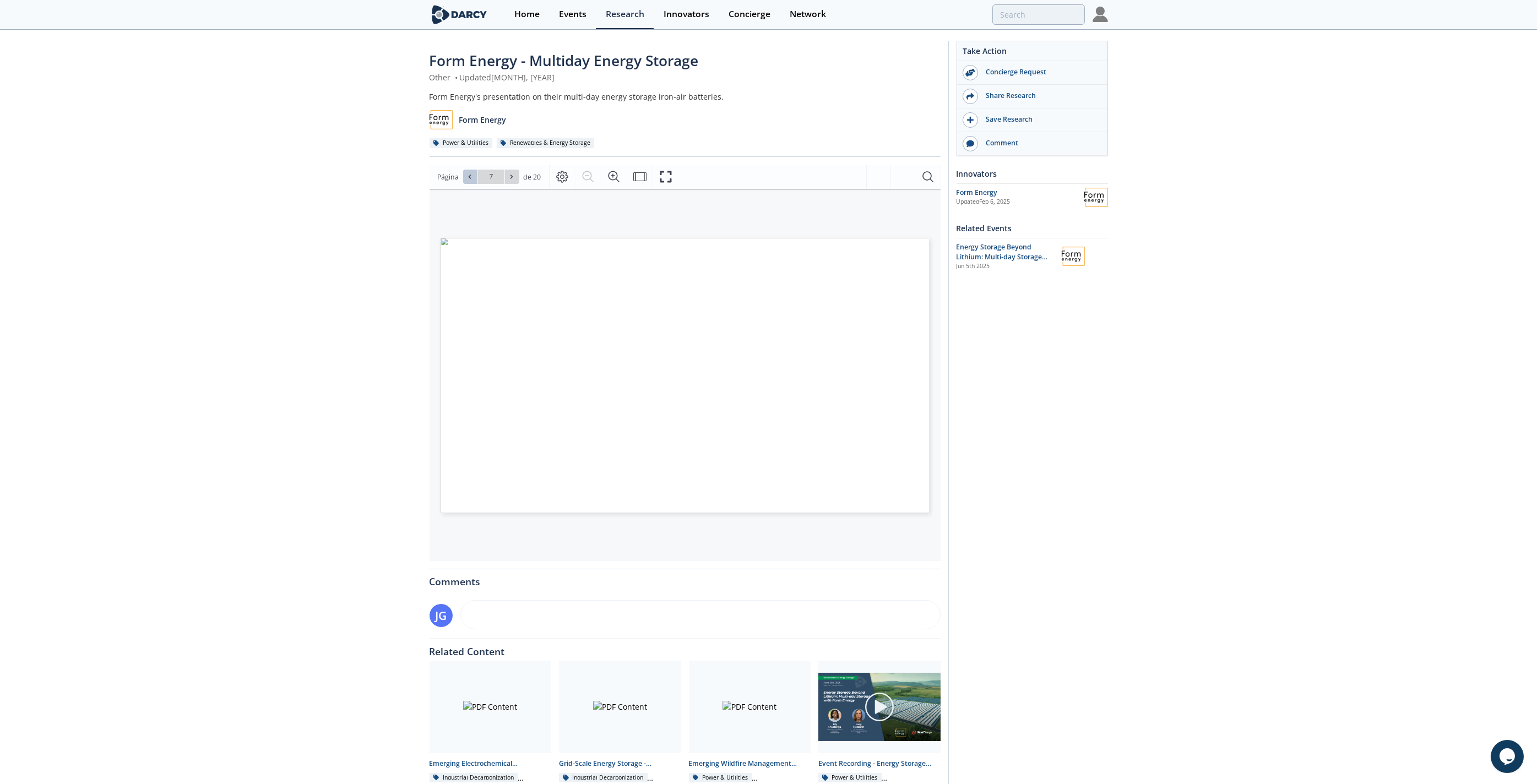 click 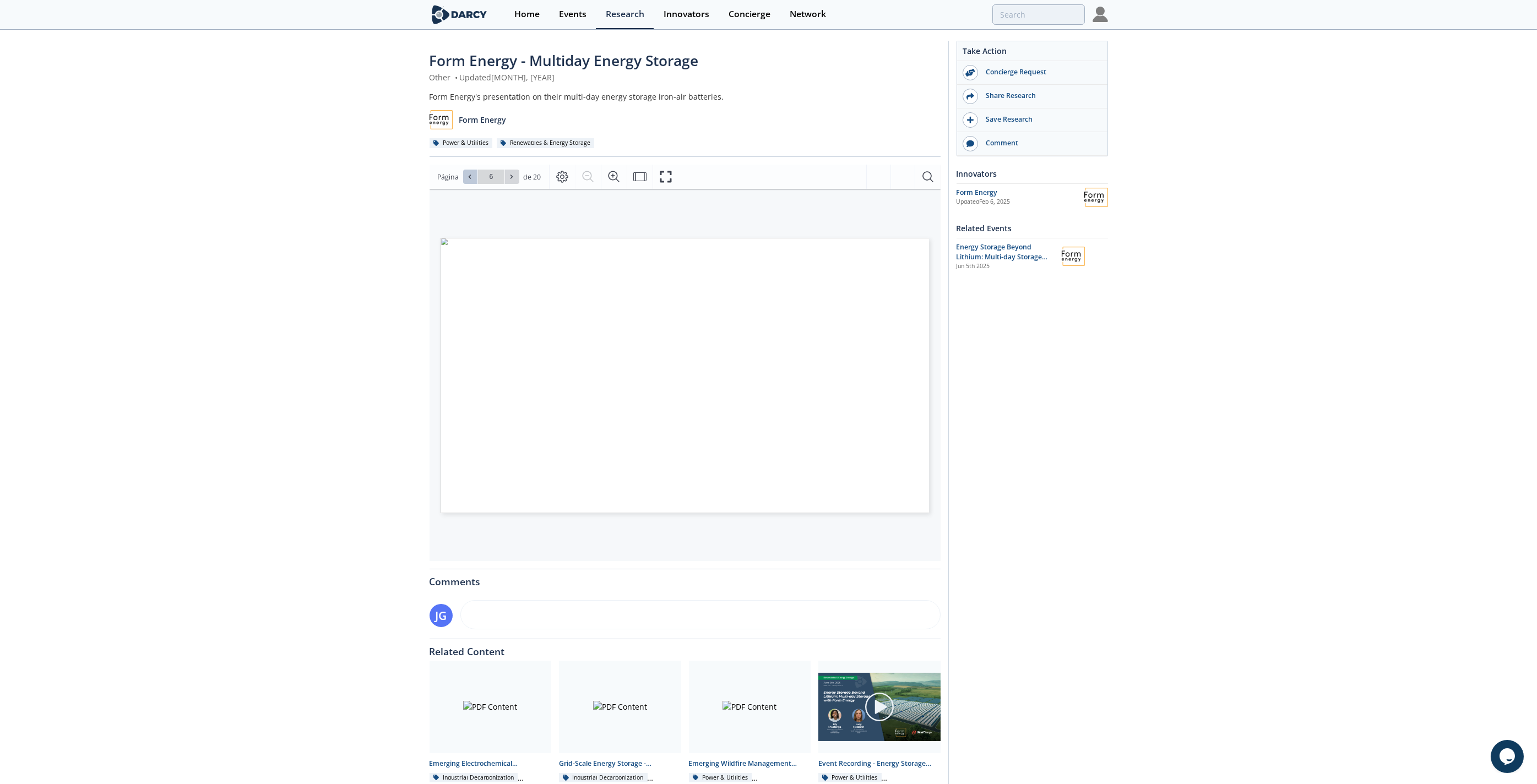 click 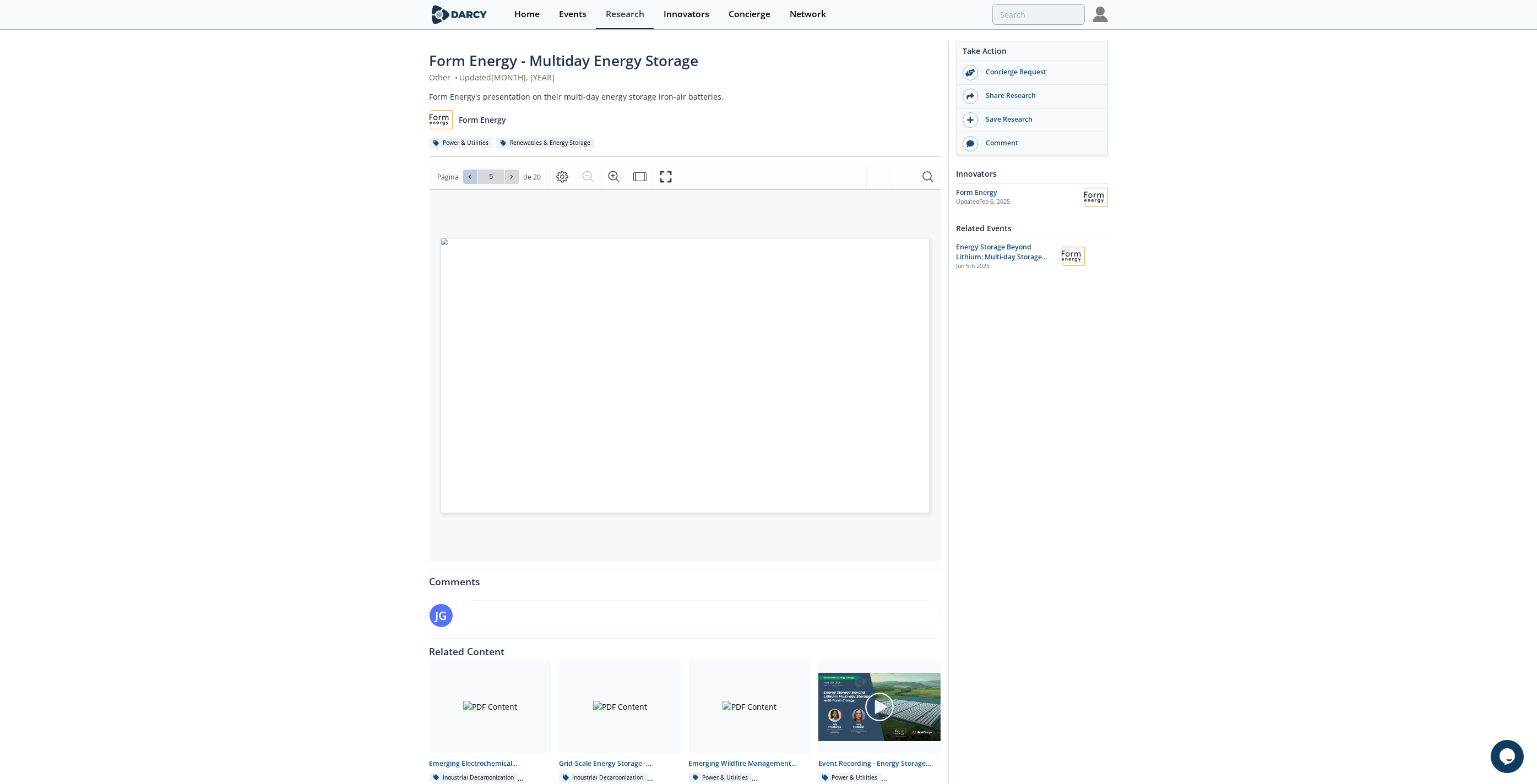 click 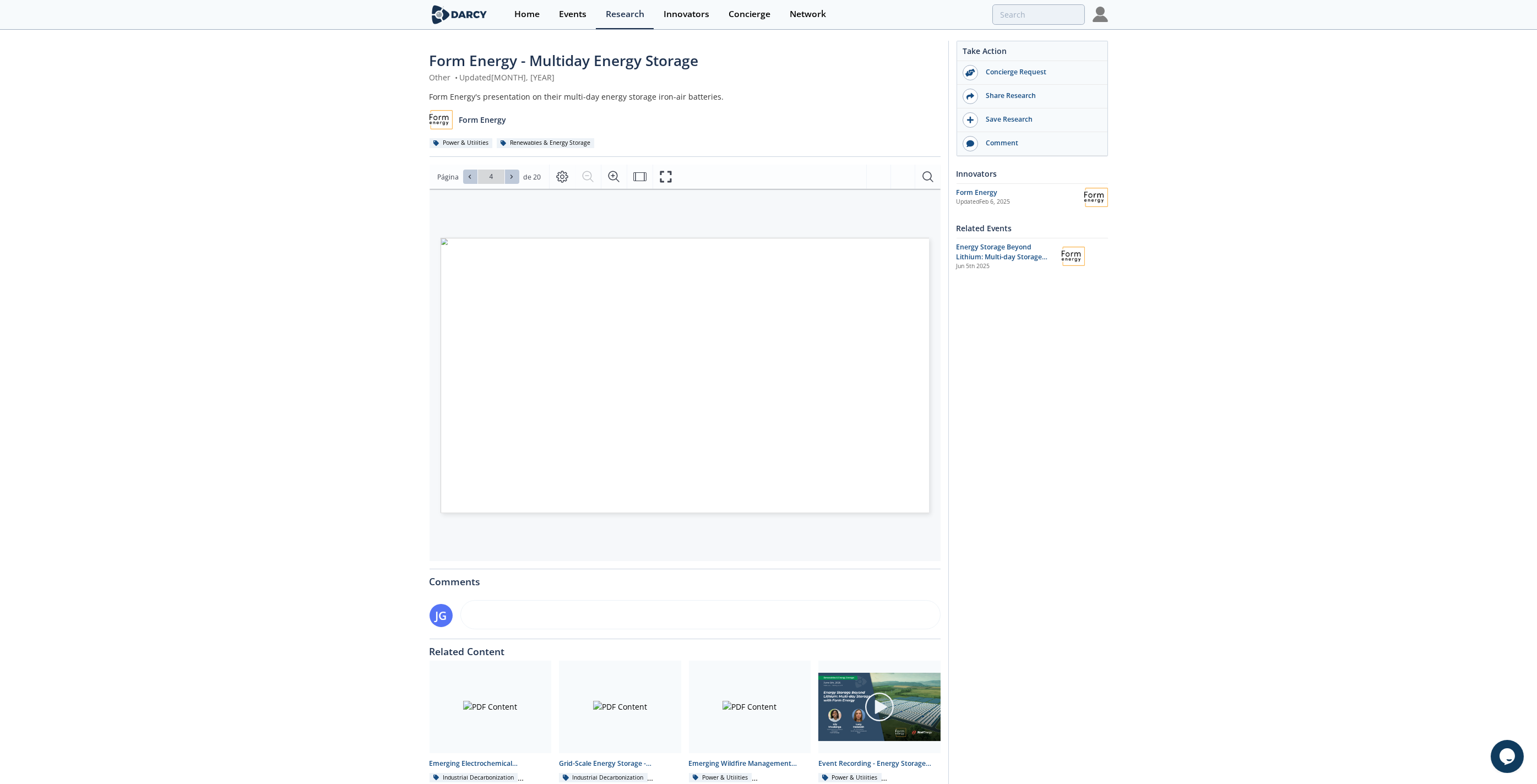 click 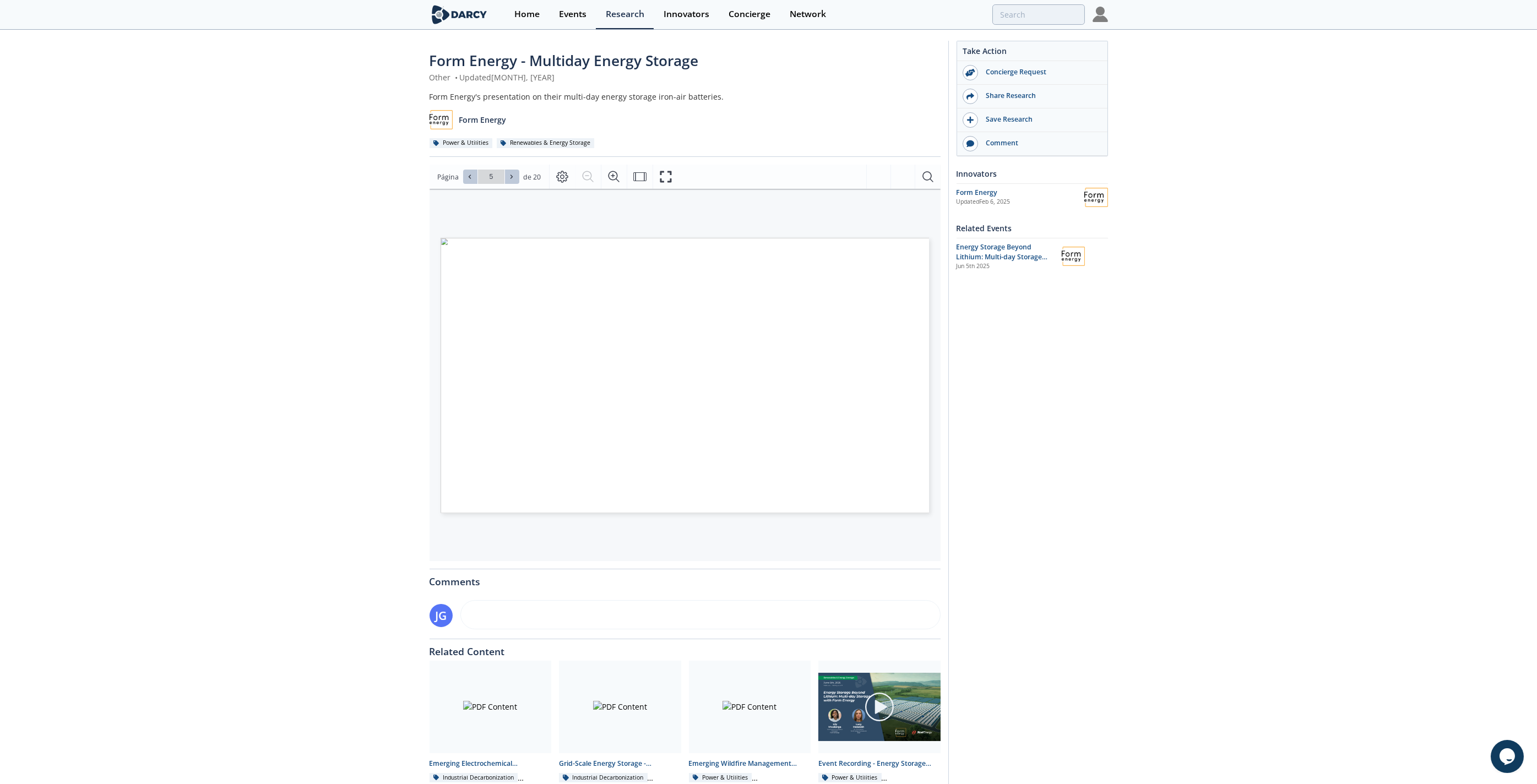click 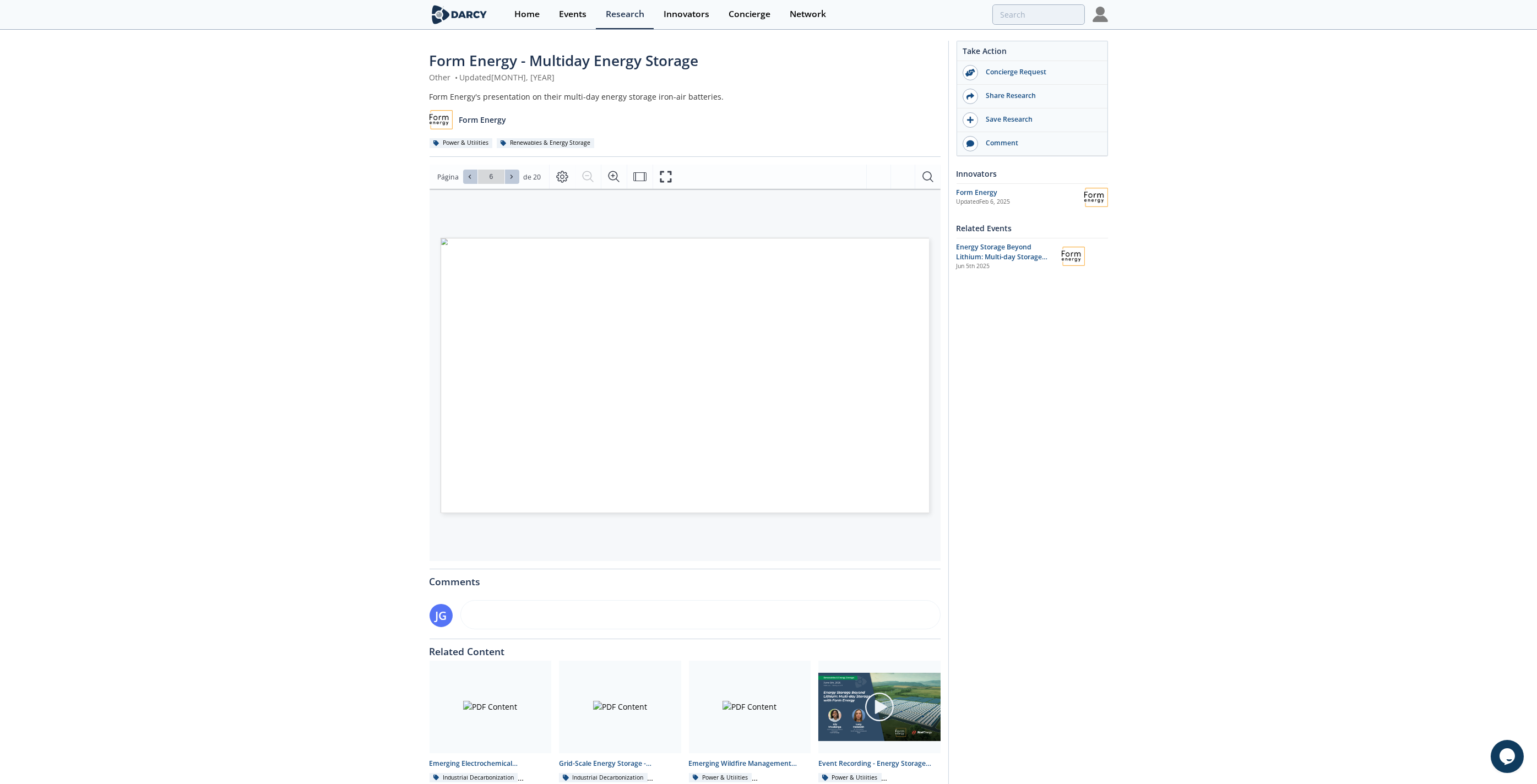 click 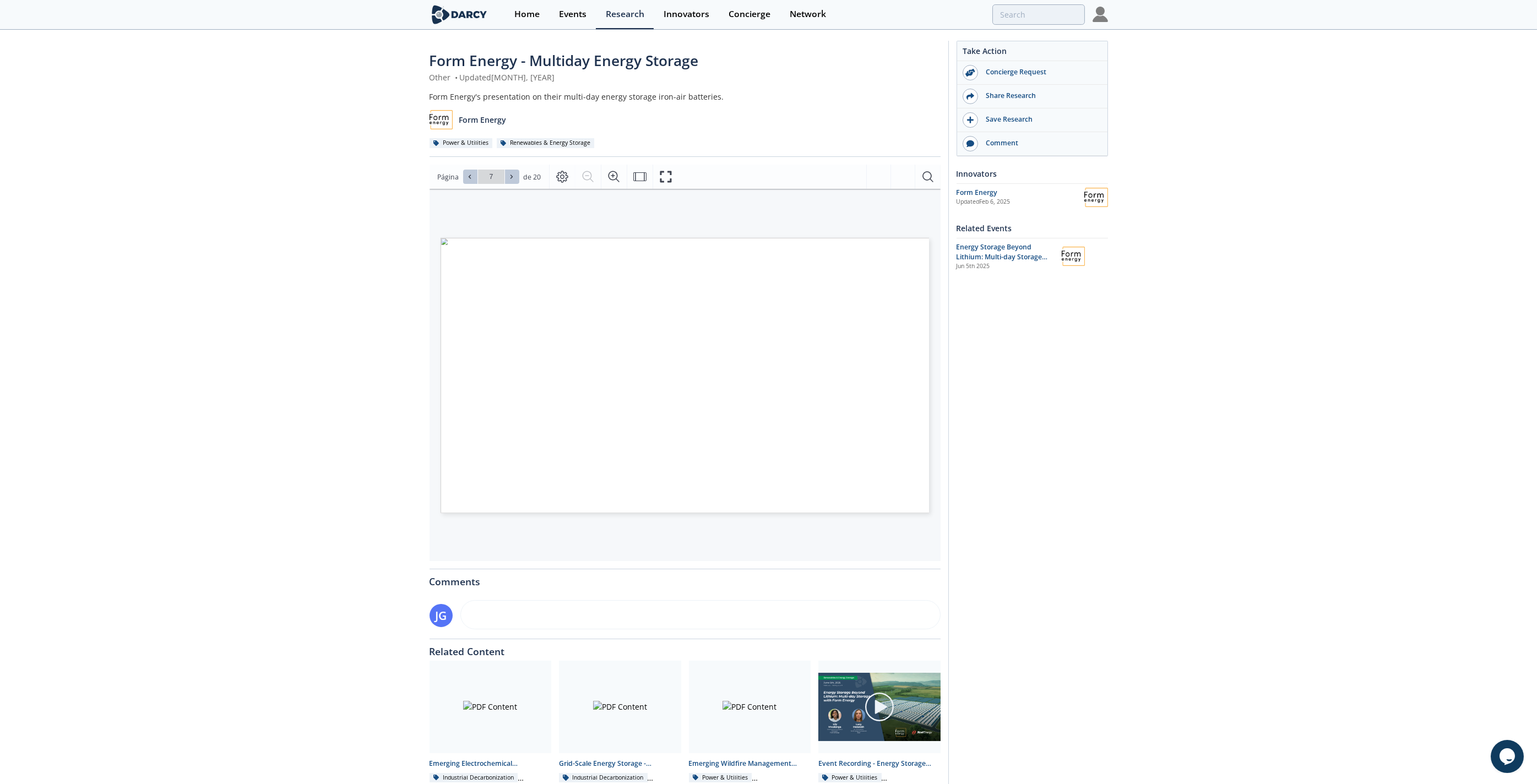 click 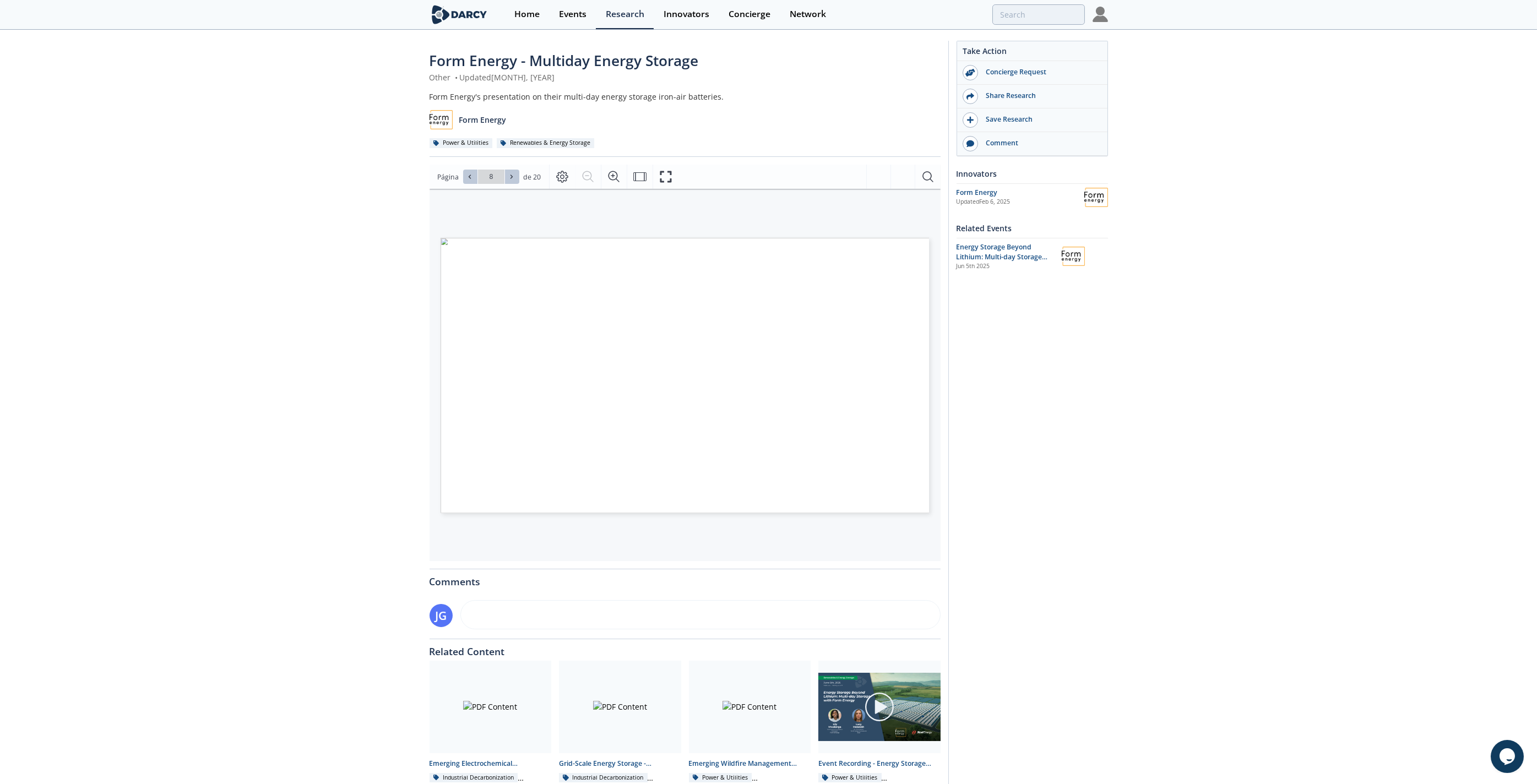 click 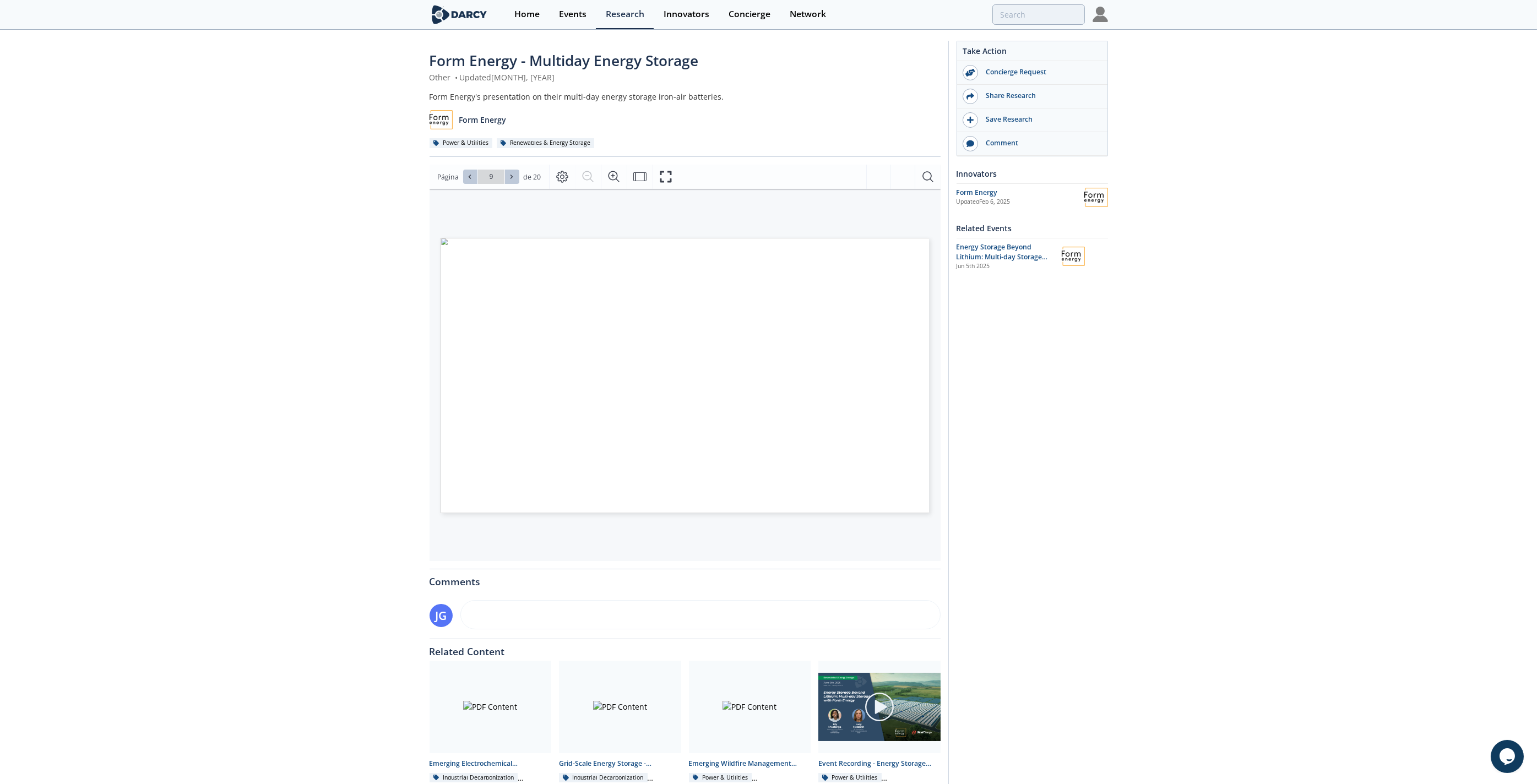 click 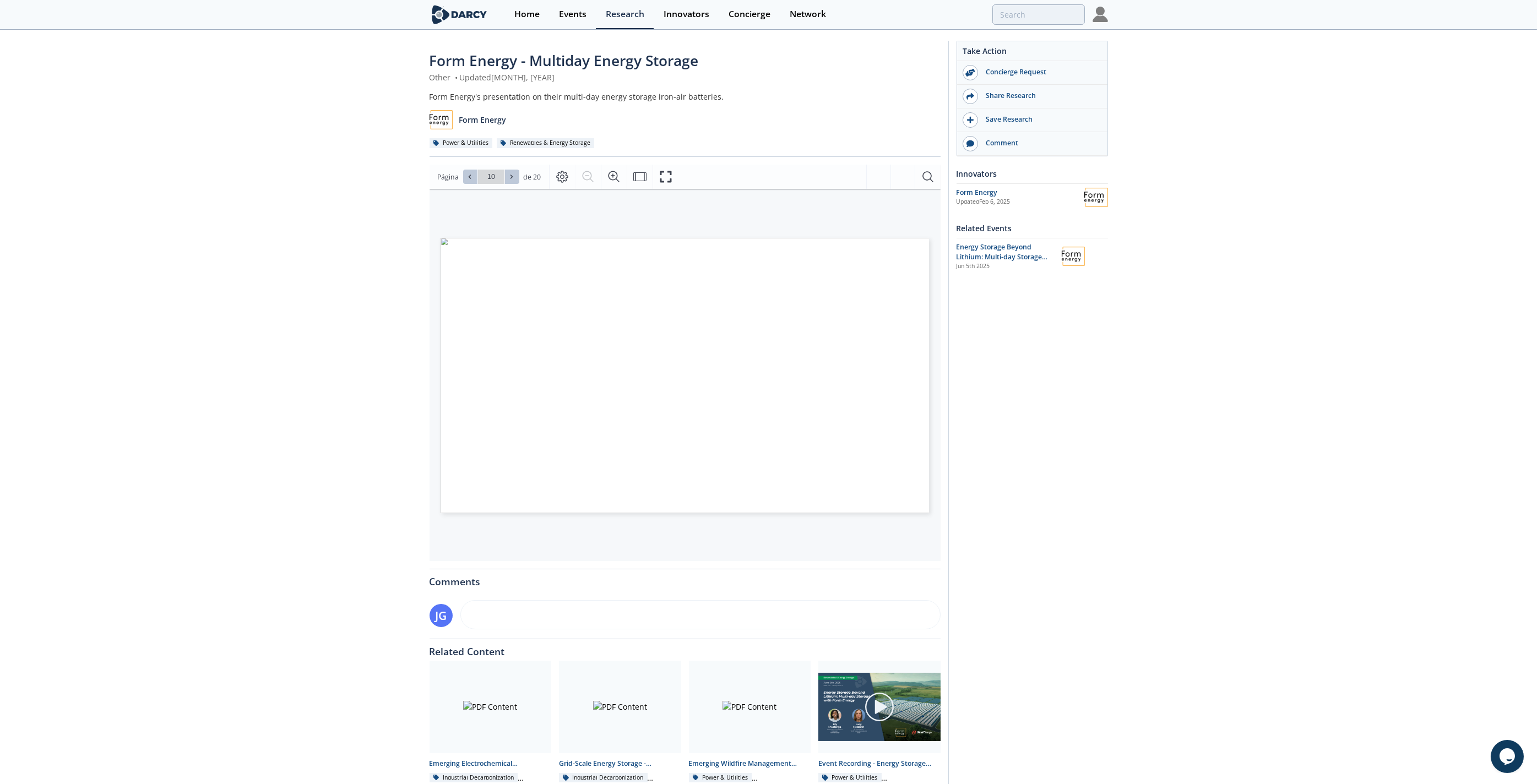 click 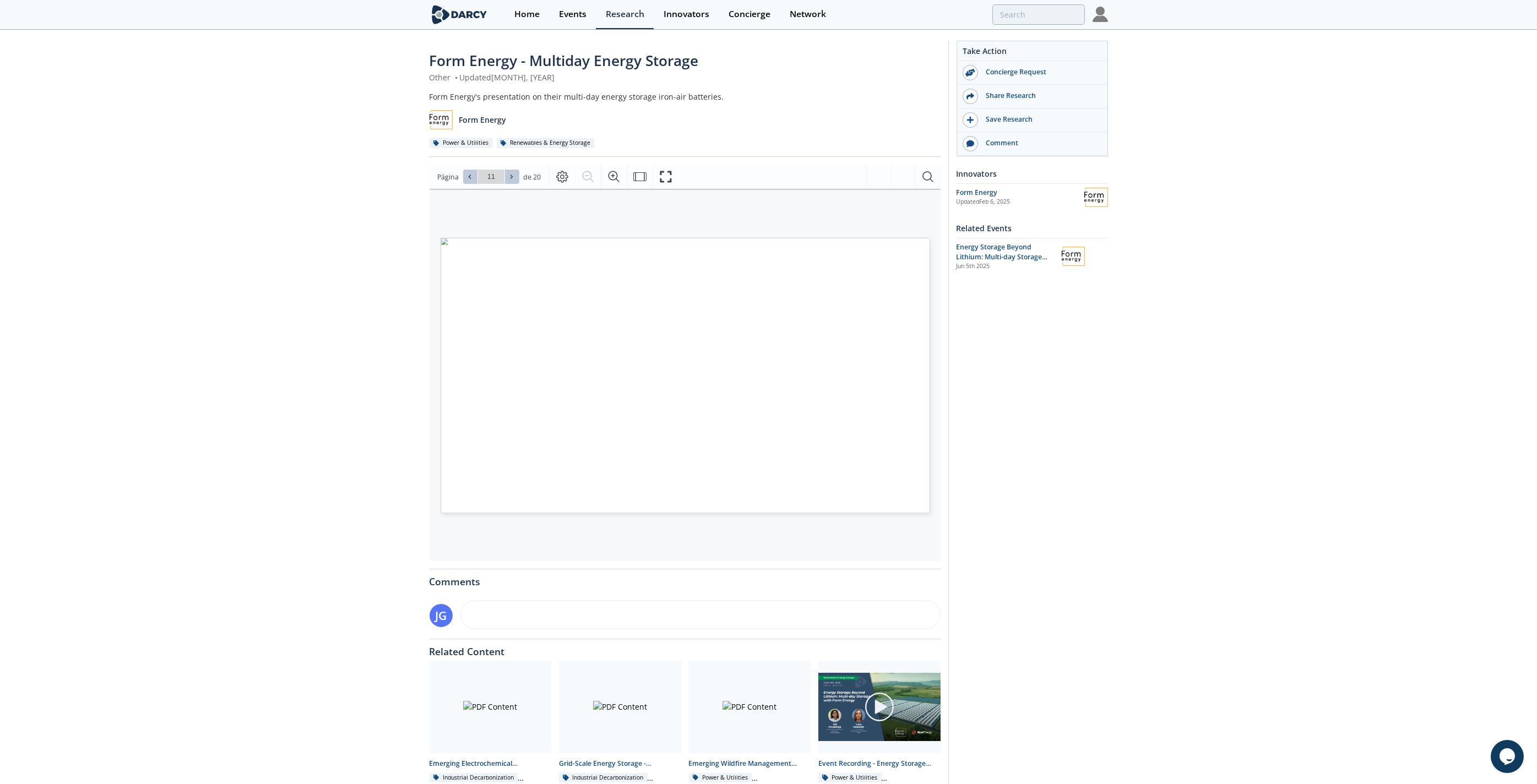 click 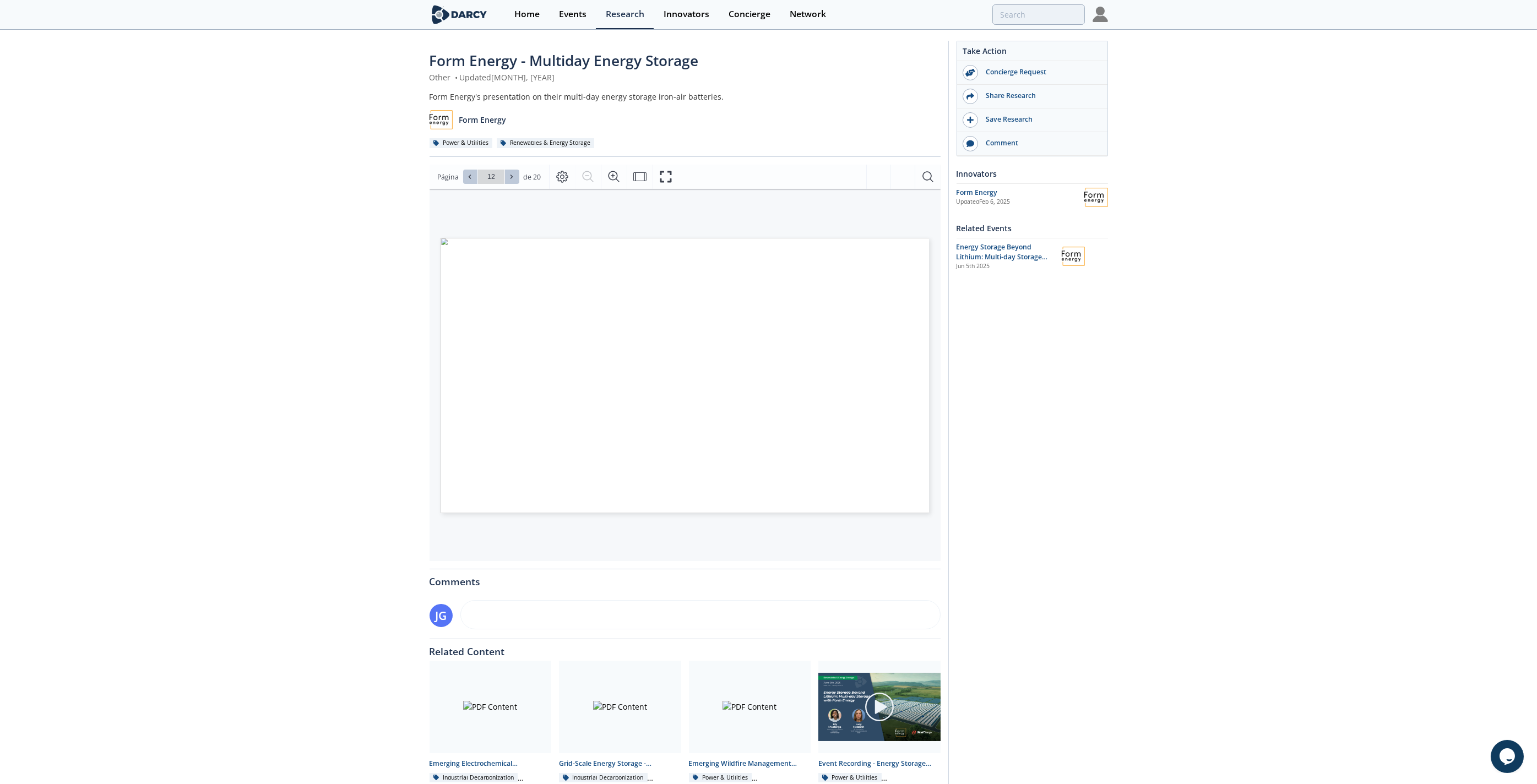 click 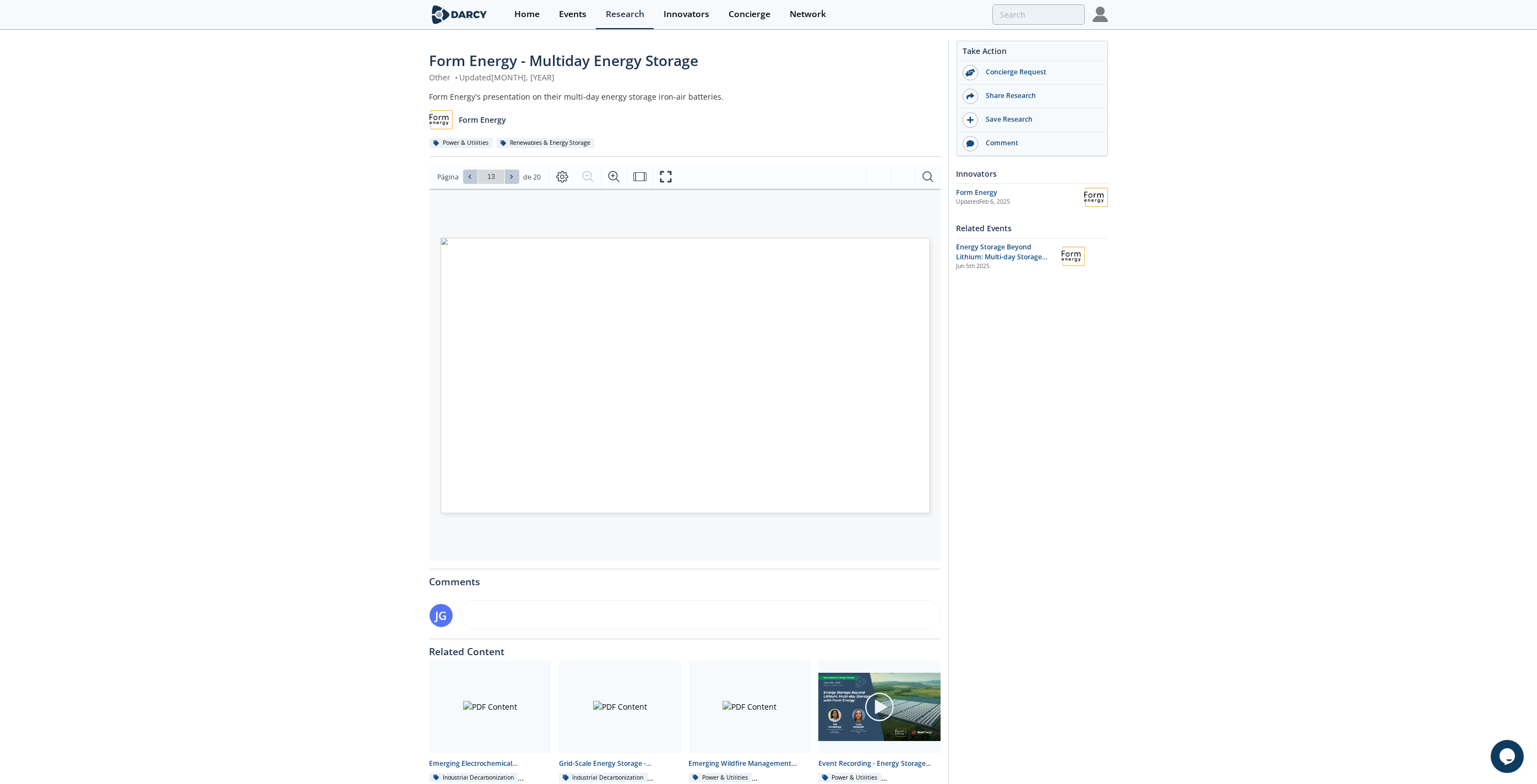 click 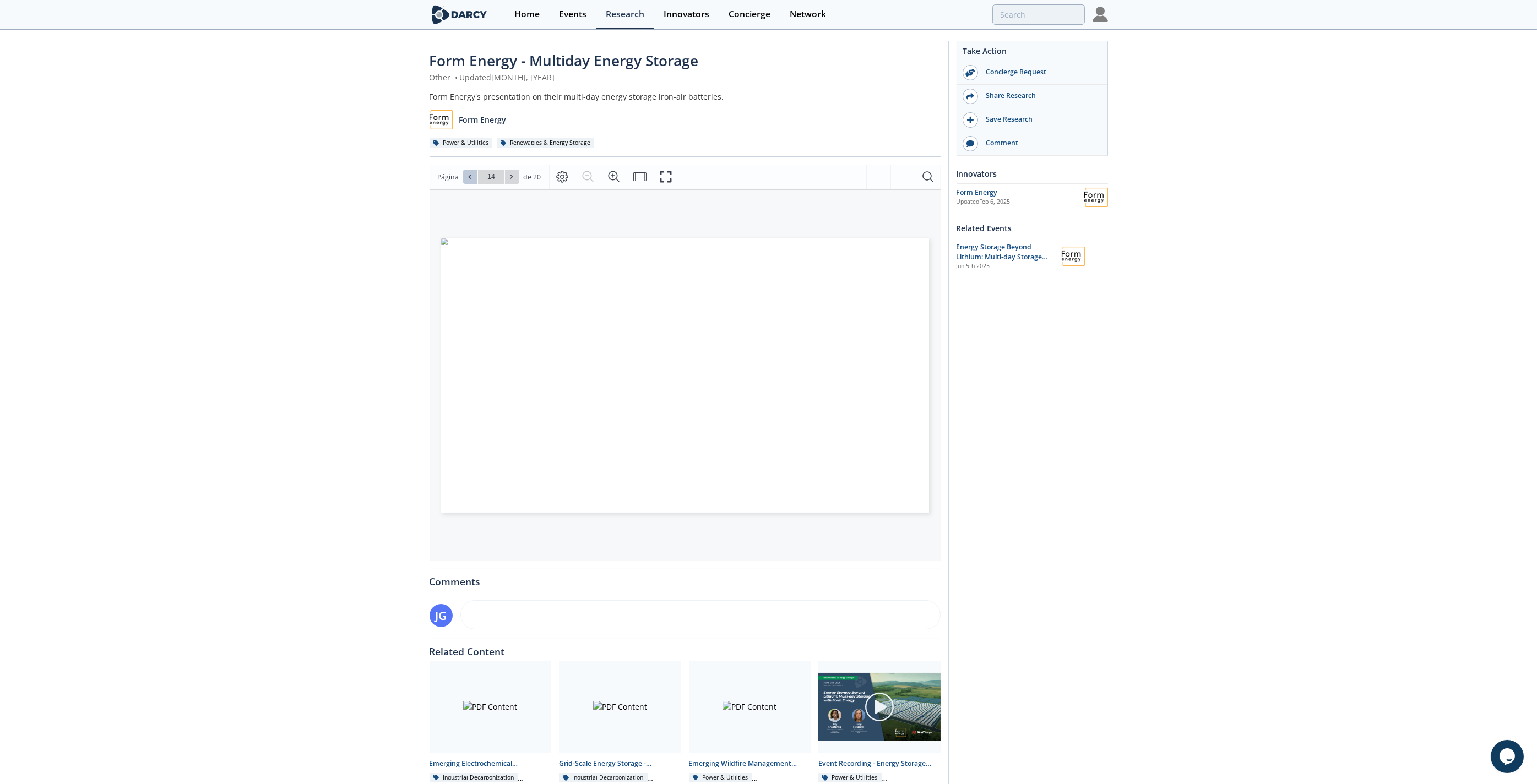 click at bounding box center (470, 177) 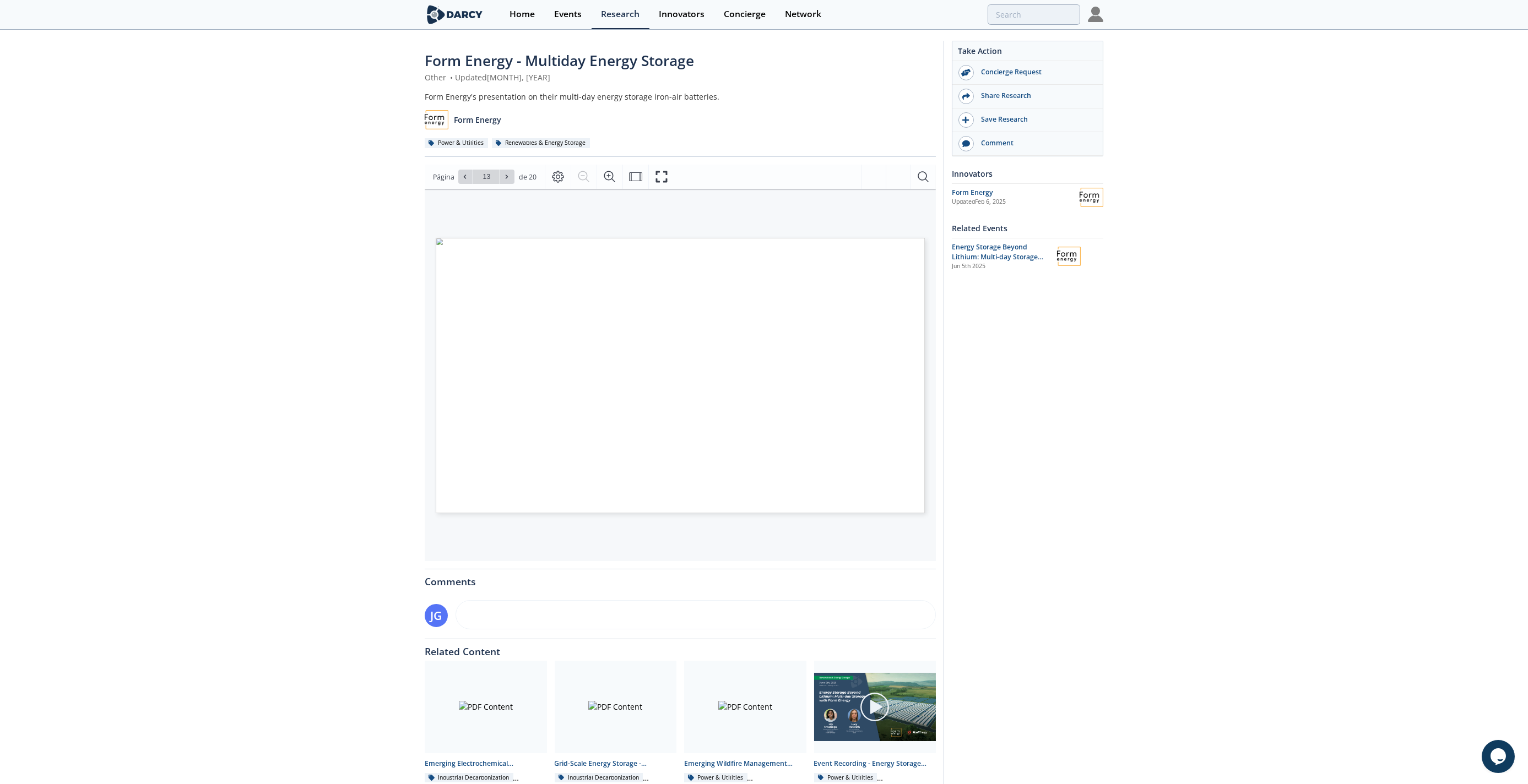 click on "Form Energy - Multiday Energy Storage
Other
•
Updated  June 5, 2025
Form Energy's presentation on their multi-day energy storage iron-air batteries.
Form Energy
Power & Utilities
Renewables & Energy Storage
Comments
JG" 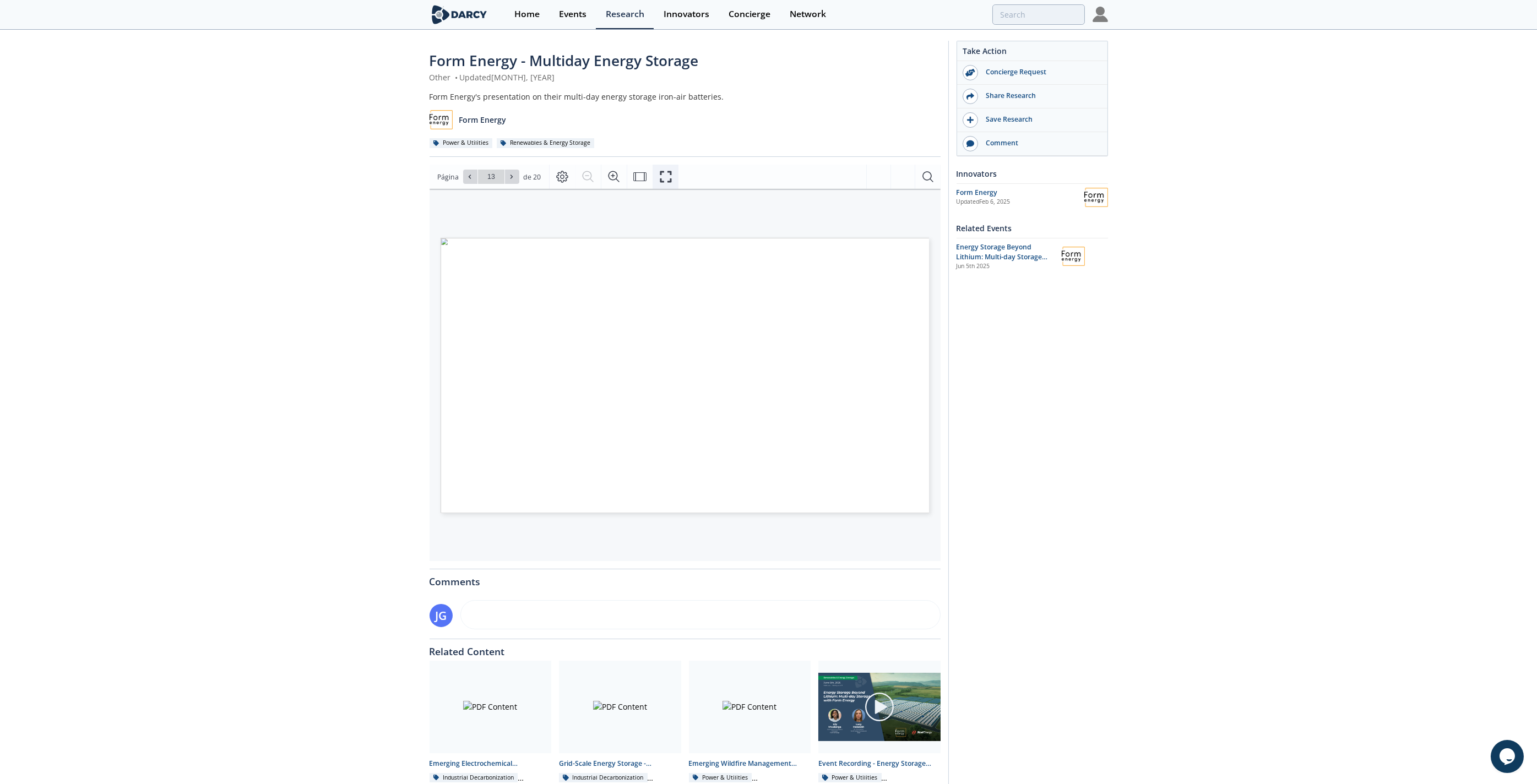 click 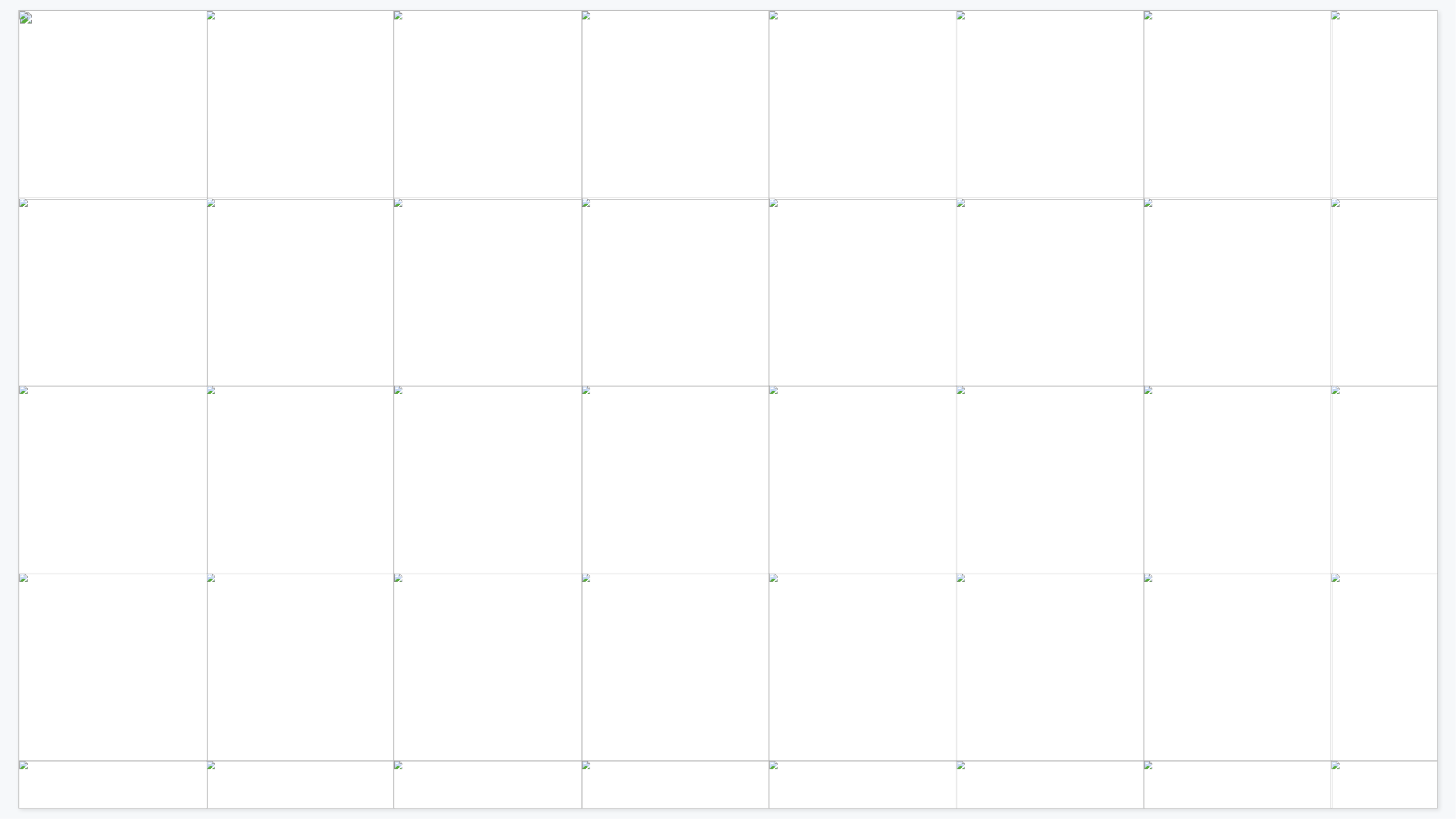 click at bounding box center (1073, 914) 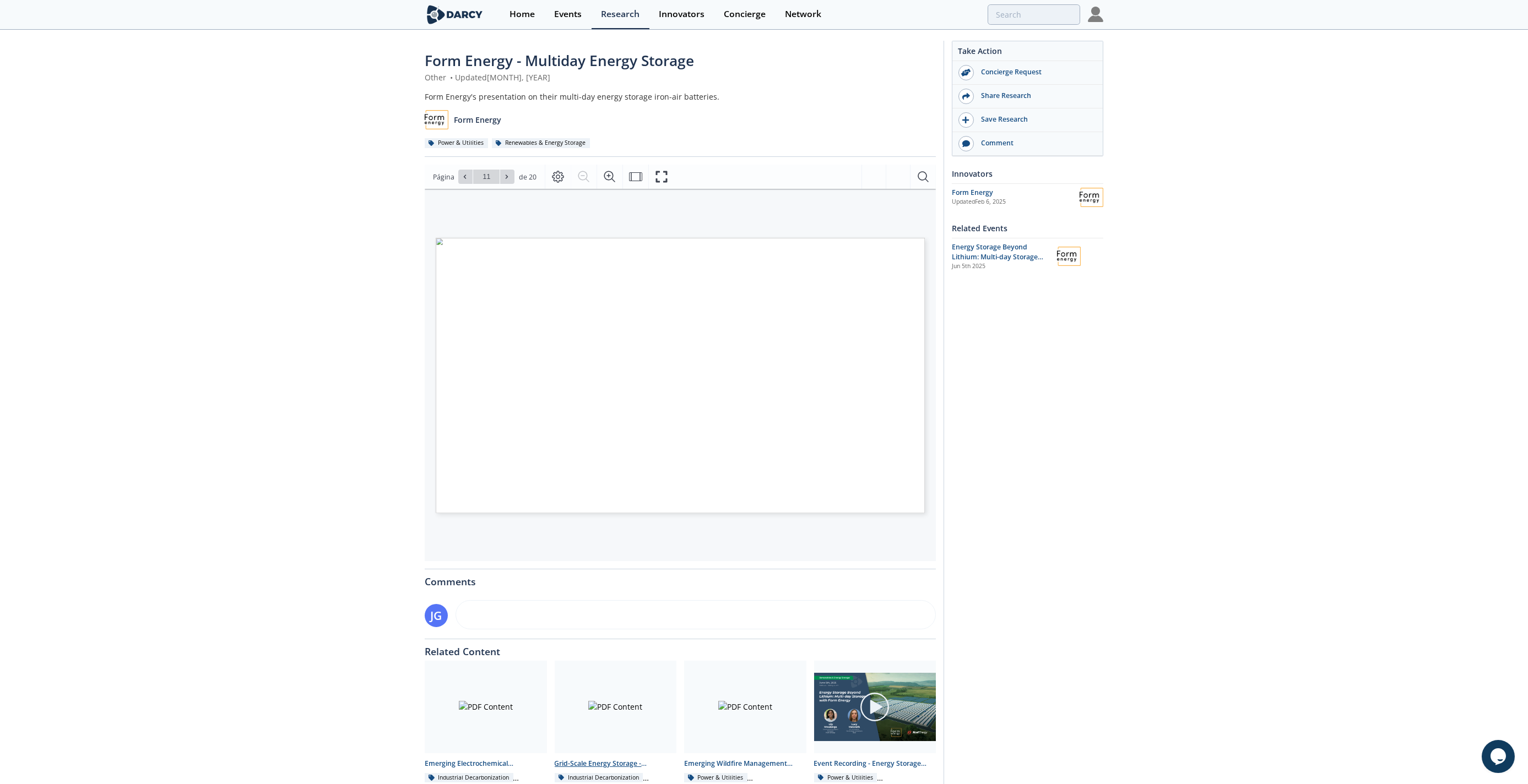 click on "Grid-Scale Energy Storage - Technology Landscape" at bounding box center [616, 764] 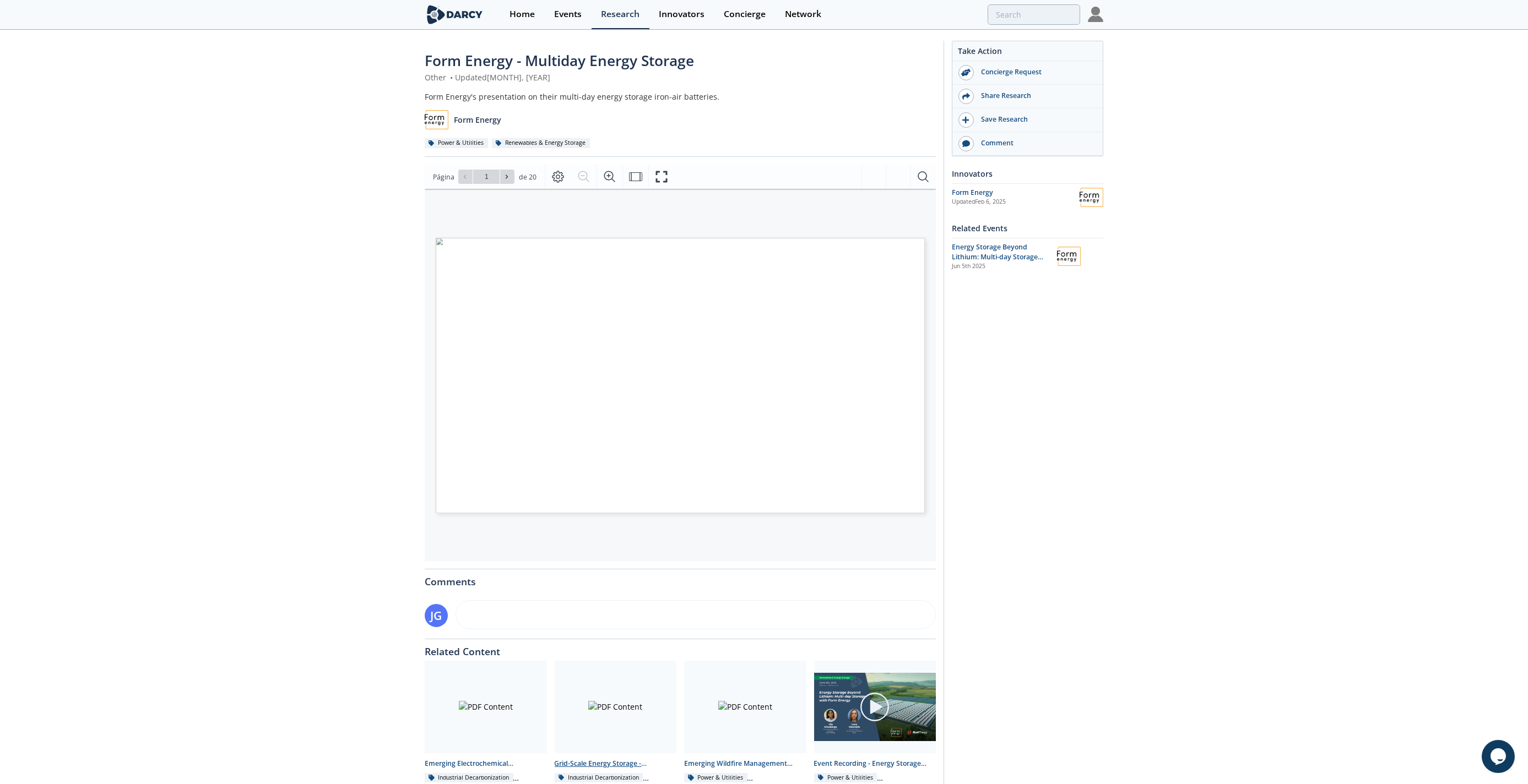 click on "Grid-Scale Energy Storage - Technology Landscape" at bounding box center [616, 764] 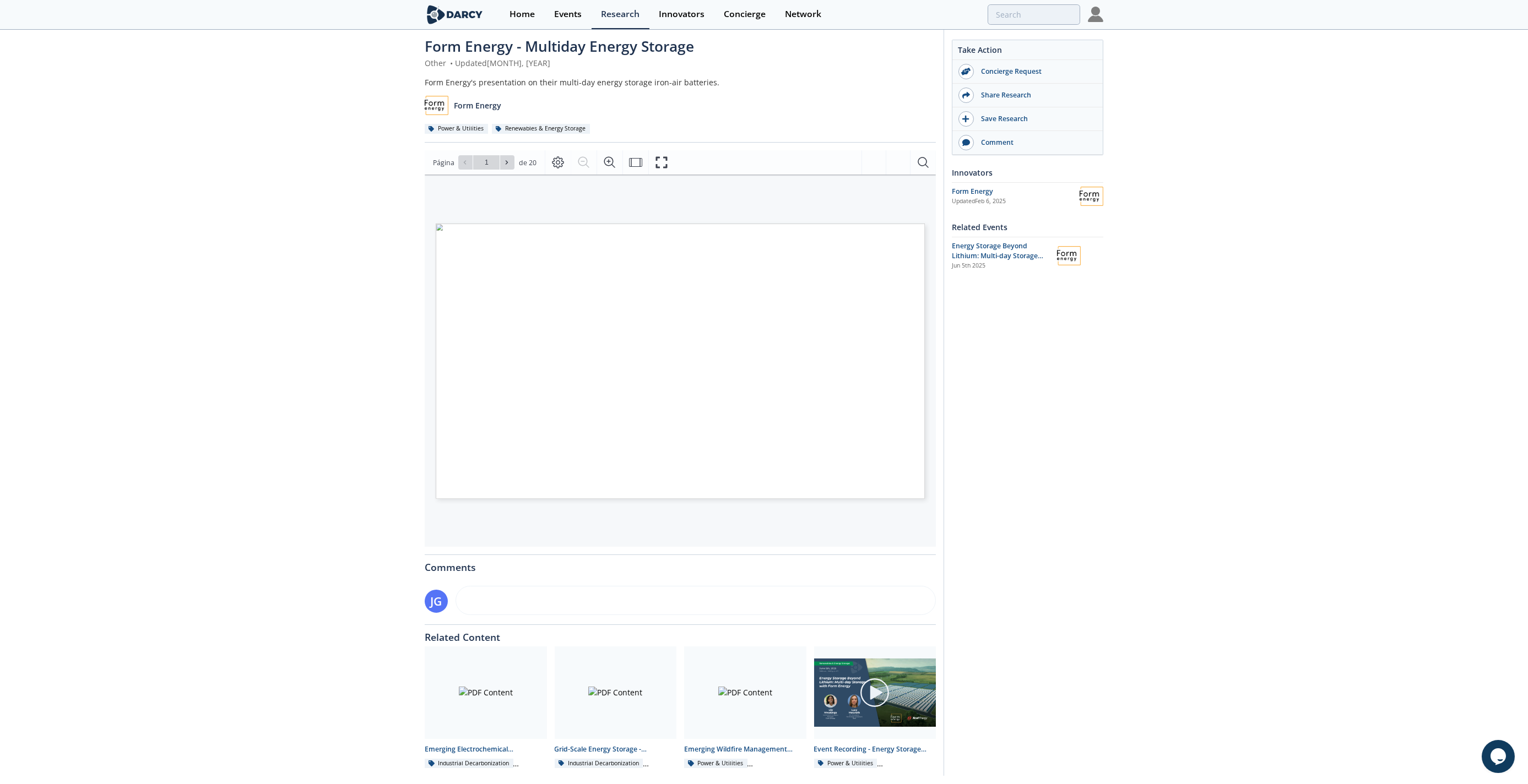 scroll, scrollTop: 0, scrollLeft: 0, axis: both 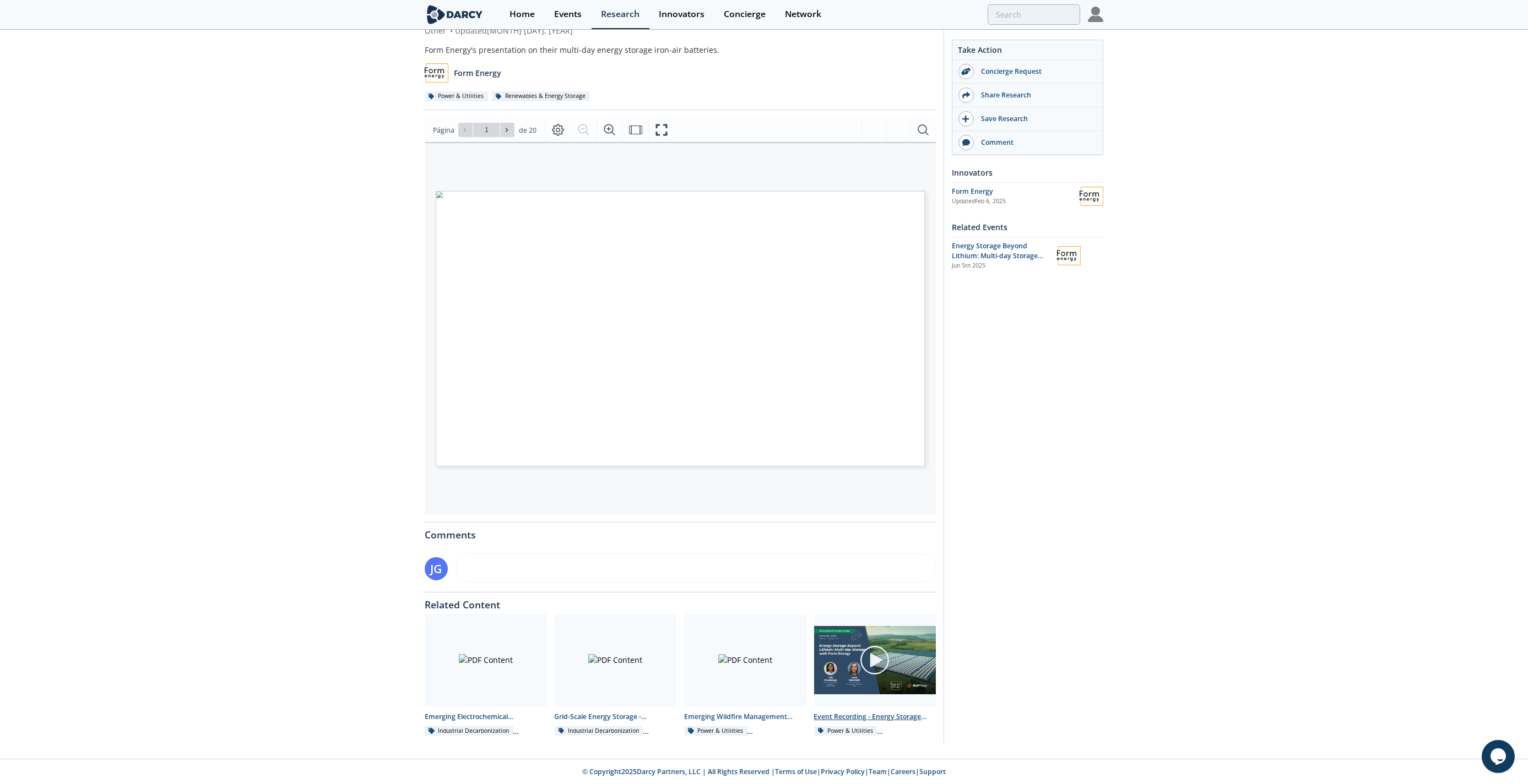click on "Event Recording - Energy Storage Beyond Lithium: Multi-day Storage with Form Energy" at bounding box center [875, 717] 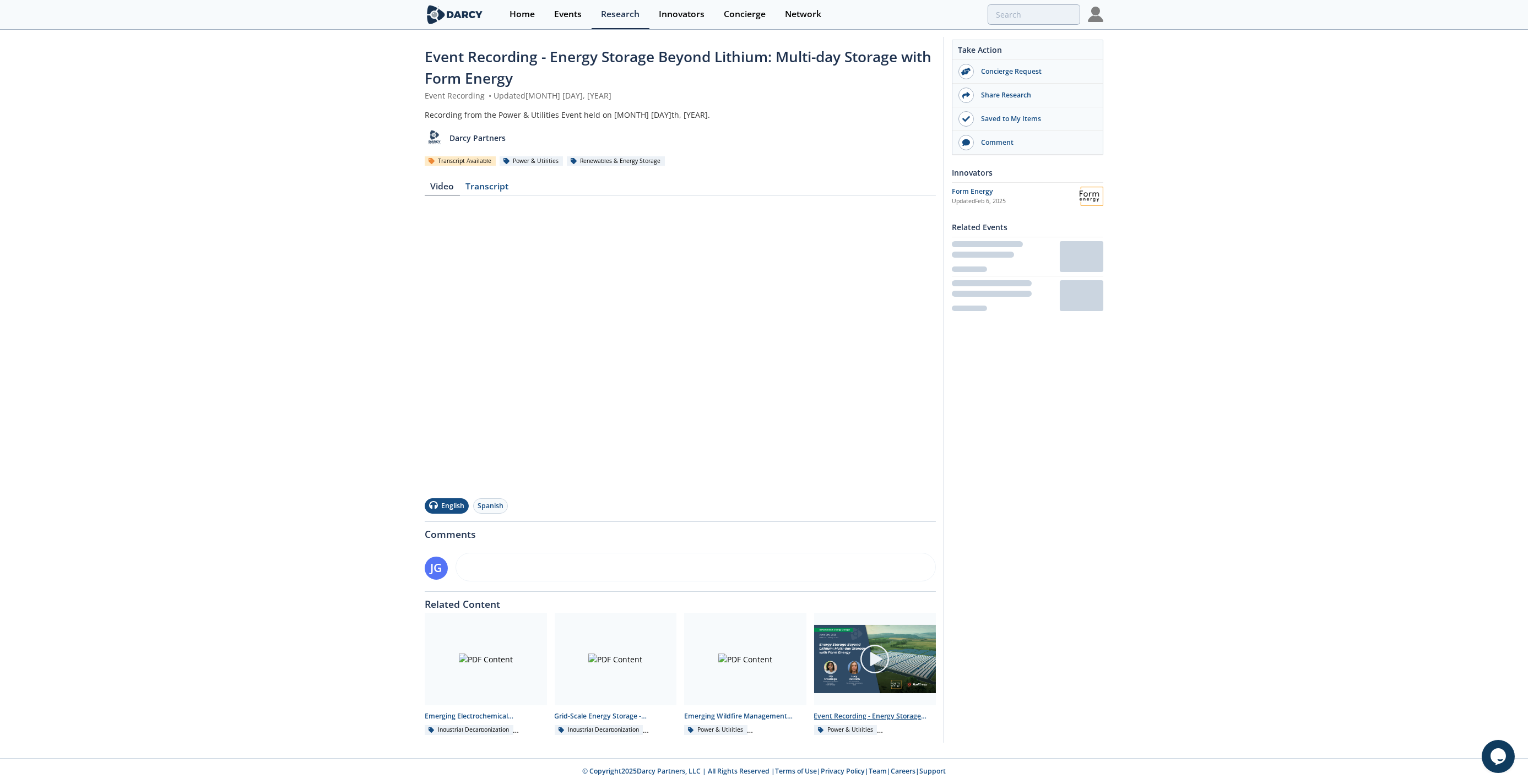 scroll, scrollTop: 0, scrollLeft: 0, axis: both 